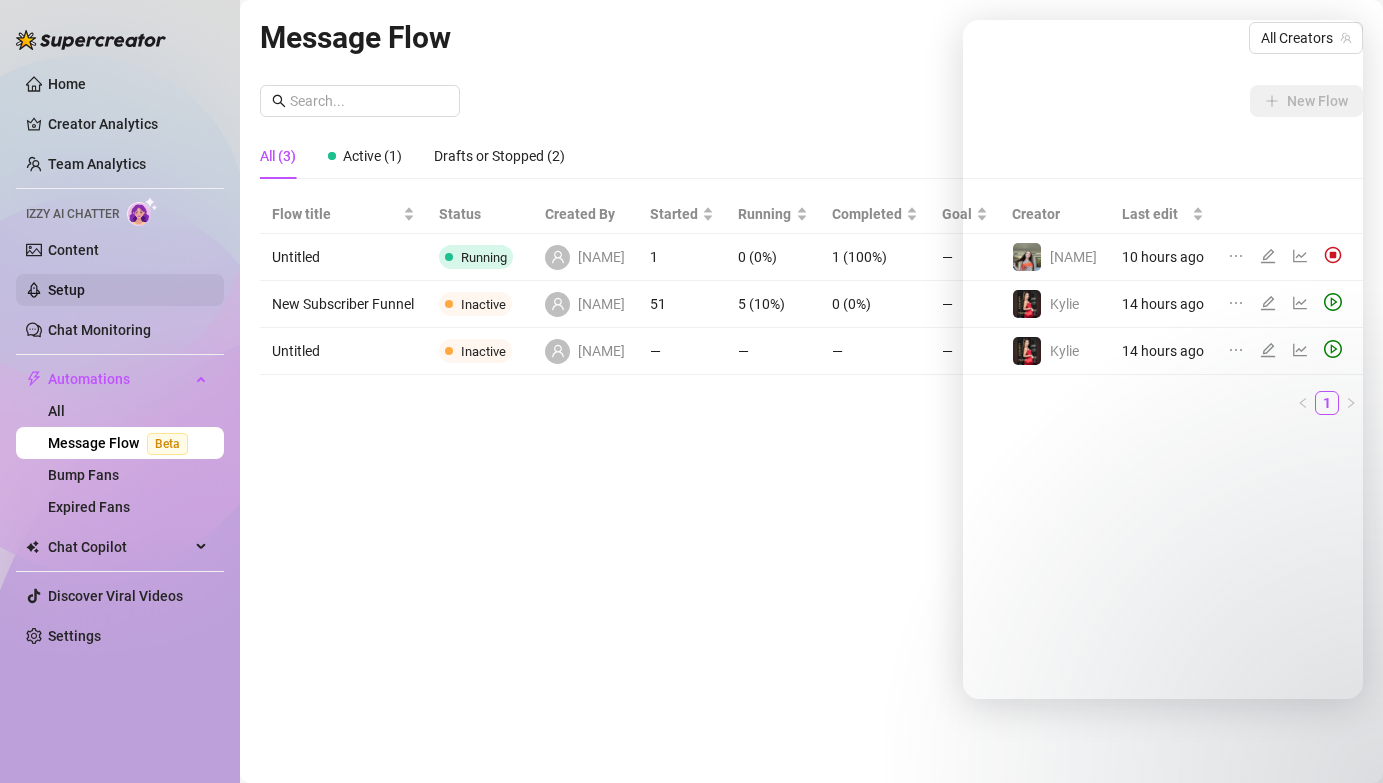 scroll, scrollTop: 0, scrollLeft: 0, axis: both 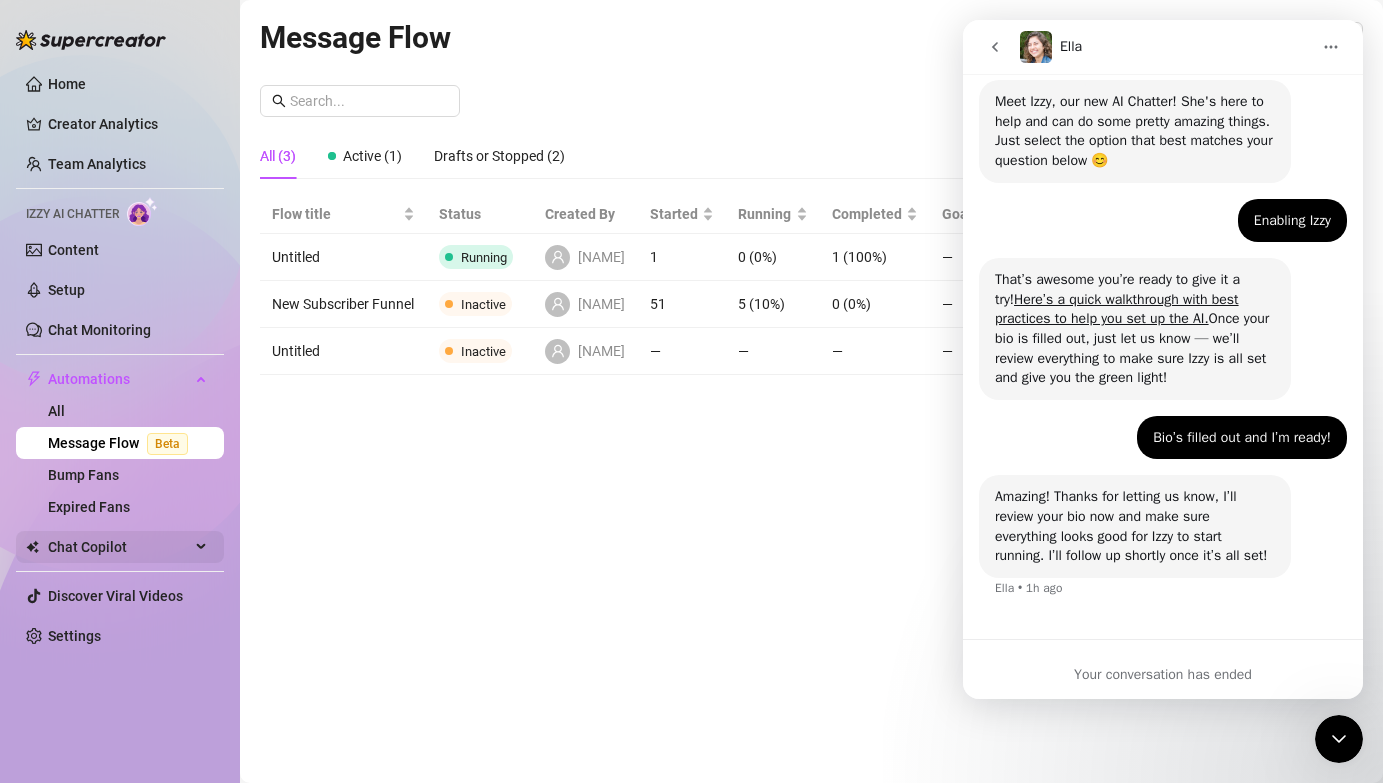 click on "Chat Copilot" at bounding box center [119, 547] 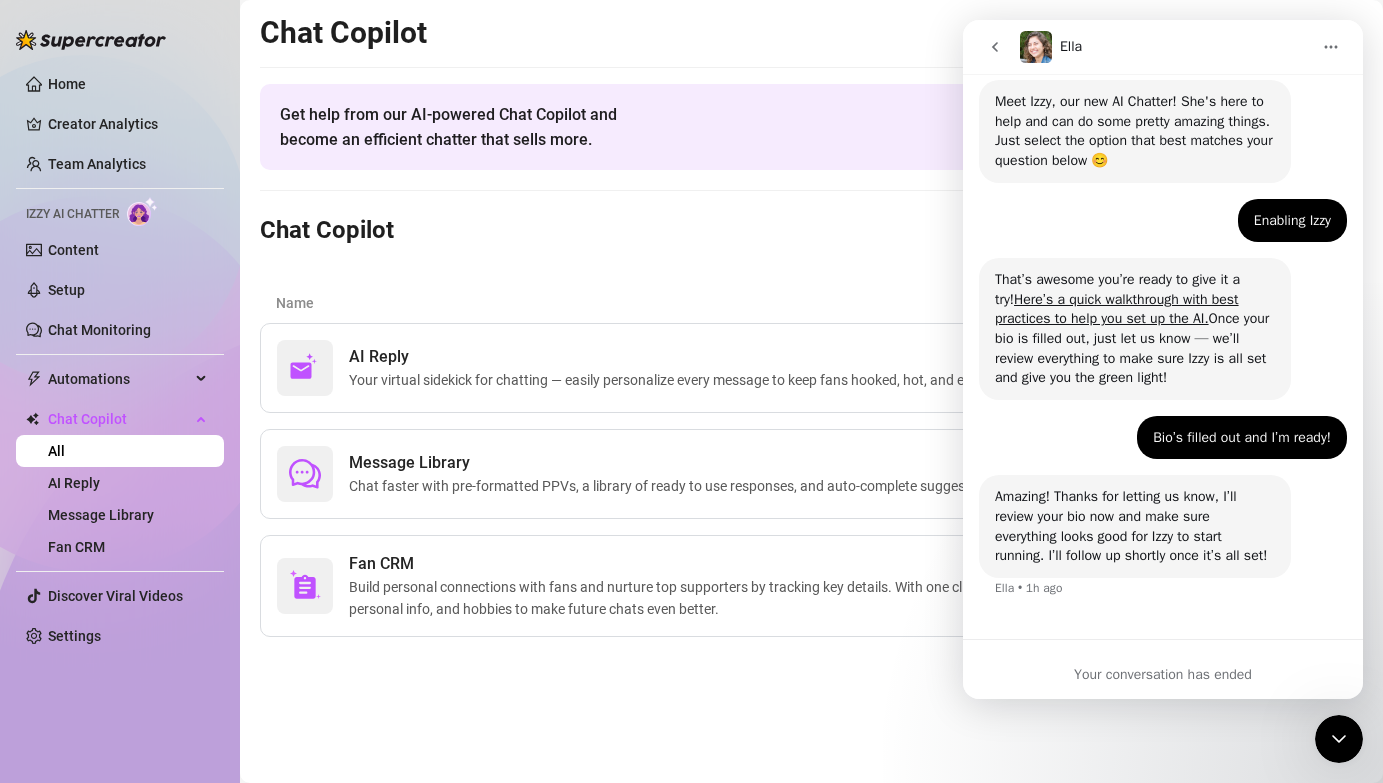click at bounding box center (995, 47) 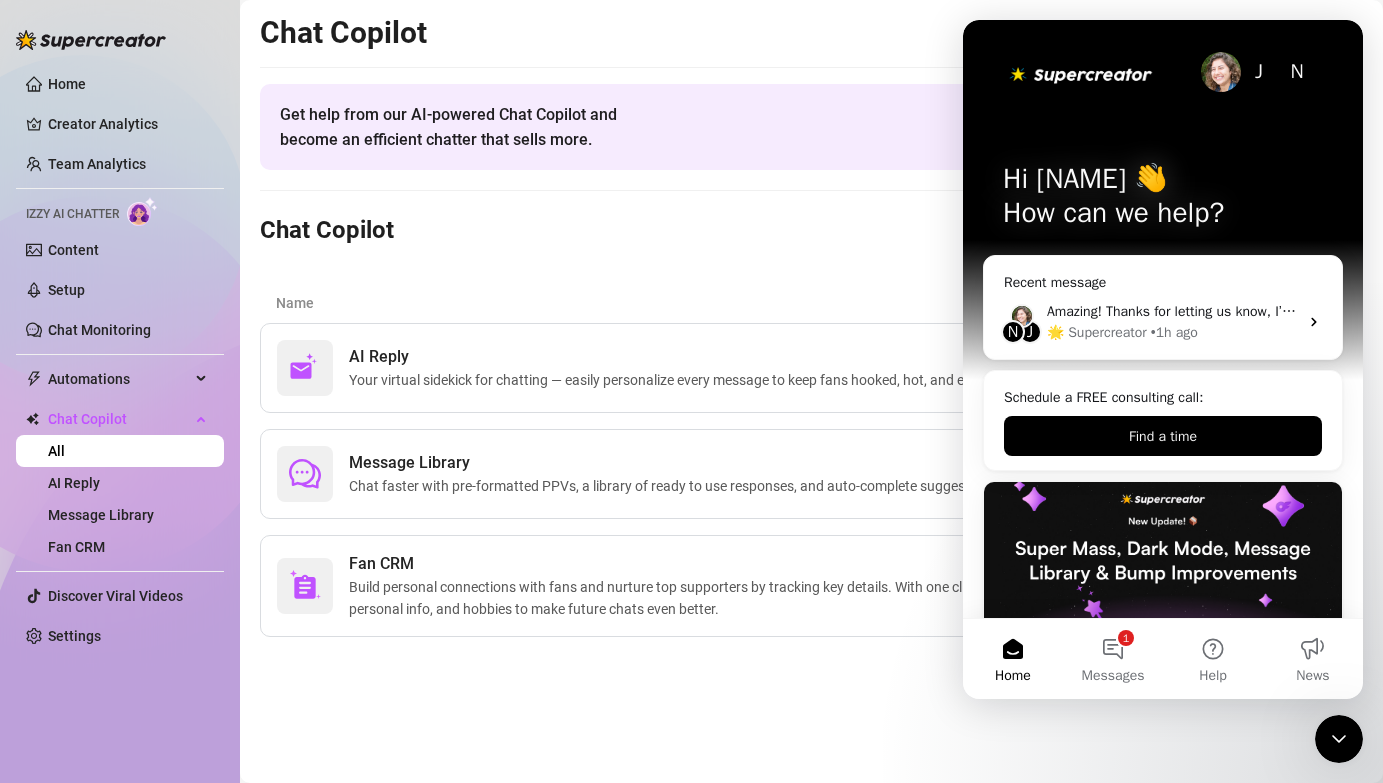 scroll, scrollTop: 0, scrollLeft: 0, axis: both 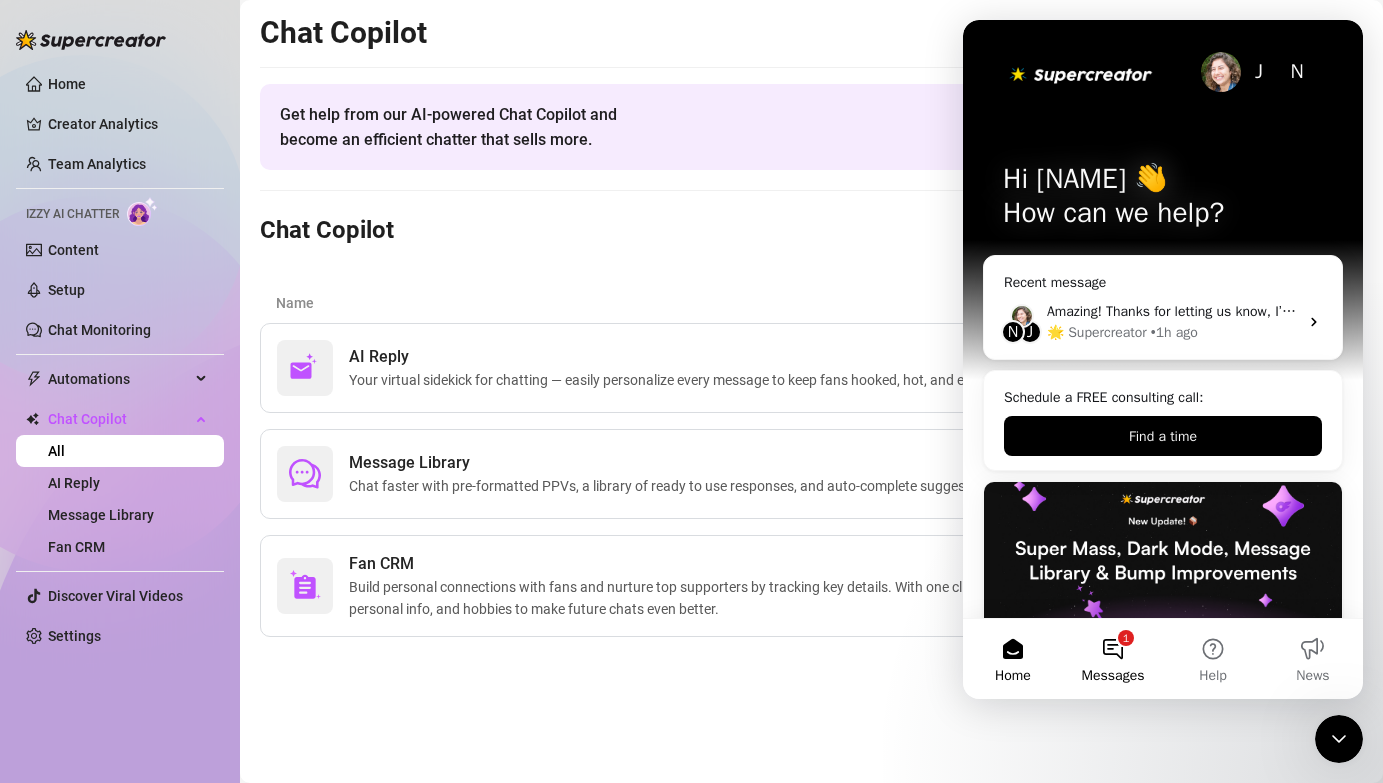 click on "Messages" at bounding box center (1113, 676) 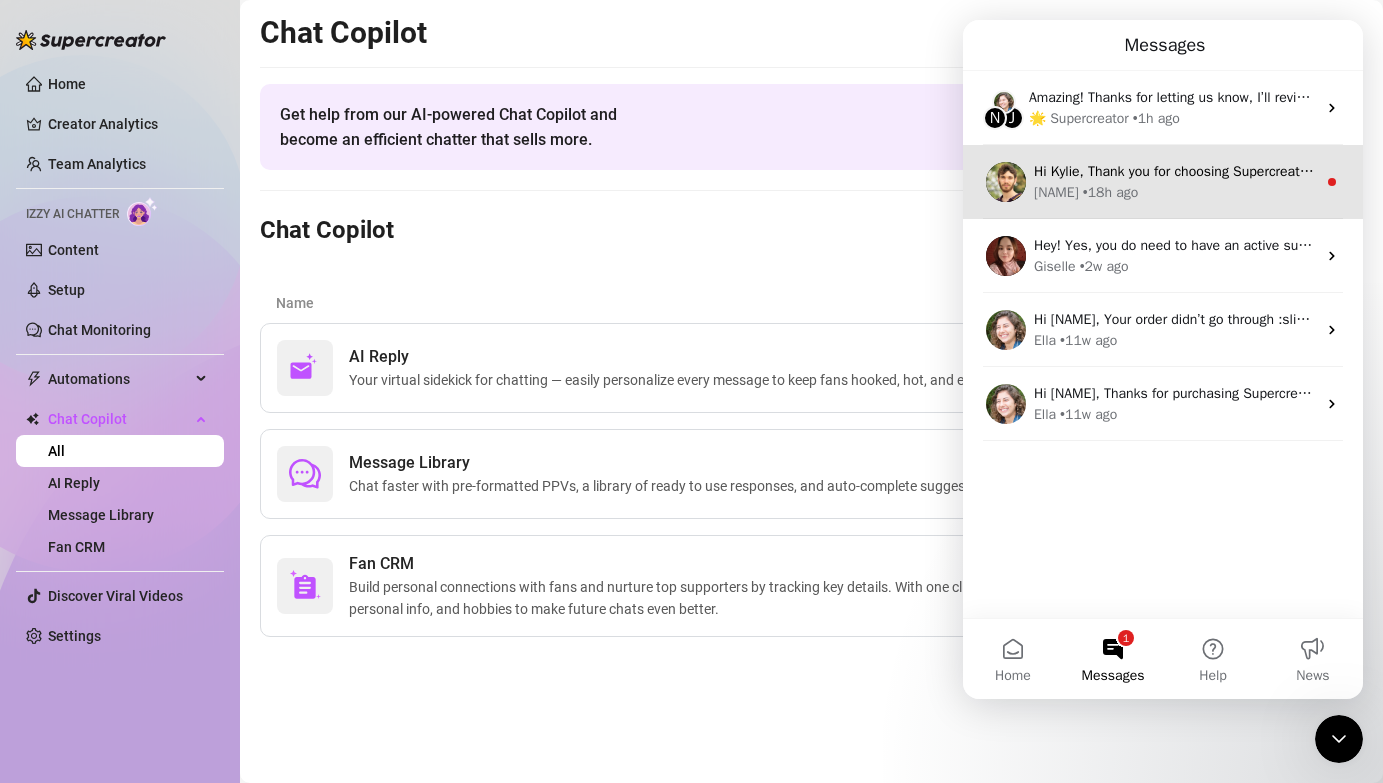 click on "Hi Kylie, Thank you for choosing Supercreator to help grow your account!  You'll be charged according to your monthly plan (an invoice will be sent to your email). You can always track your billing breakdown on the billing page. We're here for you! Please don't hesitate to ask our team any questions or provide any suggestions that you may have. I would genuinely love to hear your thoughts! 💌  Look forward to building a prosperous relationship together! 🌟 All the best, Yuval, CEO" at bounding box center (1175, 171) 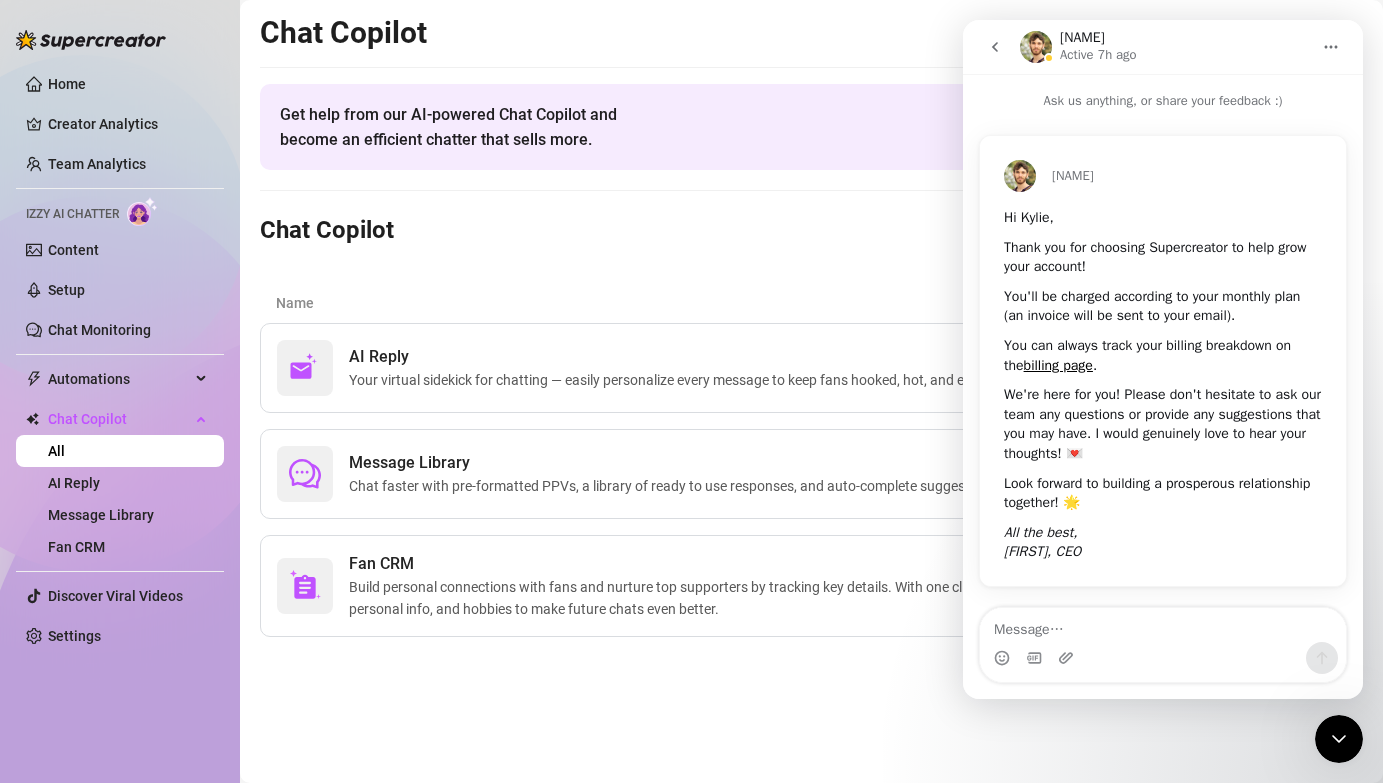 scroll, scrollTop: 1, scrollLeft: 0, axis: vertical 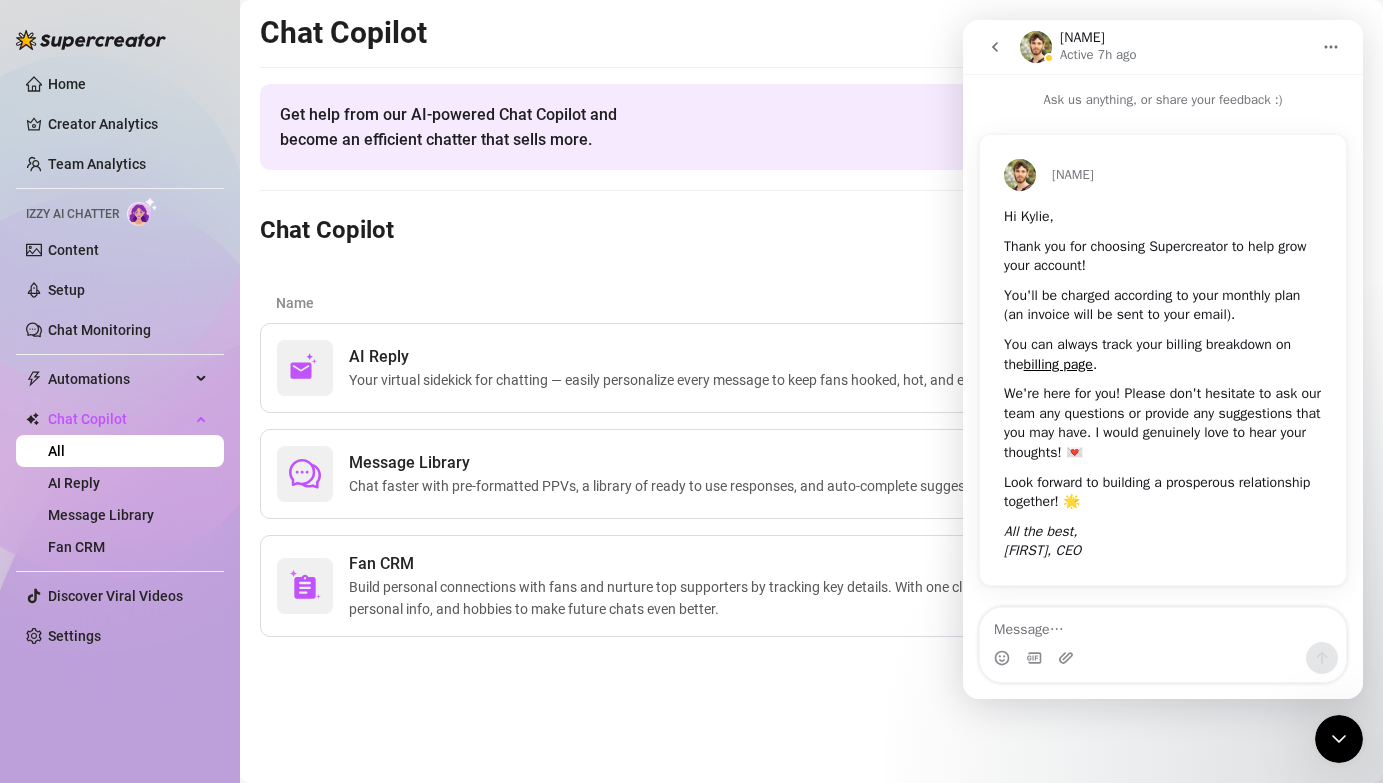 click 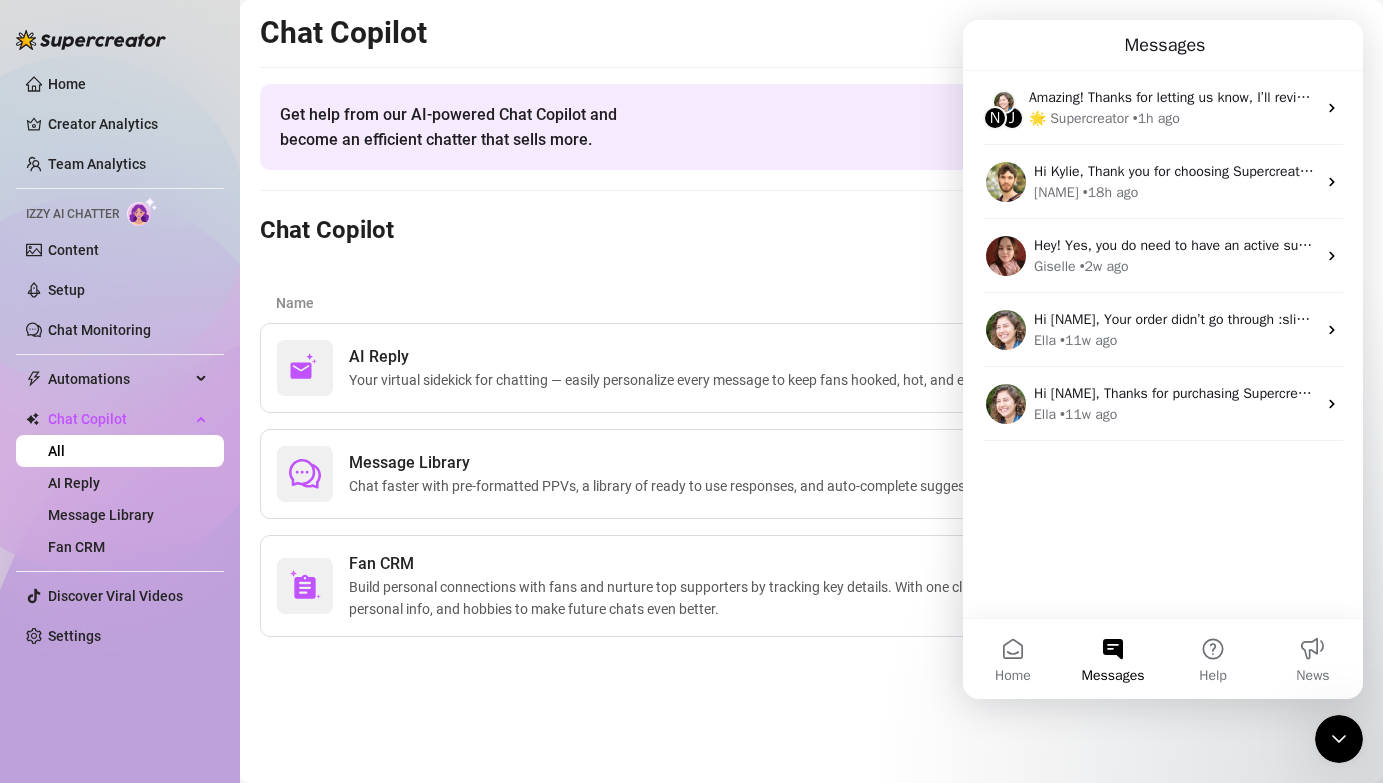 click on "AI Reply Your virtual sidekick for chatting — easily personalize every message to keep fans hooked, hot, and engaged with high-quality chats. 4 Message Library Chat faster with pre-formatted PPVs, a library of ready to use responses, and auto-complete suggestions as you type. 0 Fan CRM Build personal connections with fans and nurture top supporters by tracking key details. With one click, get AI insights on their content preferences, personal info, and hobbies to make future chats even better. 0" at bounding box center [811, 480] 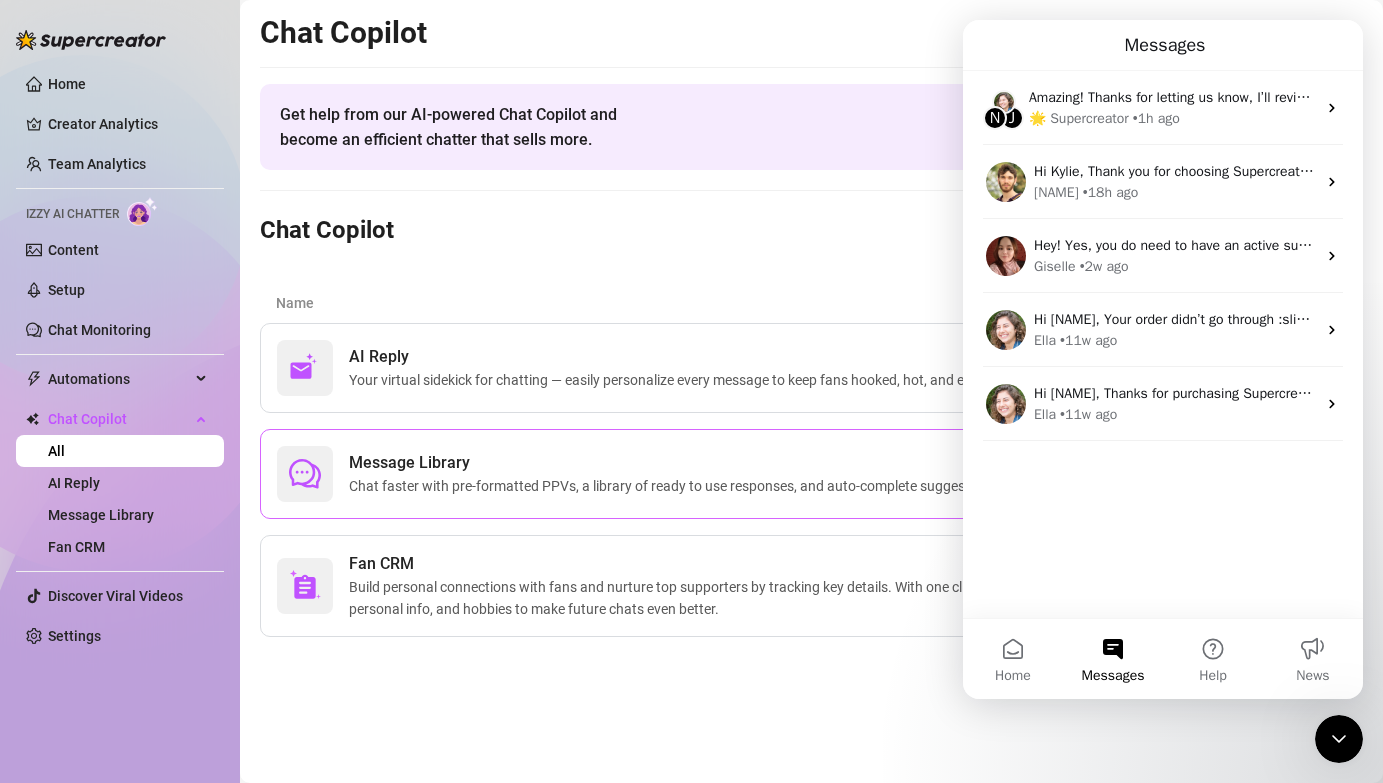 click on "Message Library" at bounding box center (715, 463) 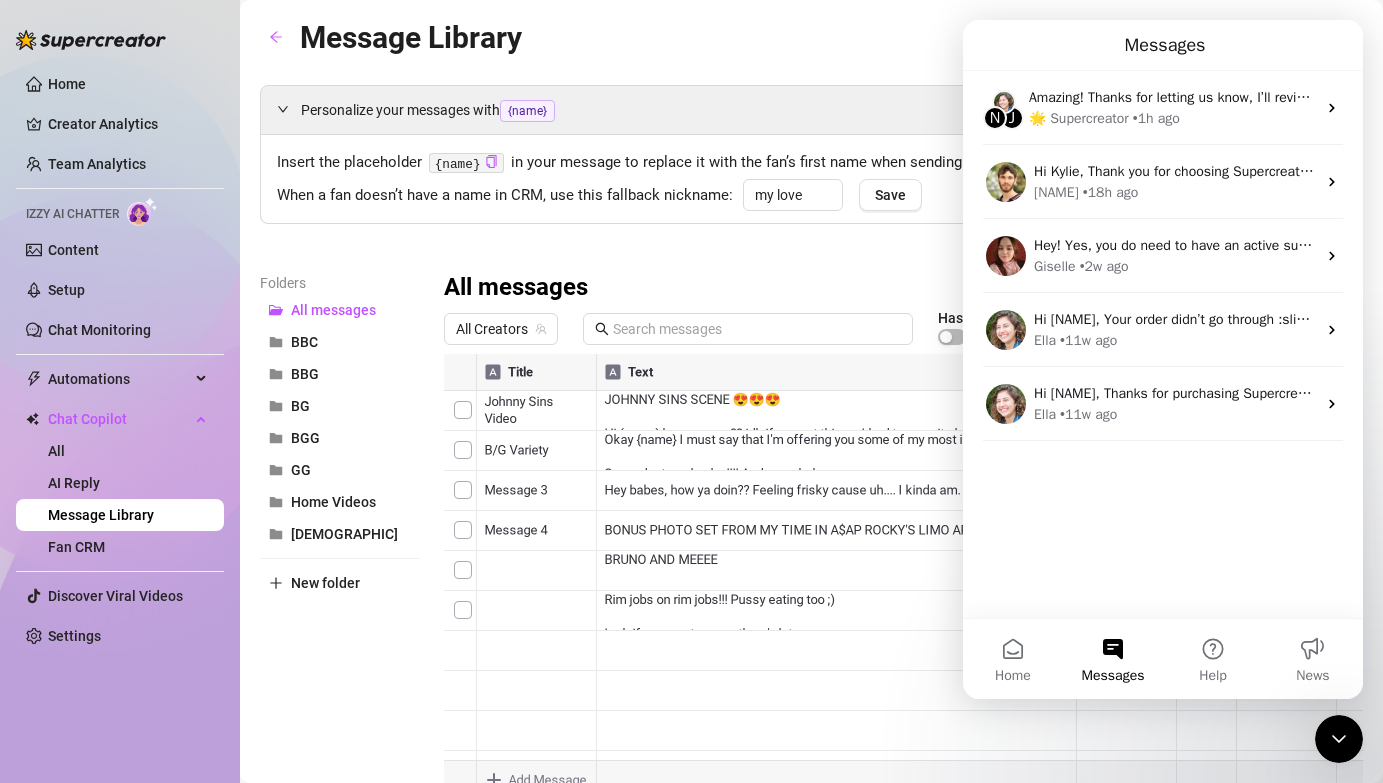 click 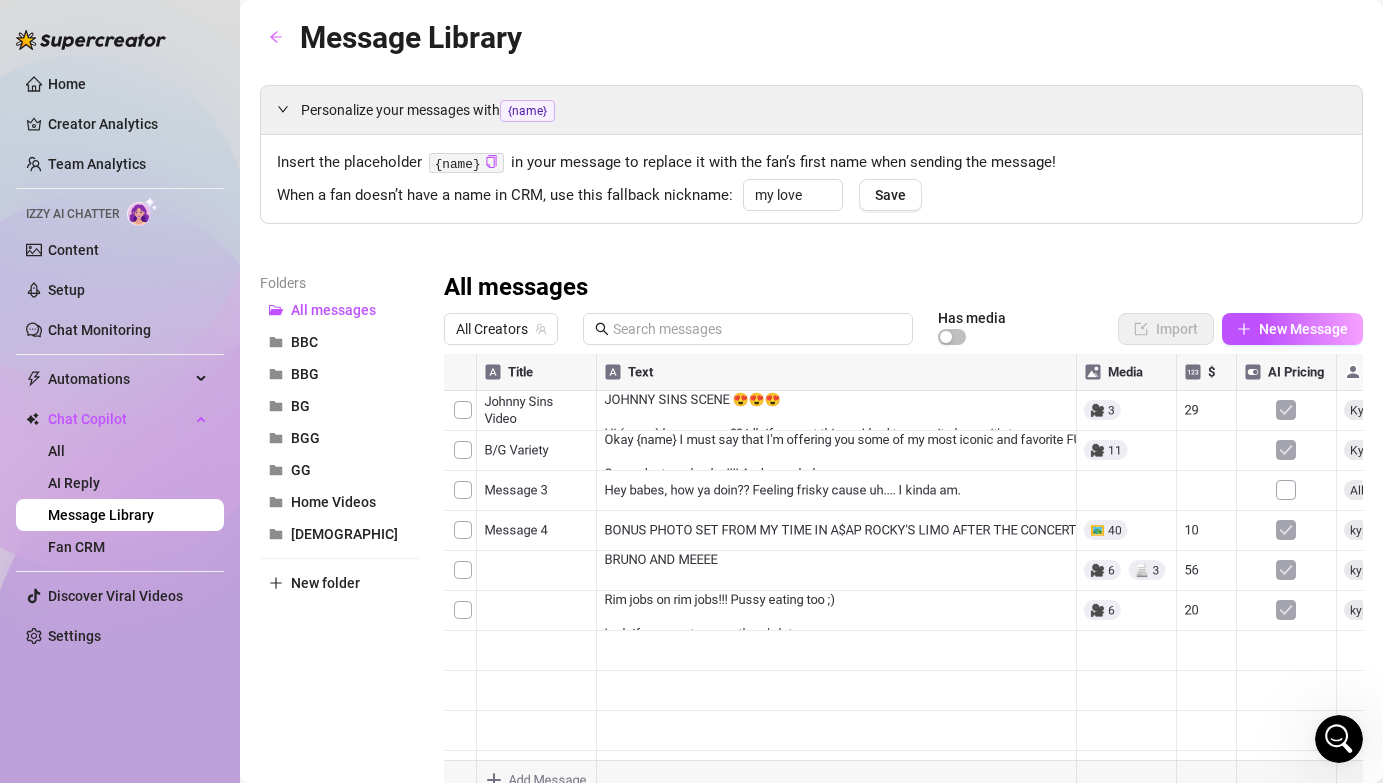 scroll, scrollTop: 0, scrollLeft: 0, axis: both 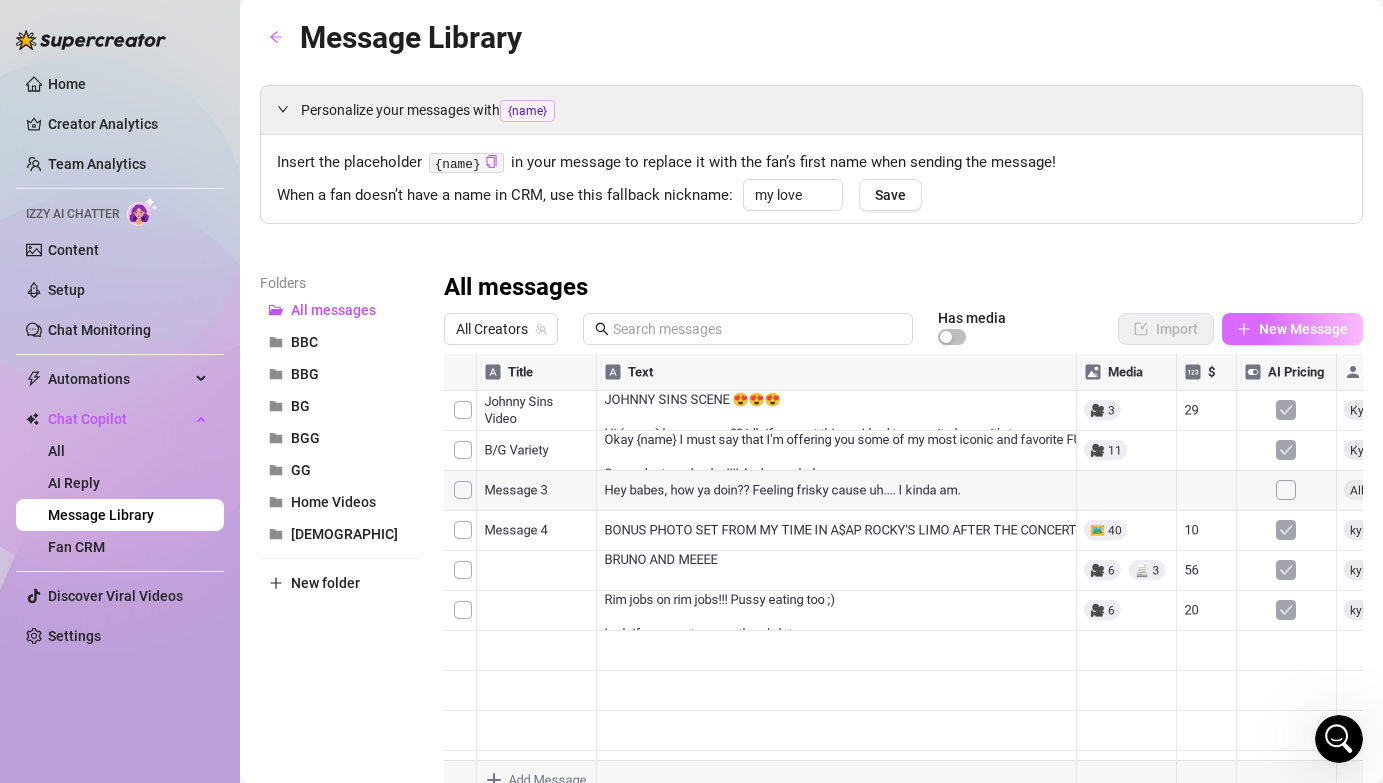 click on "New Message" at bounding box center (1303, 329) 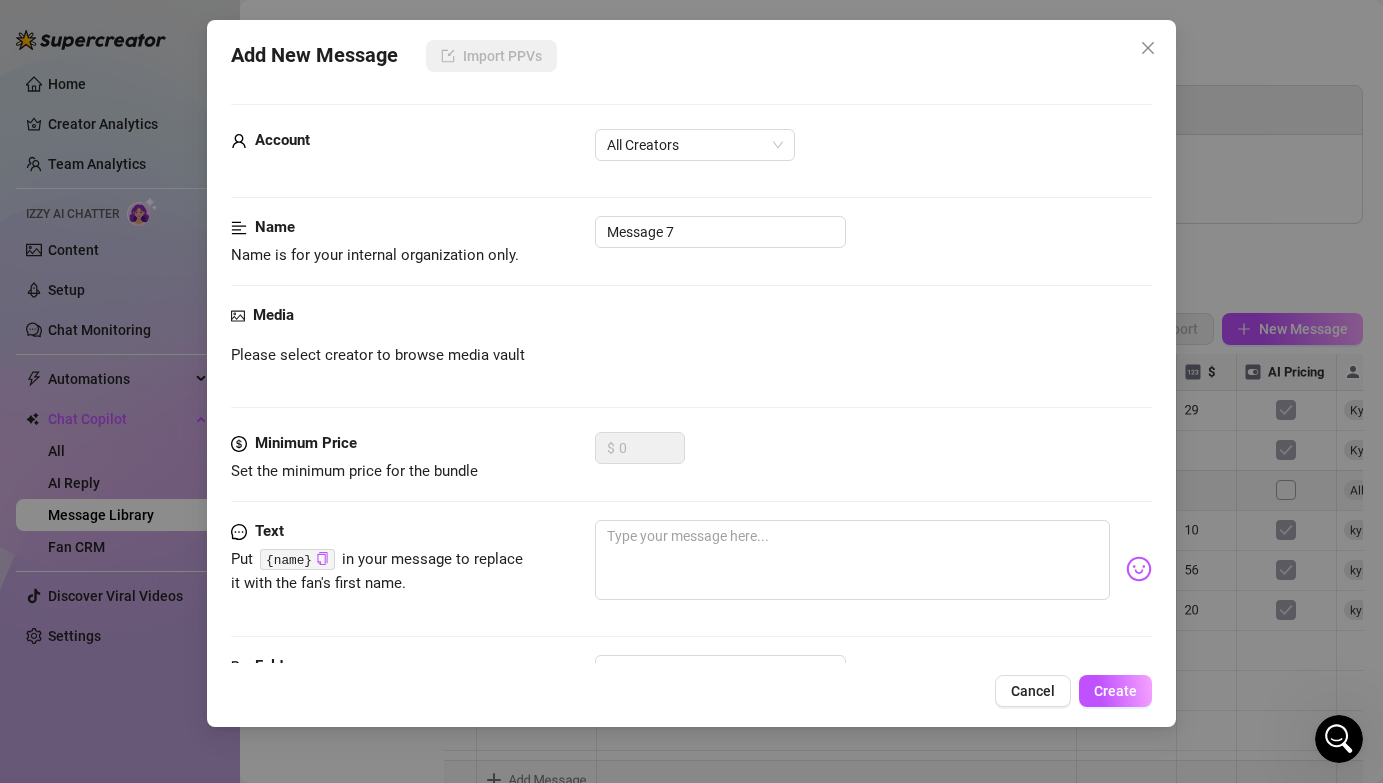 scroll, scrollTop: 2, scrollLeft: 0, axis: vertical 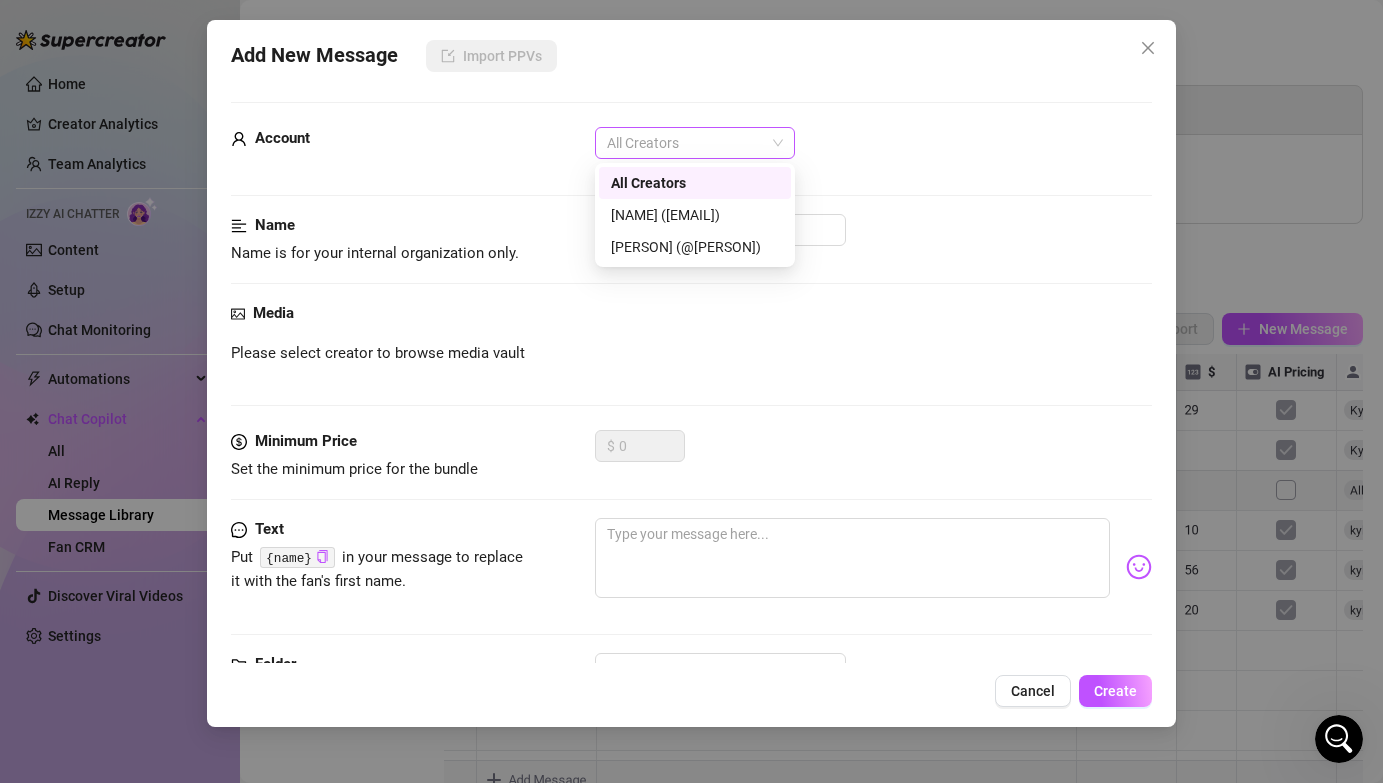 click on "All Creators" at bounding box center [695, 143] 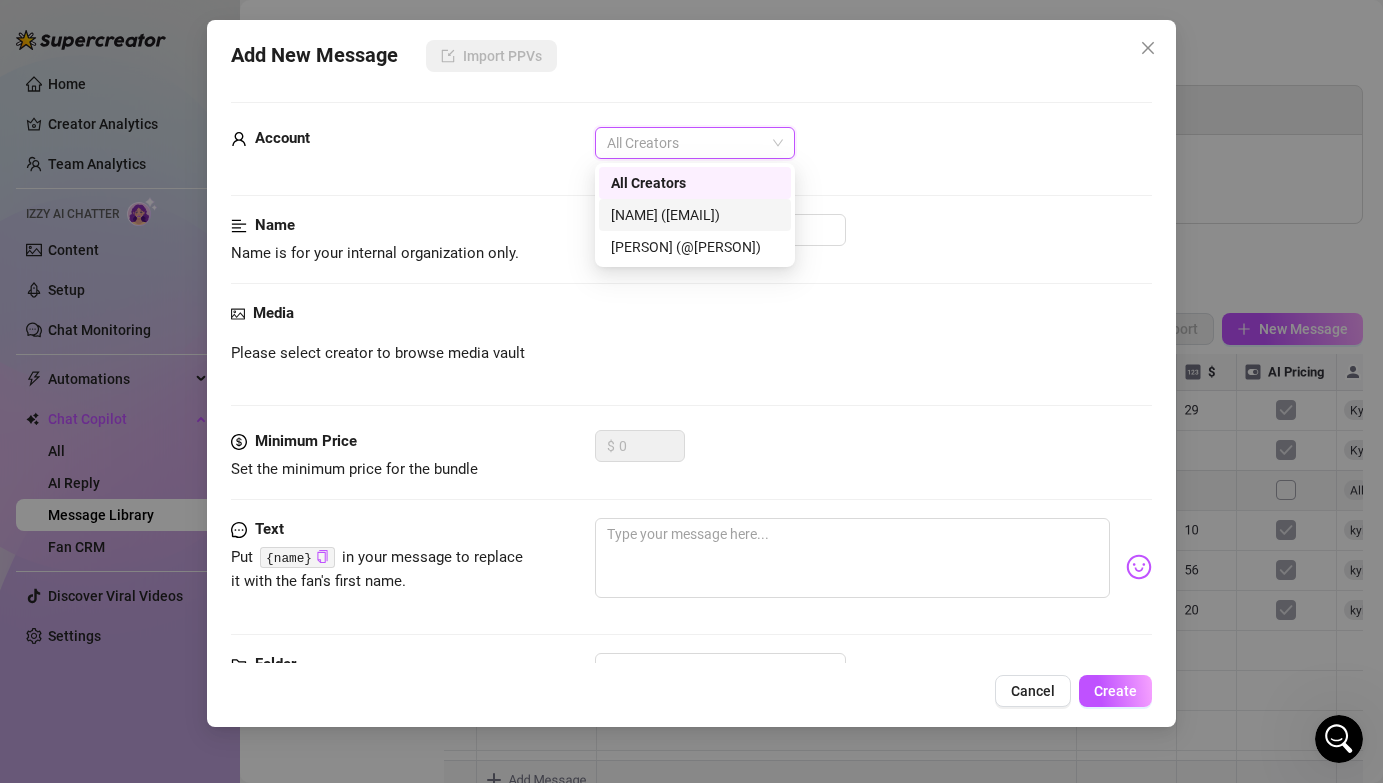 click on "[NAME] ([EMAIL])" at bounding box center [695, 215] 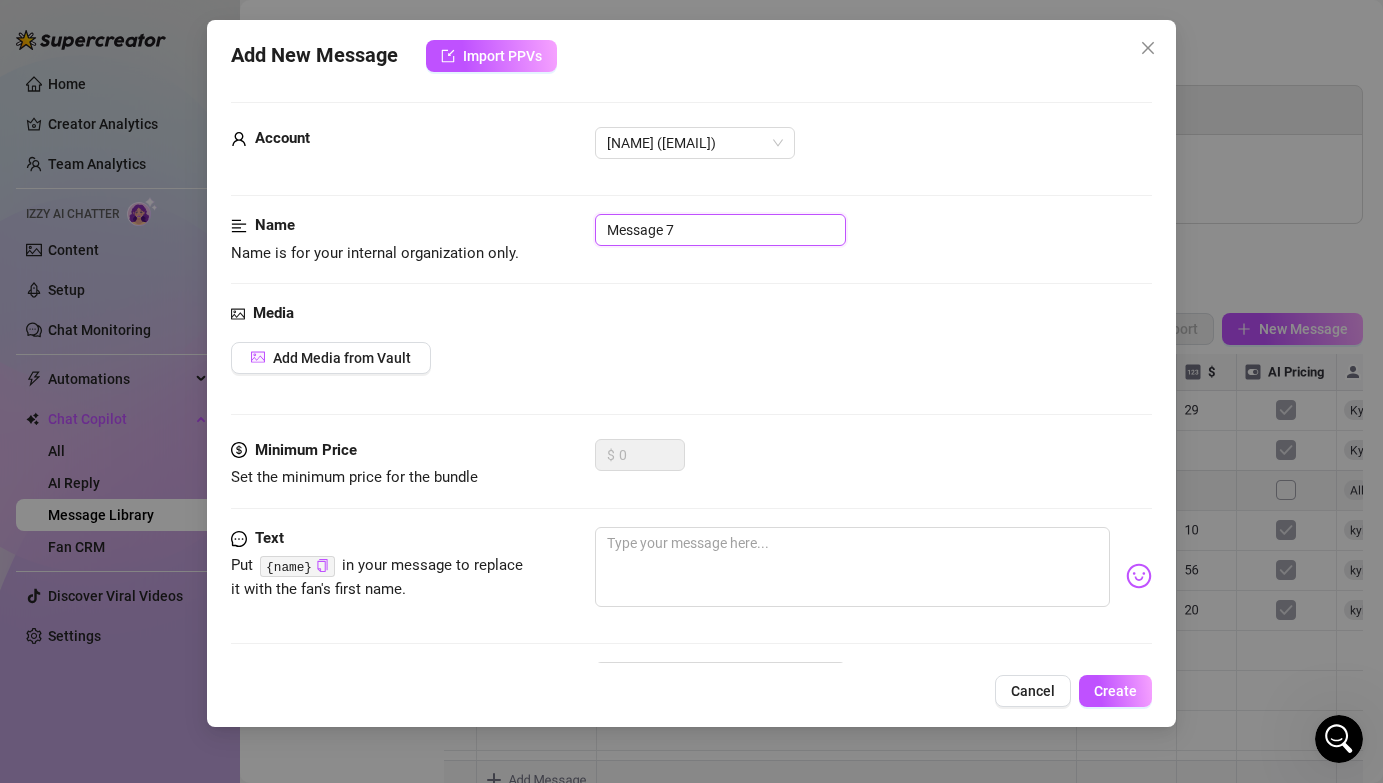 drag, startPoint x: 707, startPoint y: 232, endPoint x: 576, endPoint y: 237, distance: 131.09538 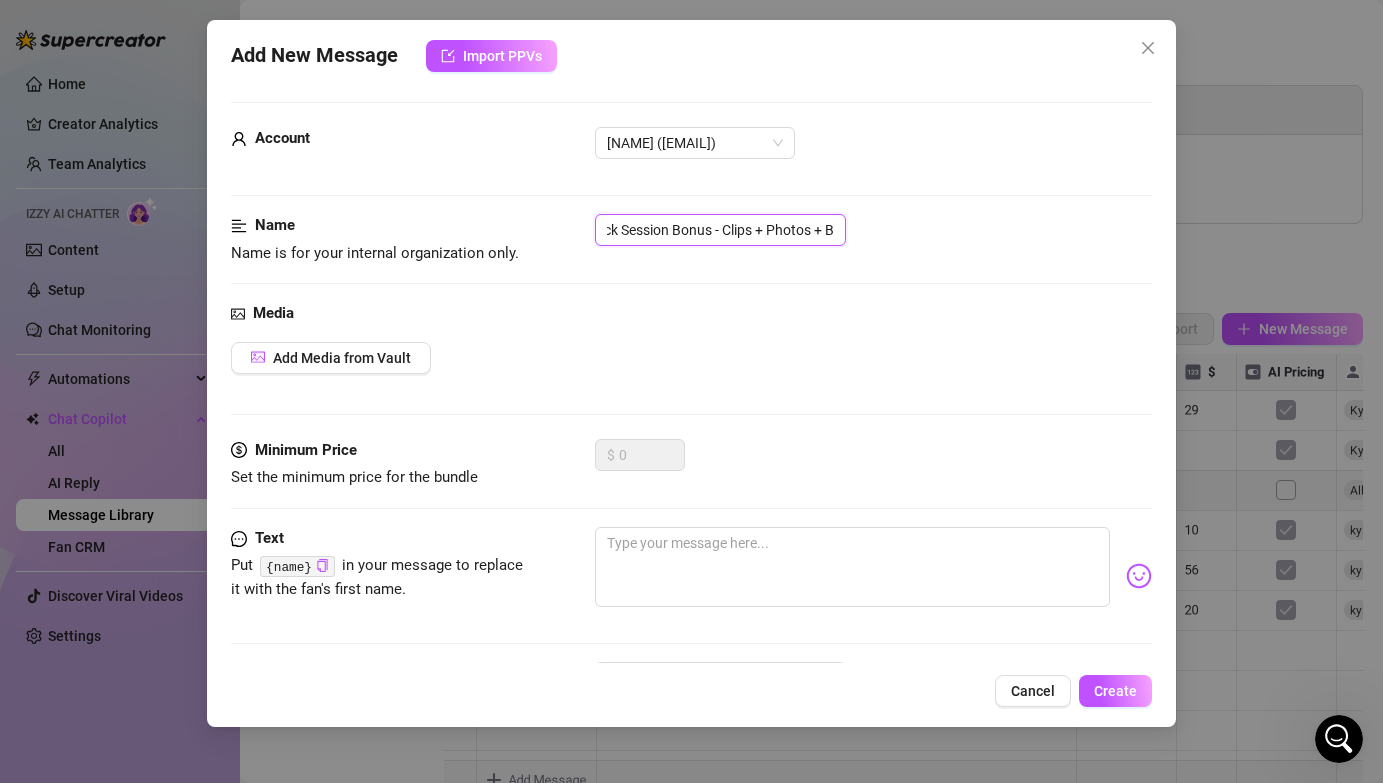 scroll, scrollTop: 0, scrollLeft: 57, axis: horizontal 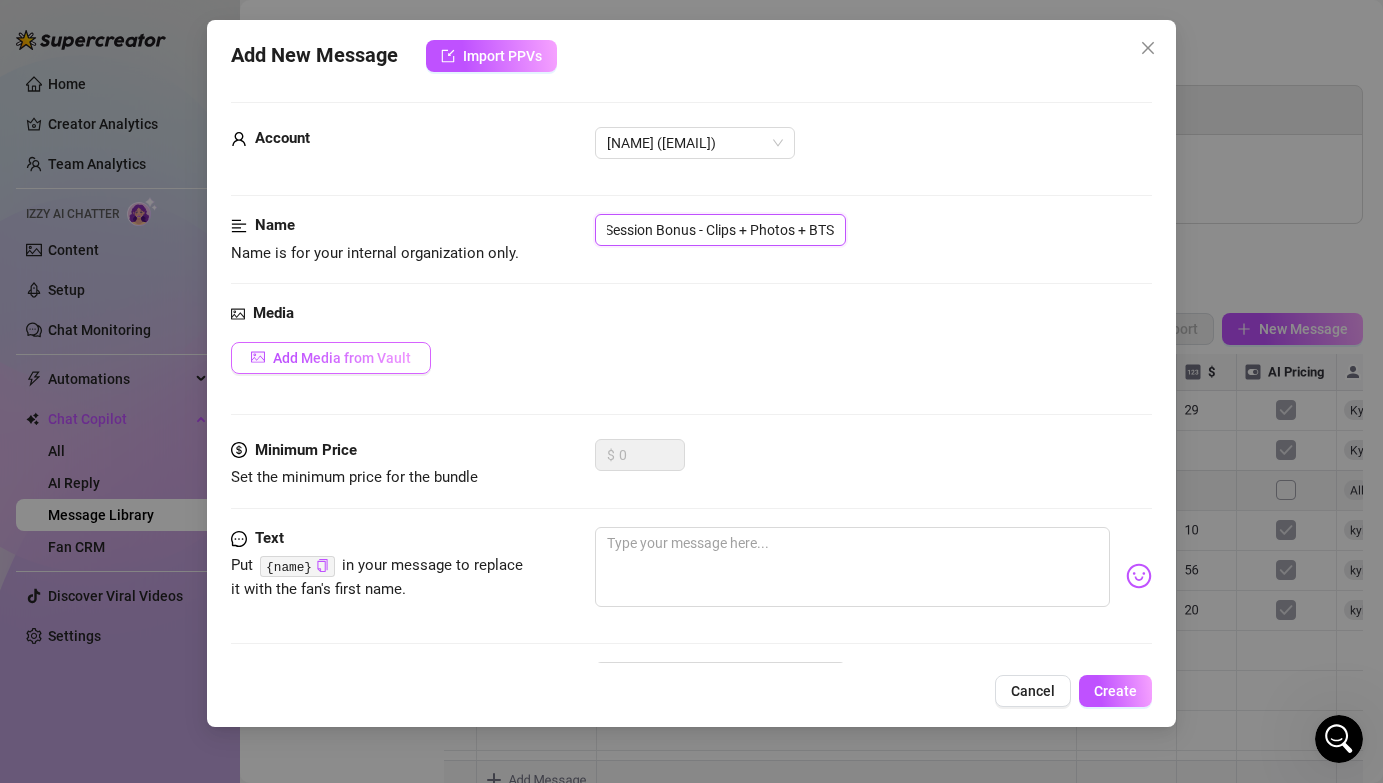 type on "3x Fuck Session Bonus - Clips + Photos + BTS" 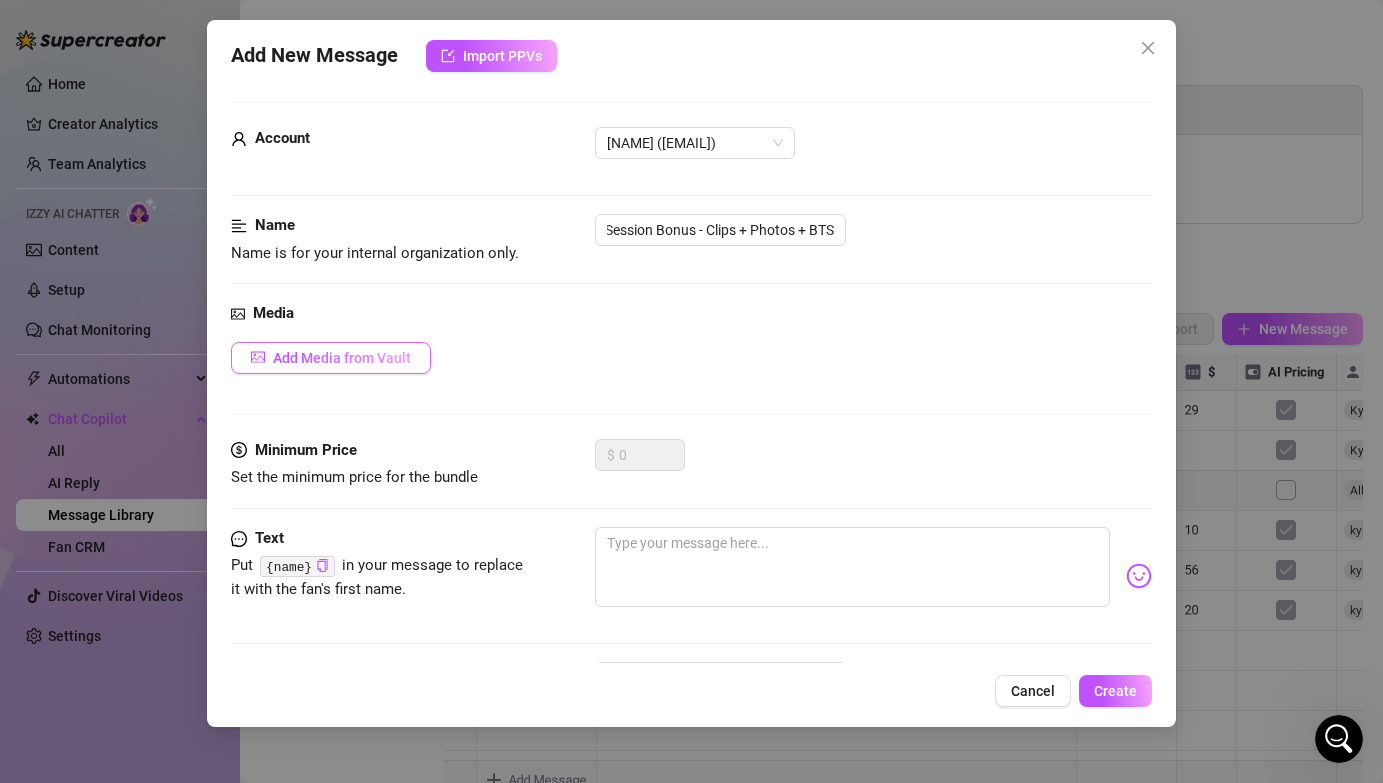 scroll, scrollTop: 0, scrollLeft: 0, axis: both 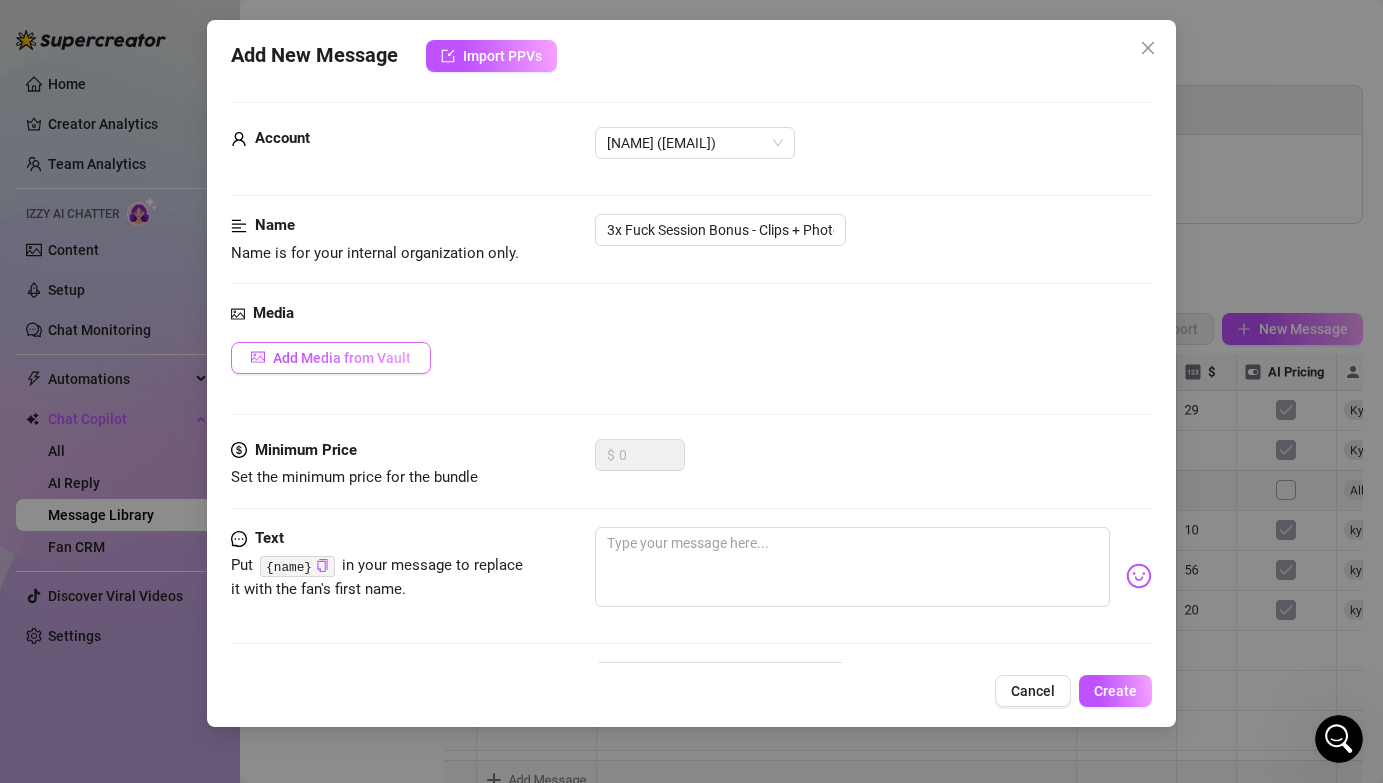 click on "Add Media from Vault" at bounding box center [331, 358] 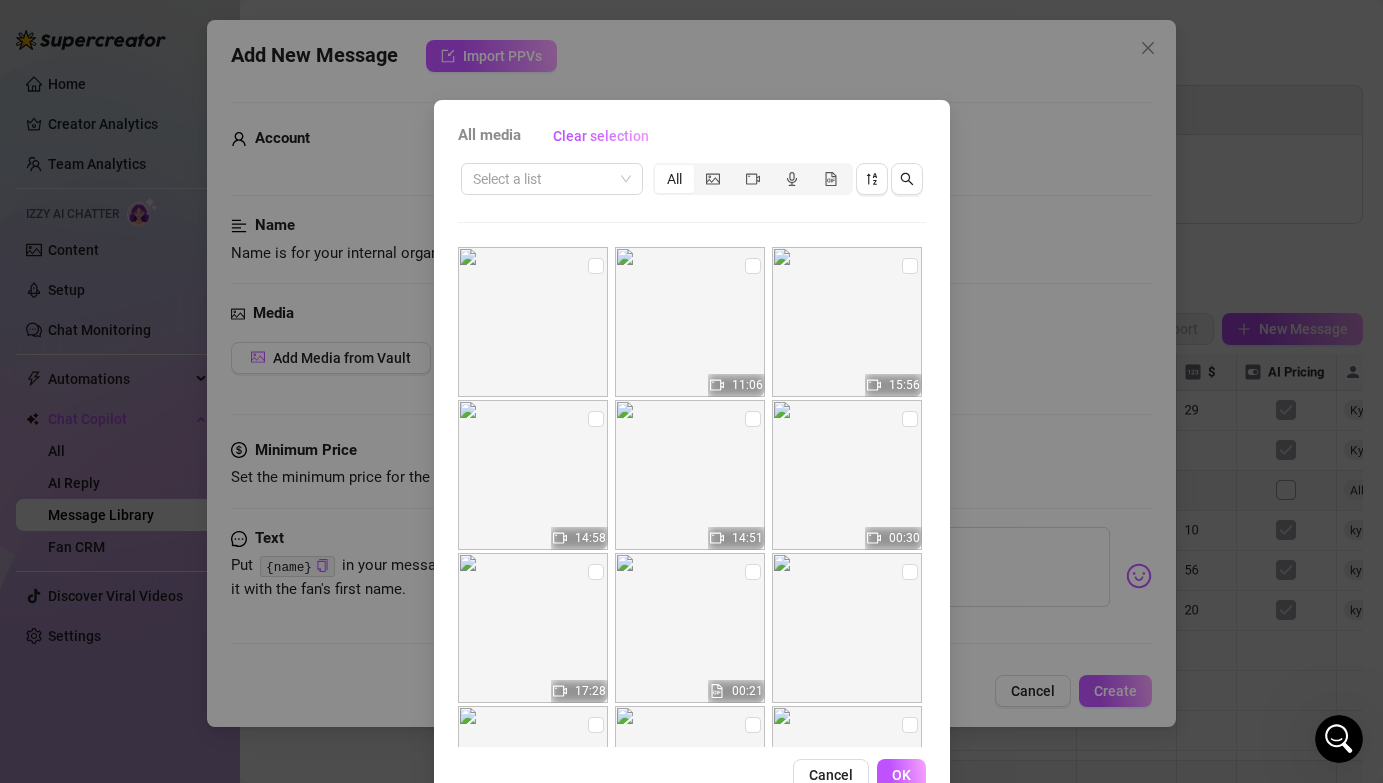 click on "All media Clear selection Select a list All 11:06 15:56 14:58 14:51 00:30 17:28 00:21 00:04 00:05 00:23 00:36 01:08 00:05 00:37 00:29 Cancel OK" at bounding box center [691, 391] 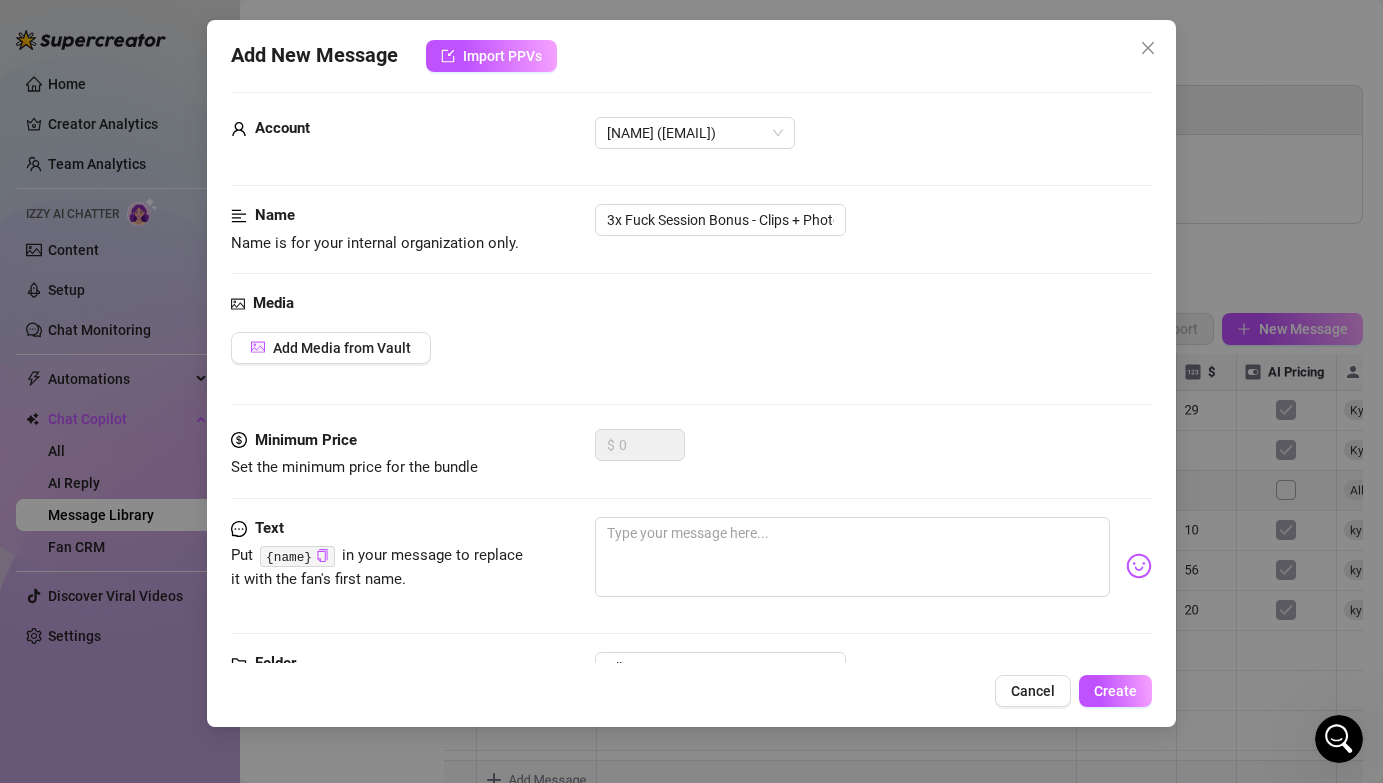scroll, scrollTop: 0, scrollLeft: 0, axis: both 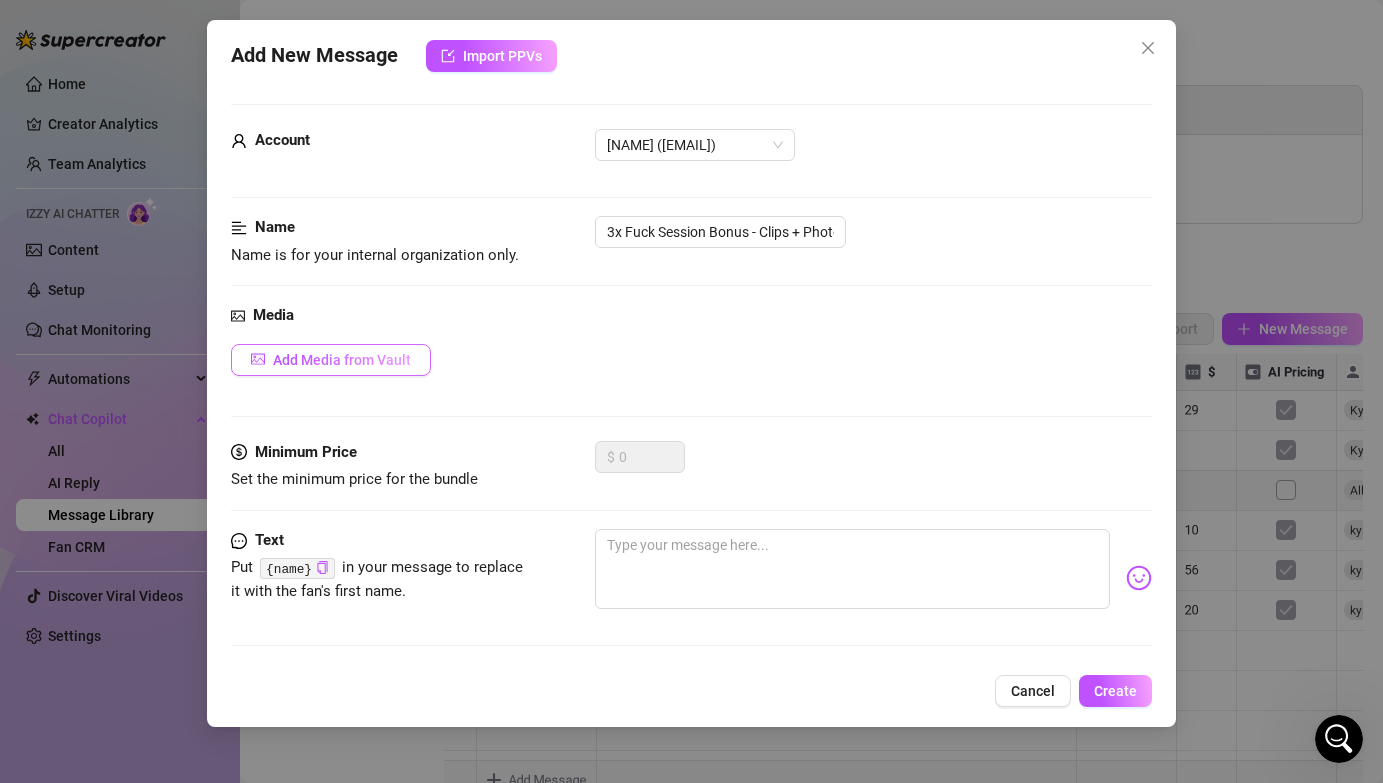 click on "Add Media from Vault" at bounding box center (331, 360) 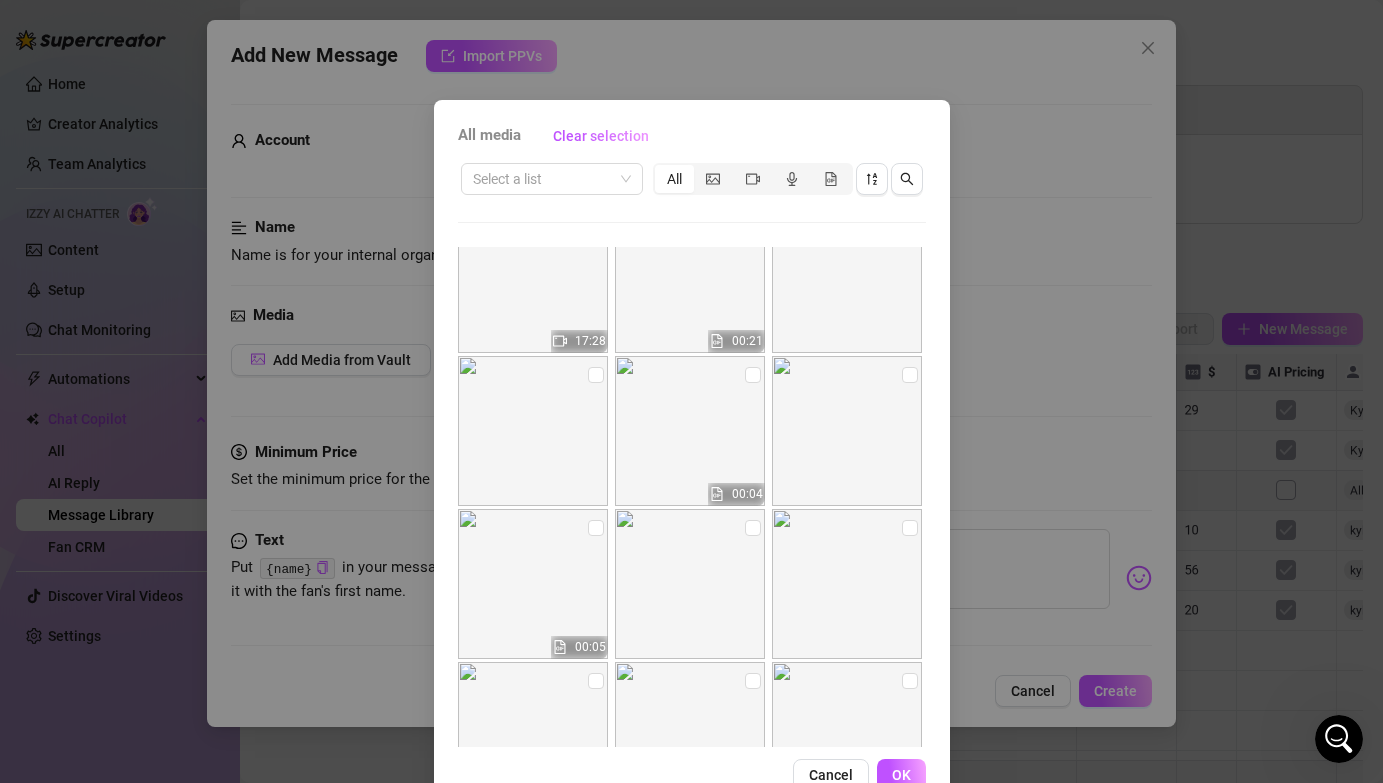 scroll, scrollTop: 354, scrollLeft: 0, axis: vertical 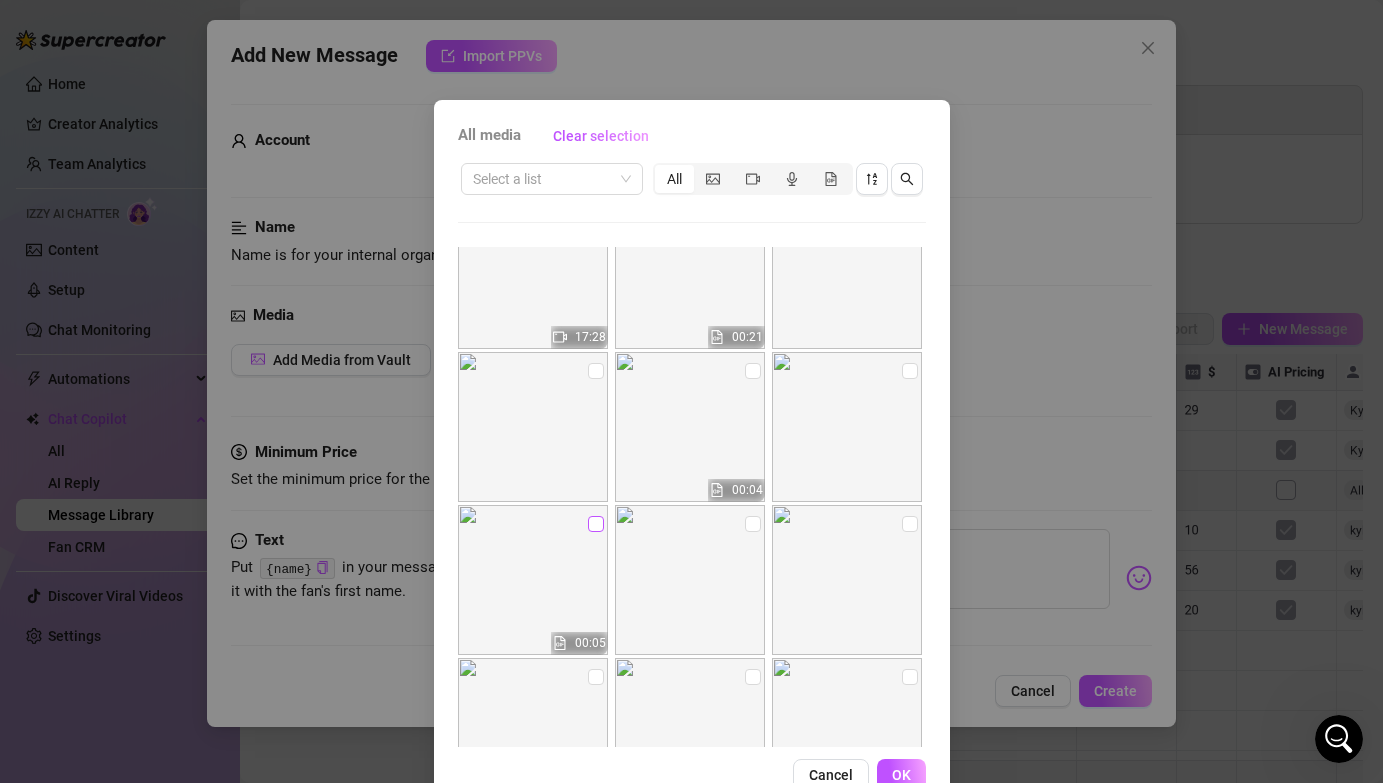 click at bounding box center (596, 524) 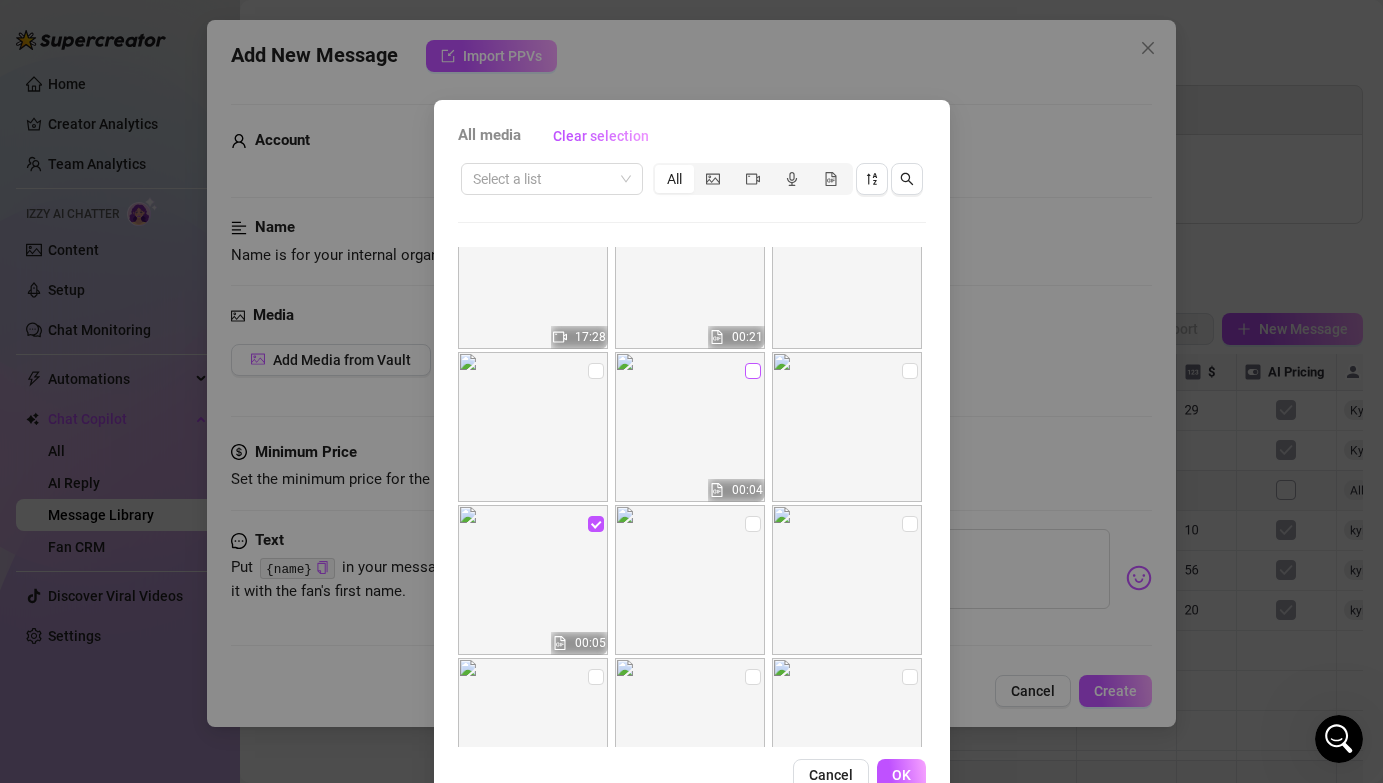 click at bounding box center (753, 371) 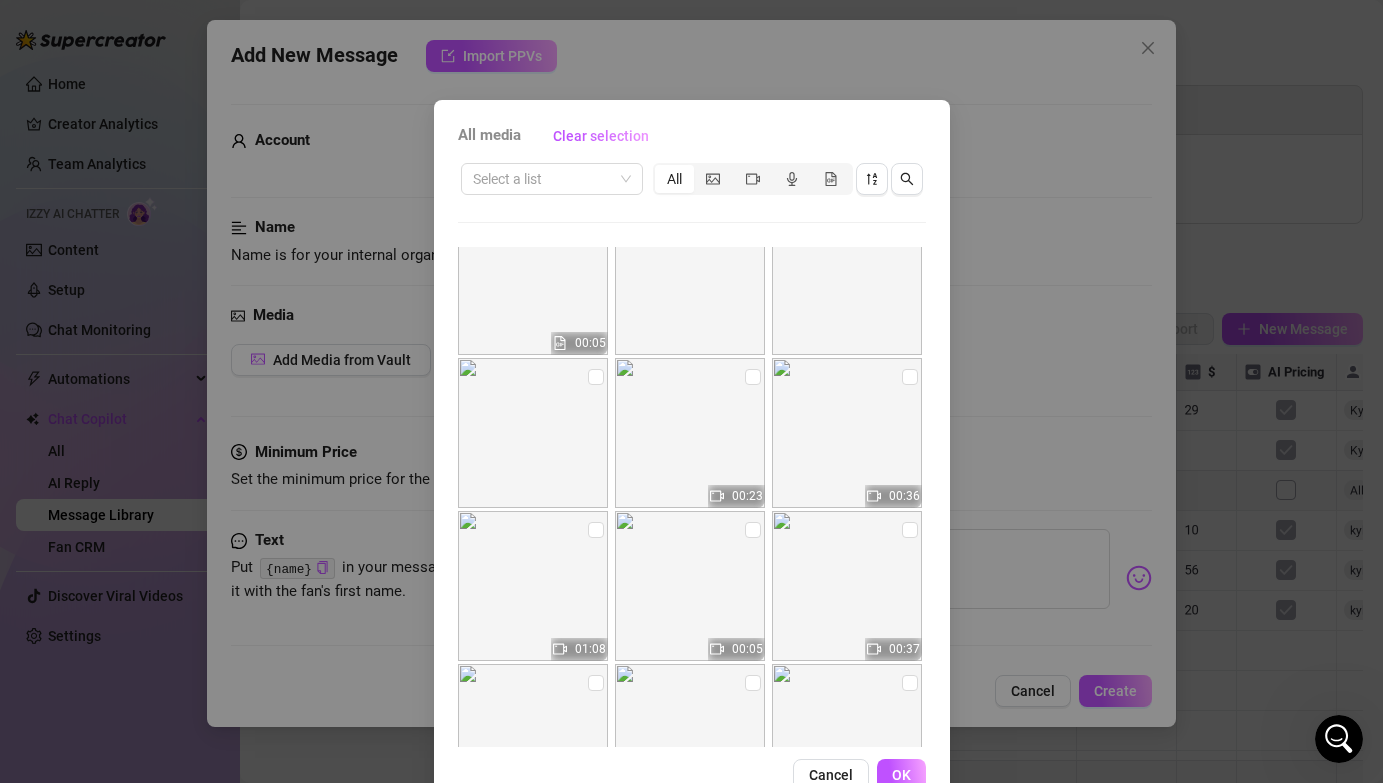 scroll, scrollTop: 677, scrollLeft: 0, axis: vertical 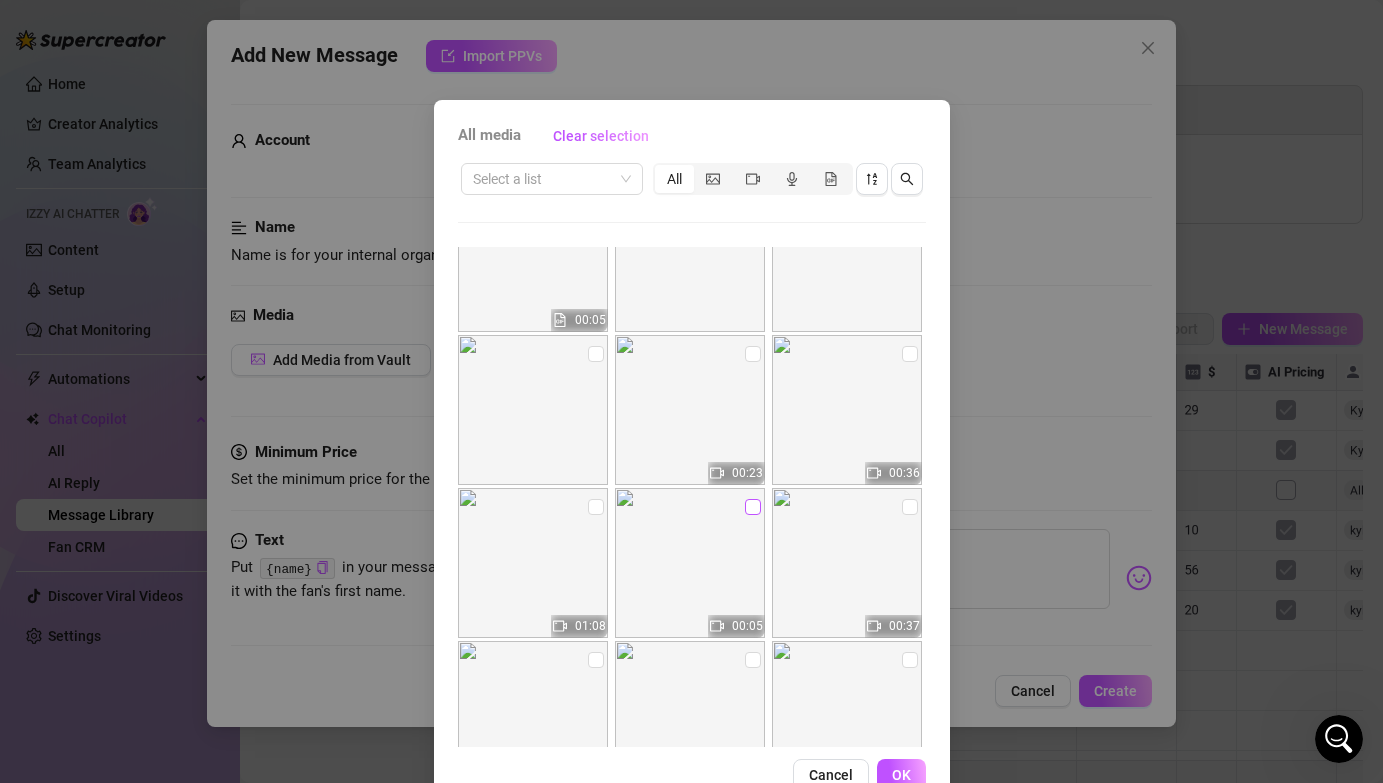 click at bounding box center [753, 507] 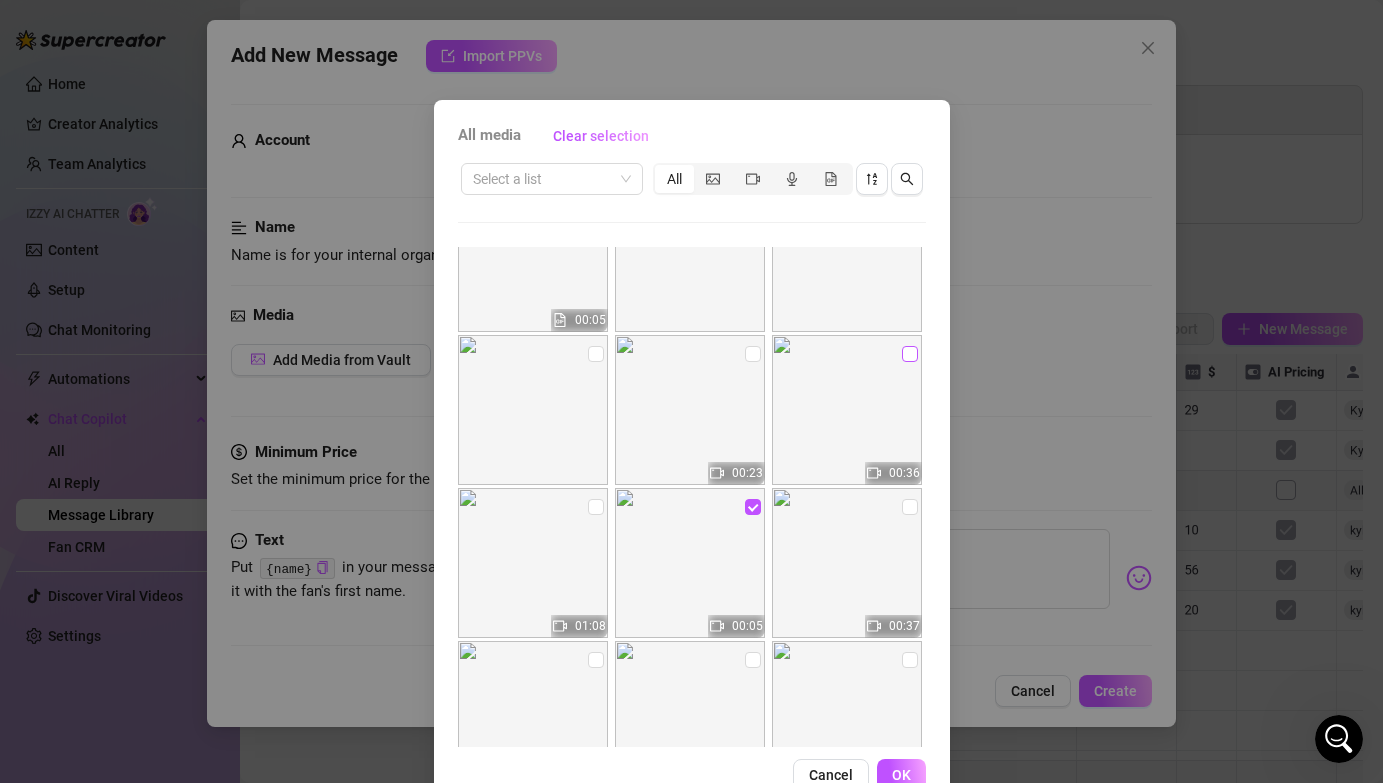 click at bounding box center (910, 354) 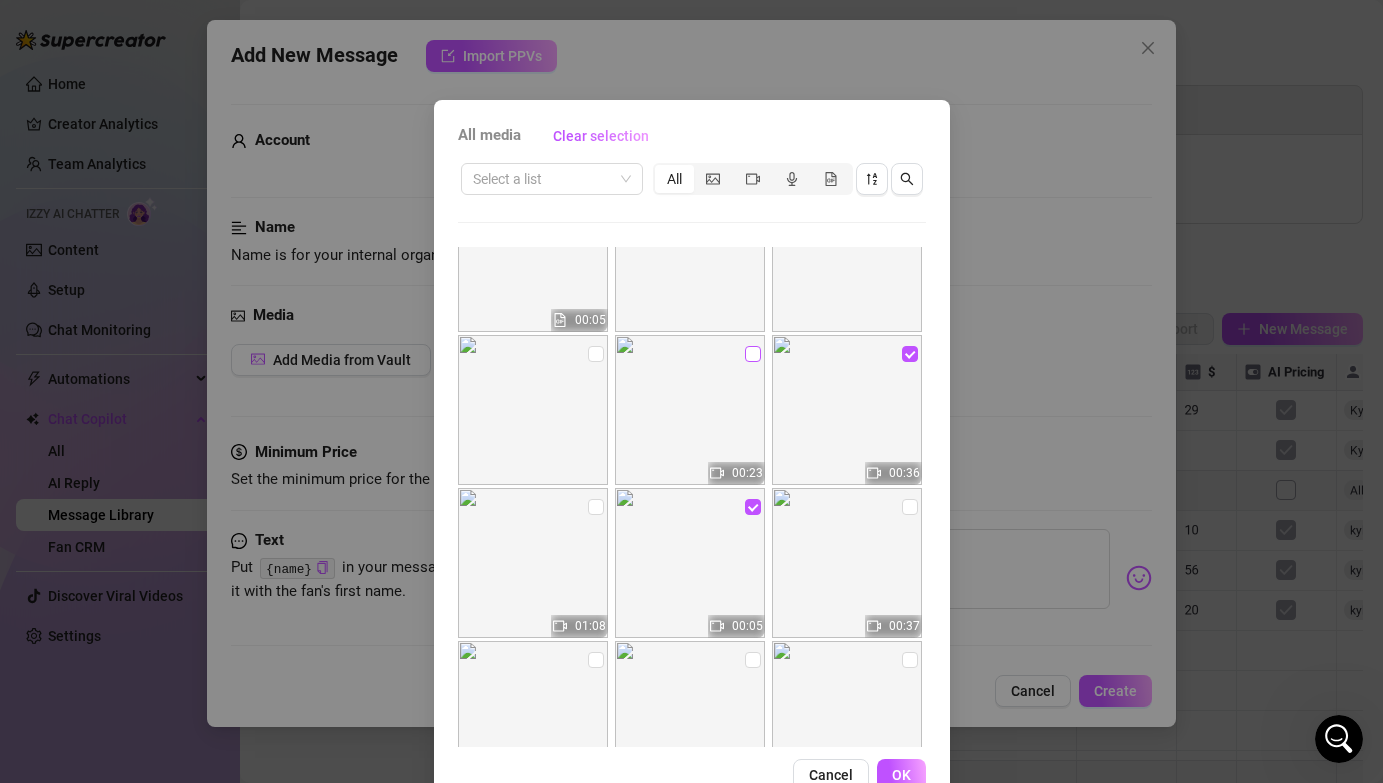 click at bounding box center (753, 354) 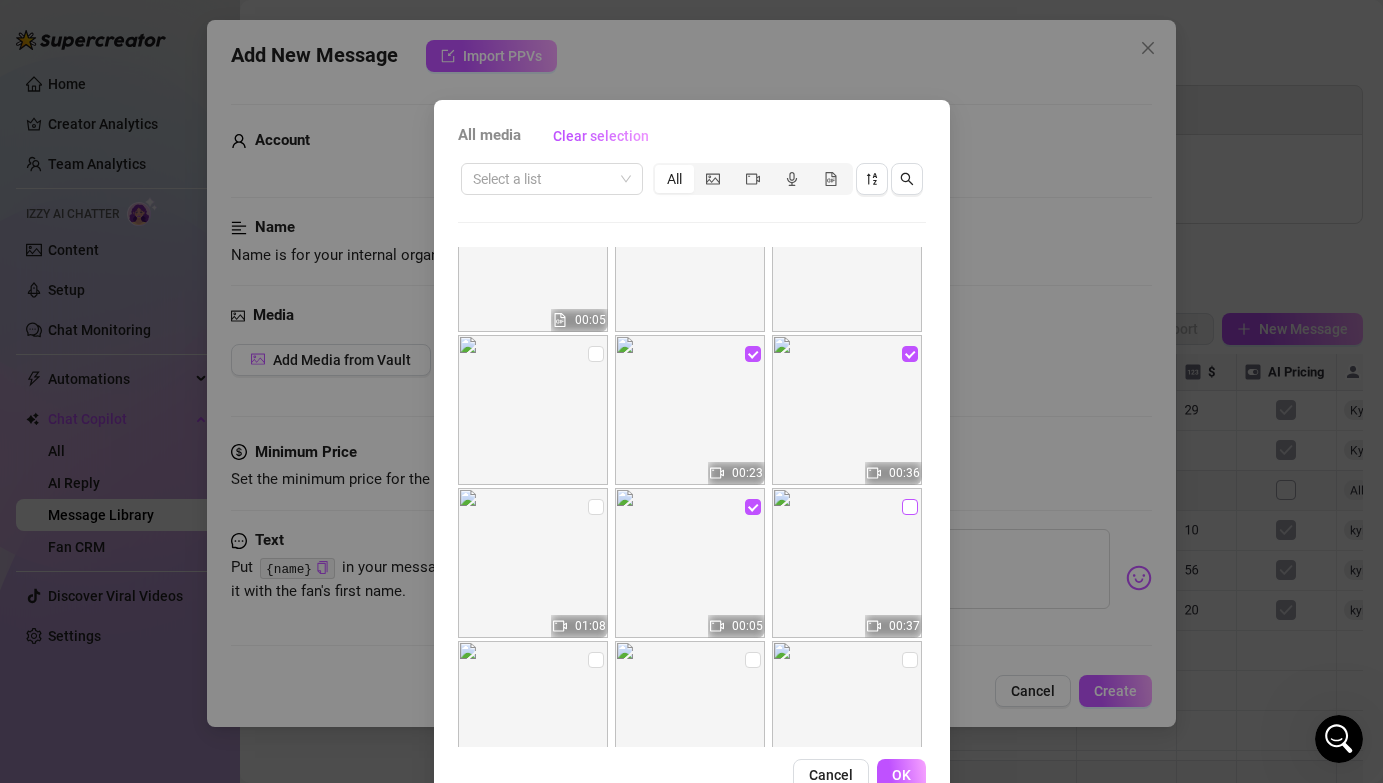 click at bounding box center [910, 507] 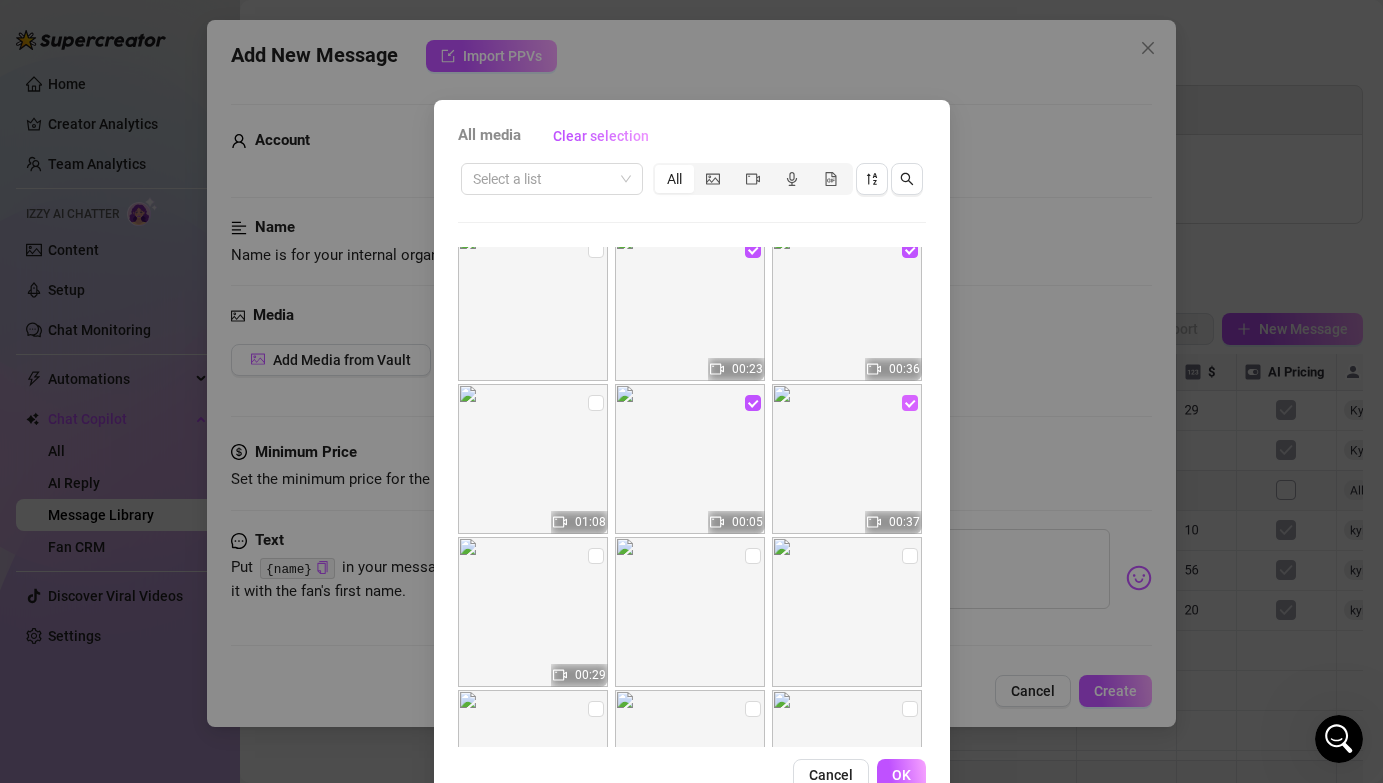 scroll, scrollTop: 783, scrollLeft: 0, axis: vertical 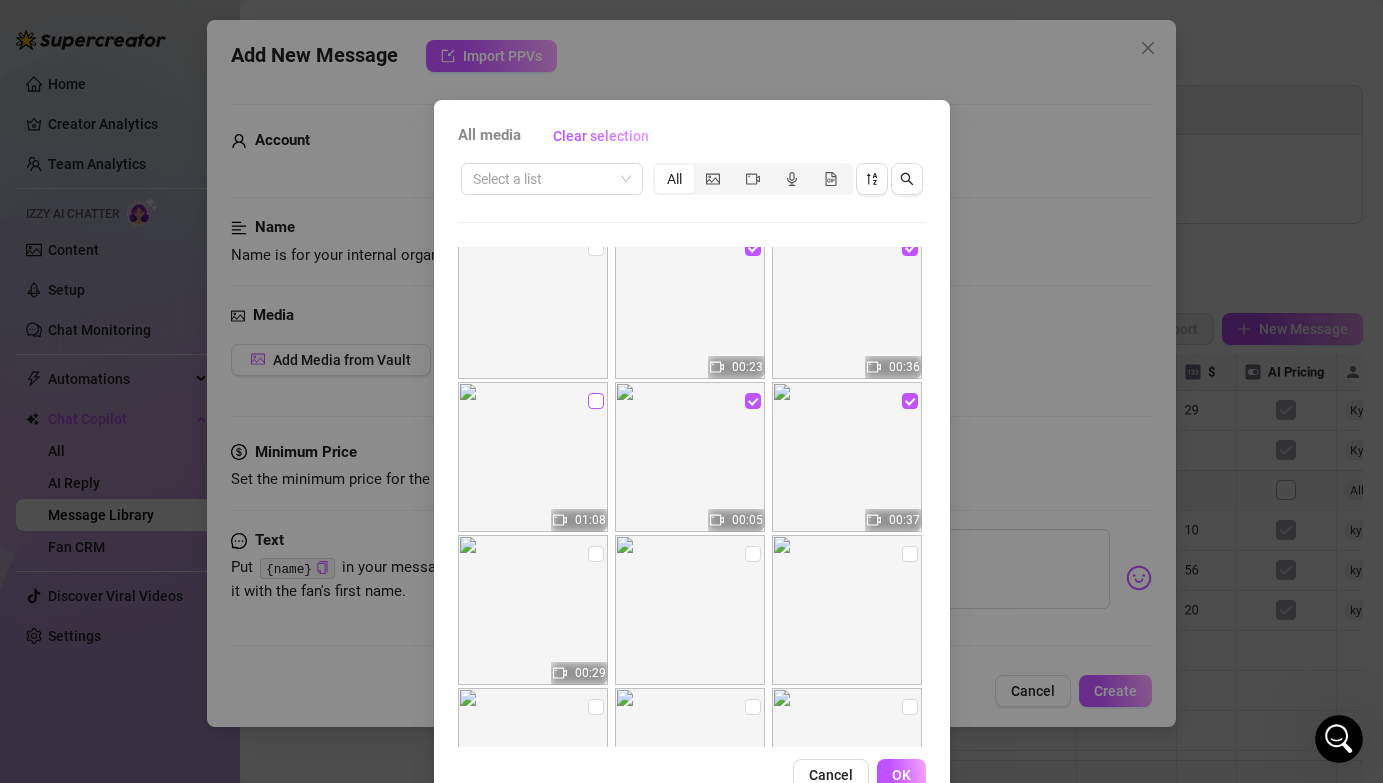 click at bounding box center (596, 401) 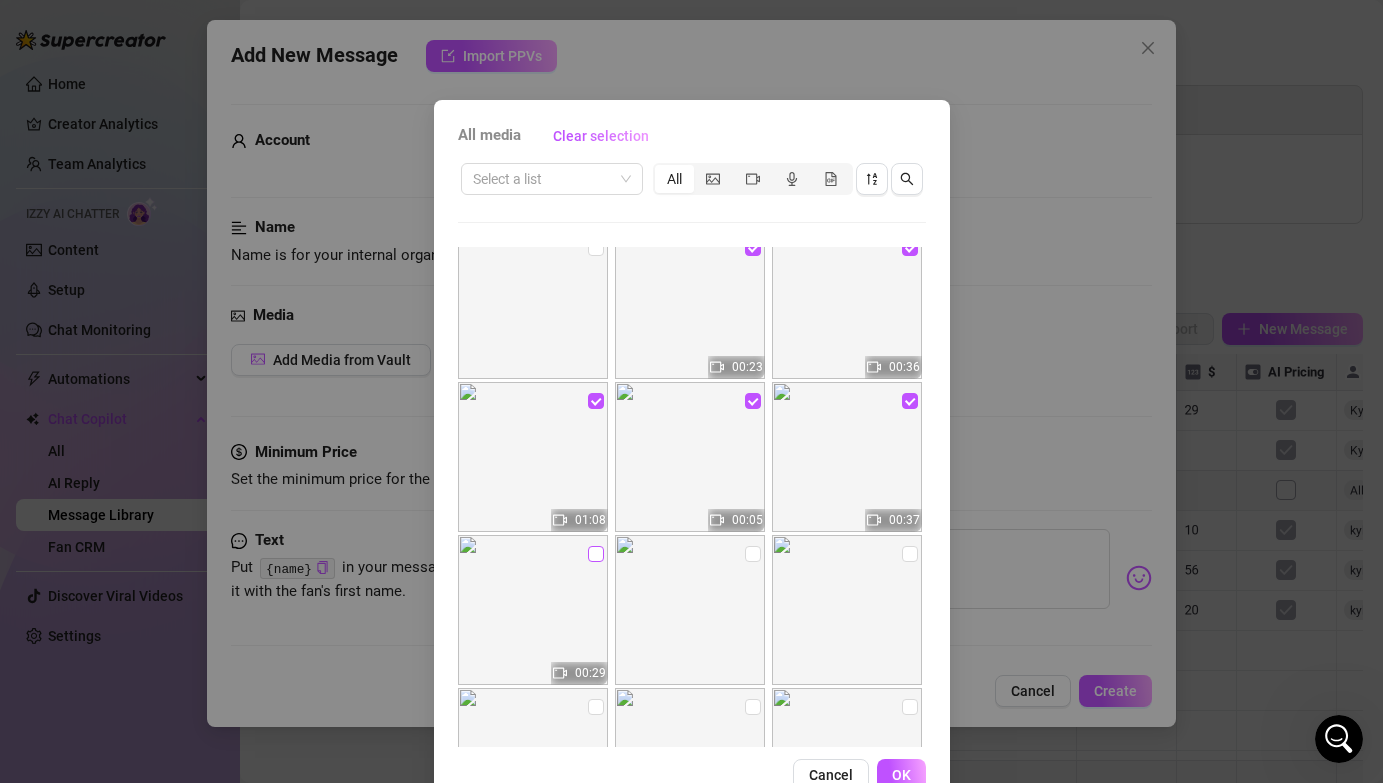 click at bounding box center [596, 554] 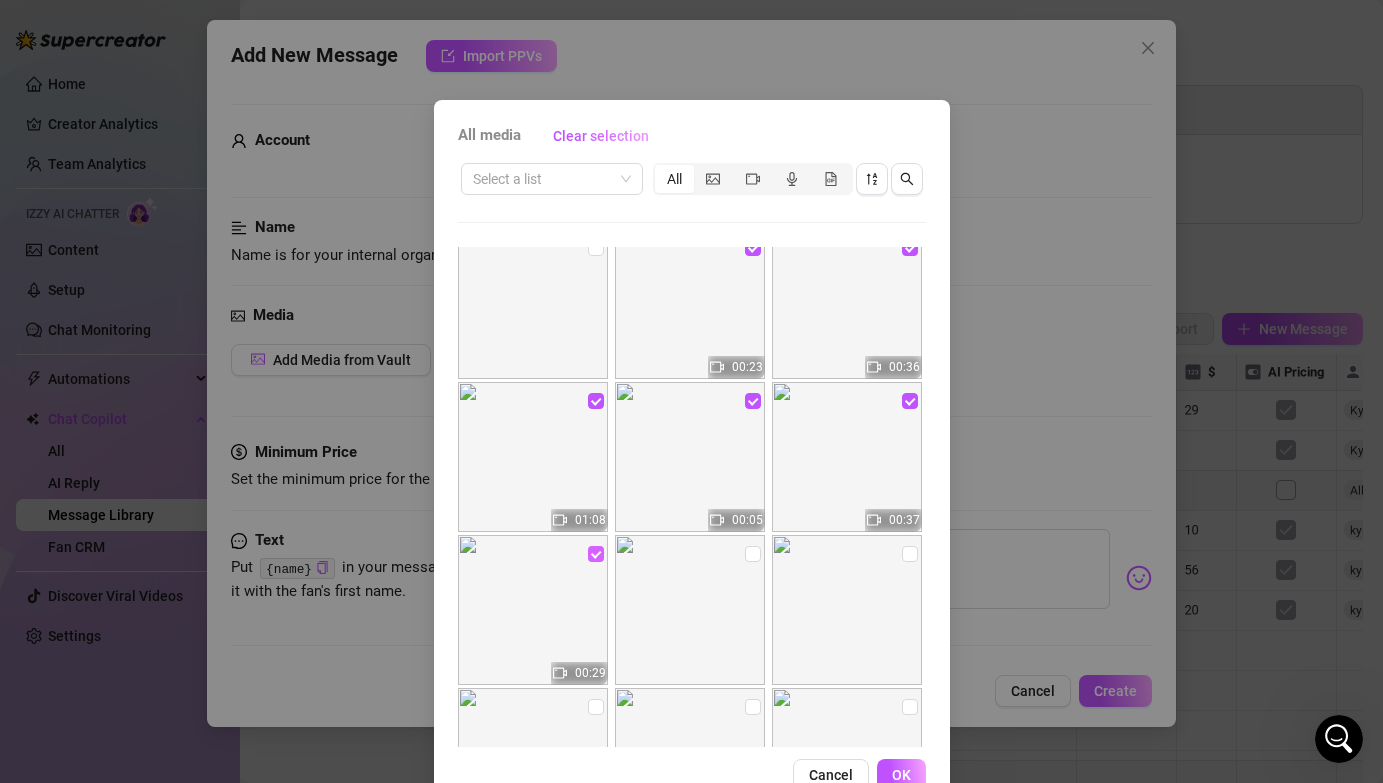 scroll, scrollTop: 881, scrollLeft: 0, axis: vertical 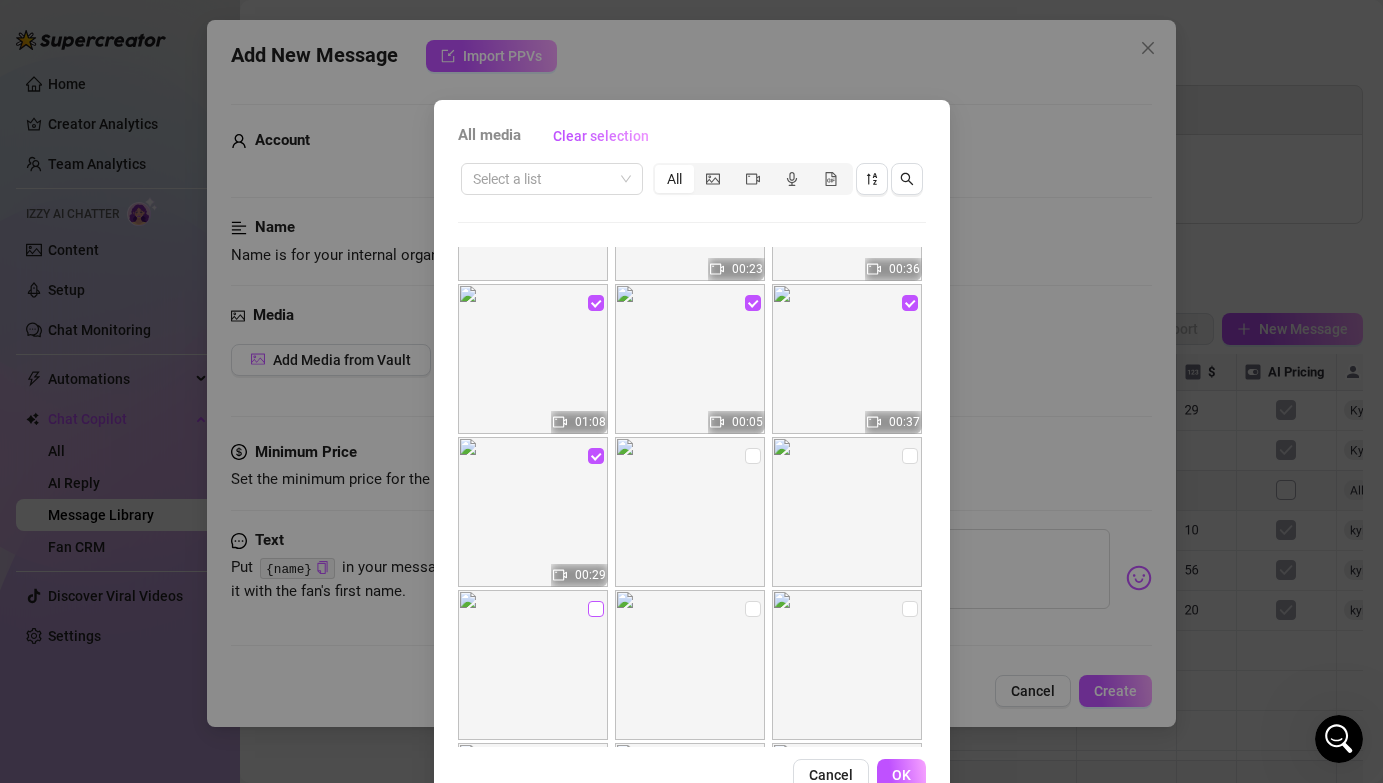click at bounding box center [596, 609] 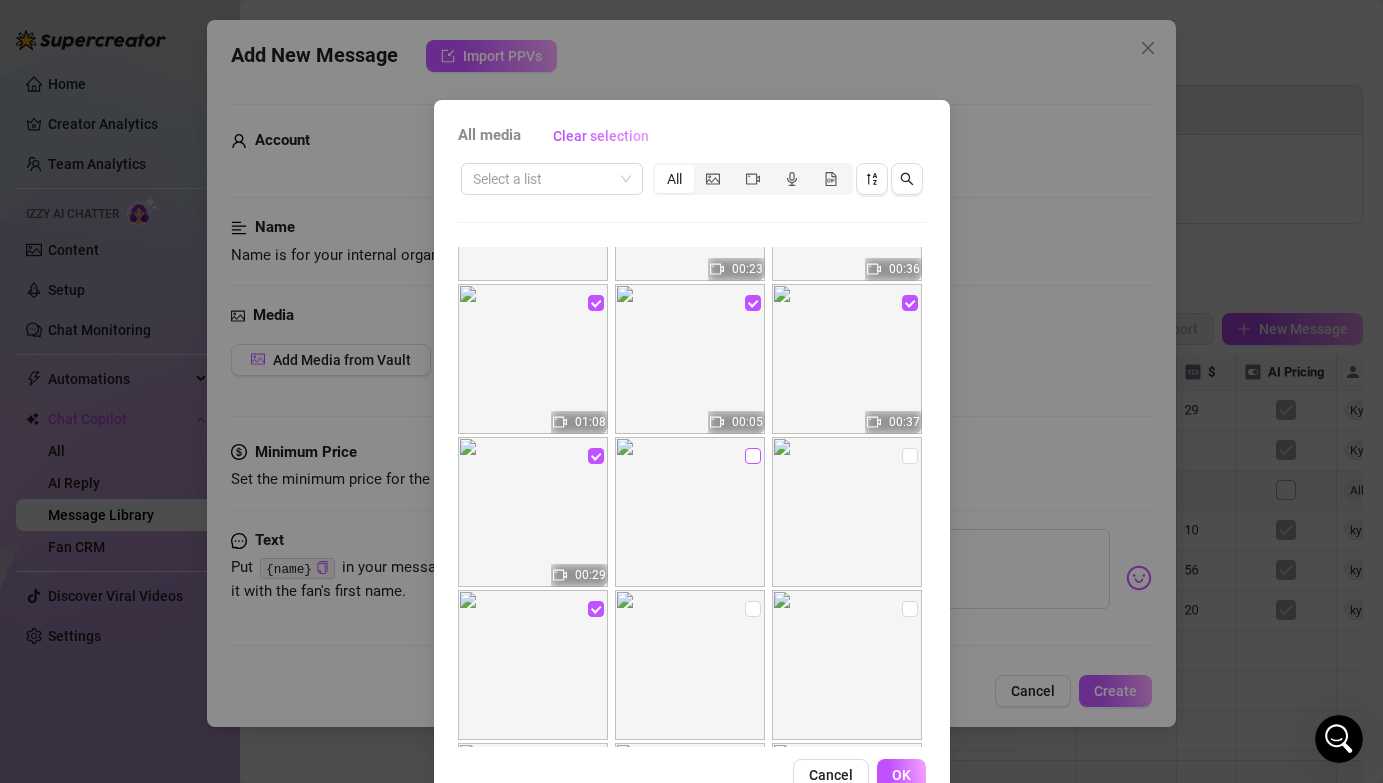 click at bounding box center [753, 456] 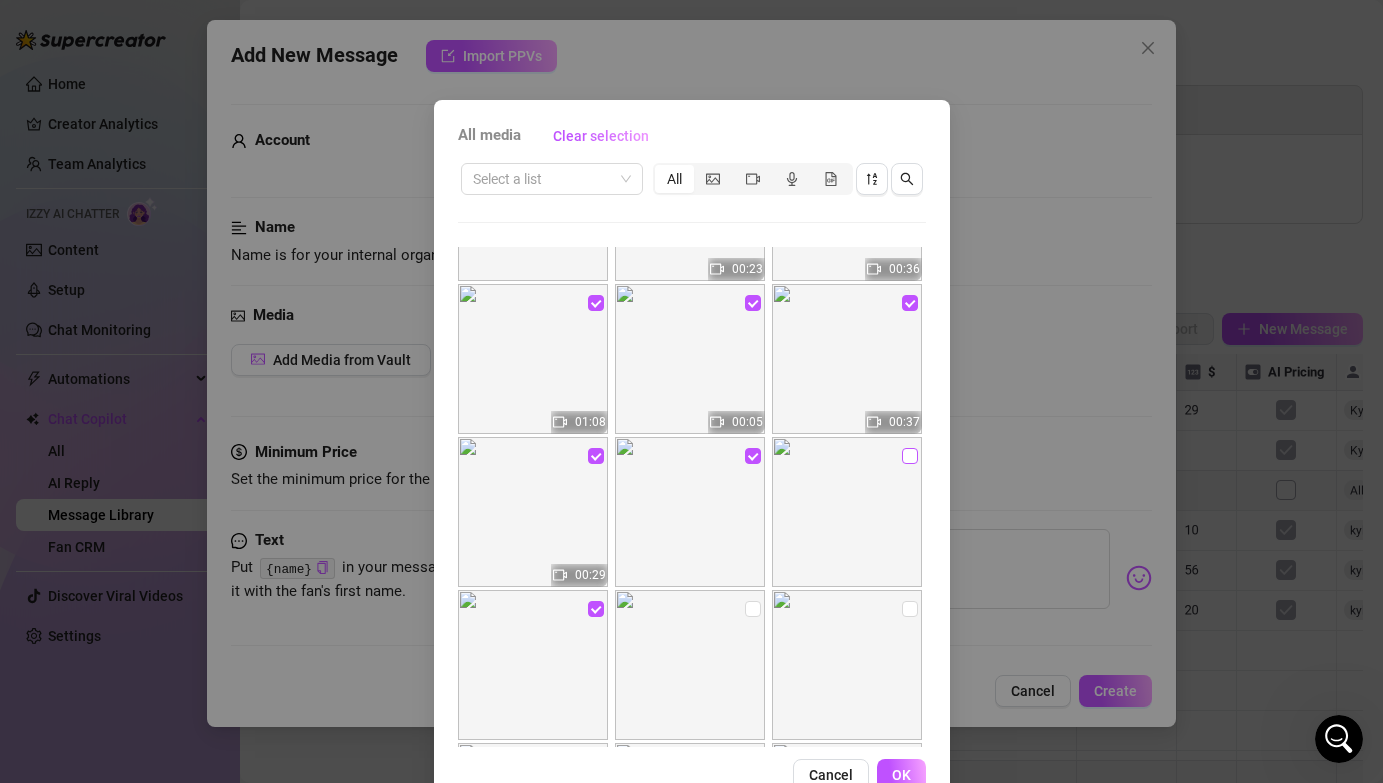click at bounding box center [910, 456] 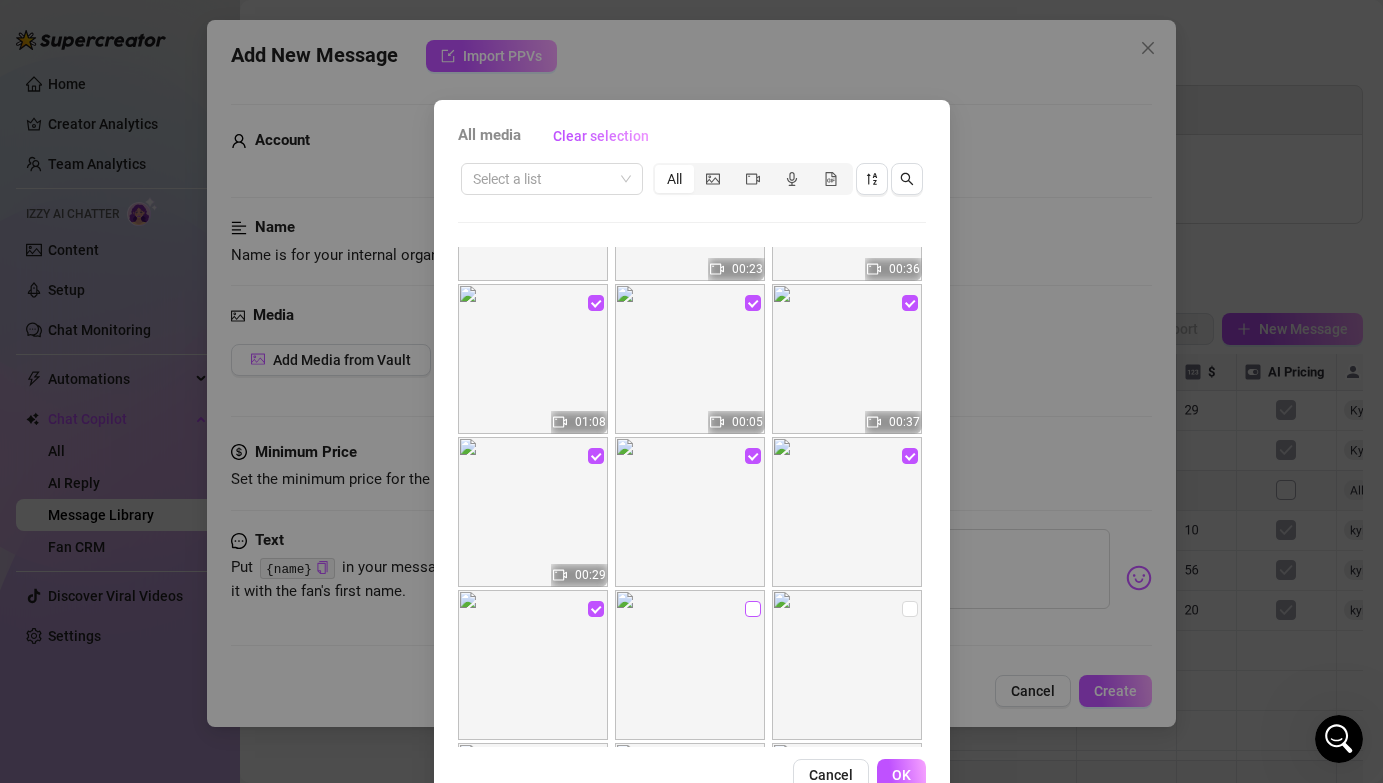 click at bounding box center [753, 609] 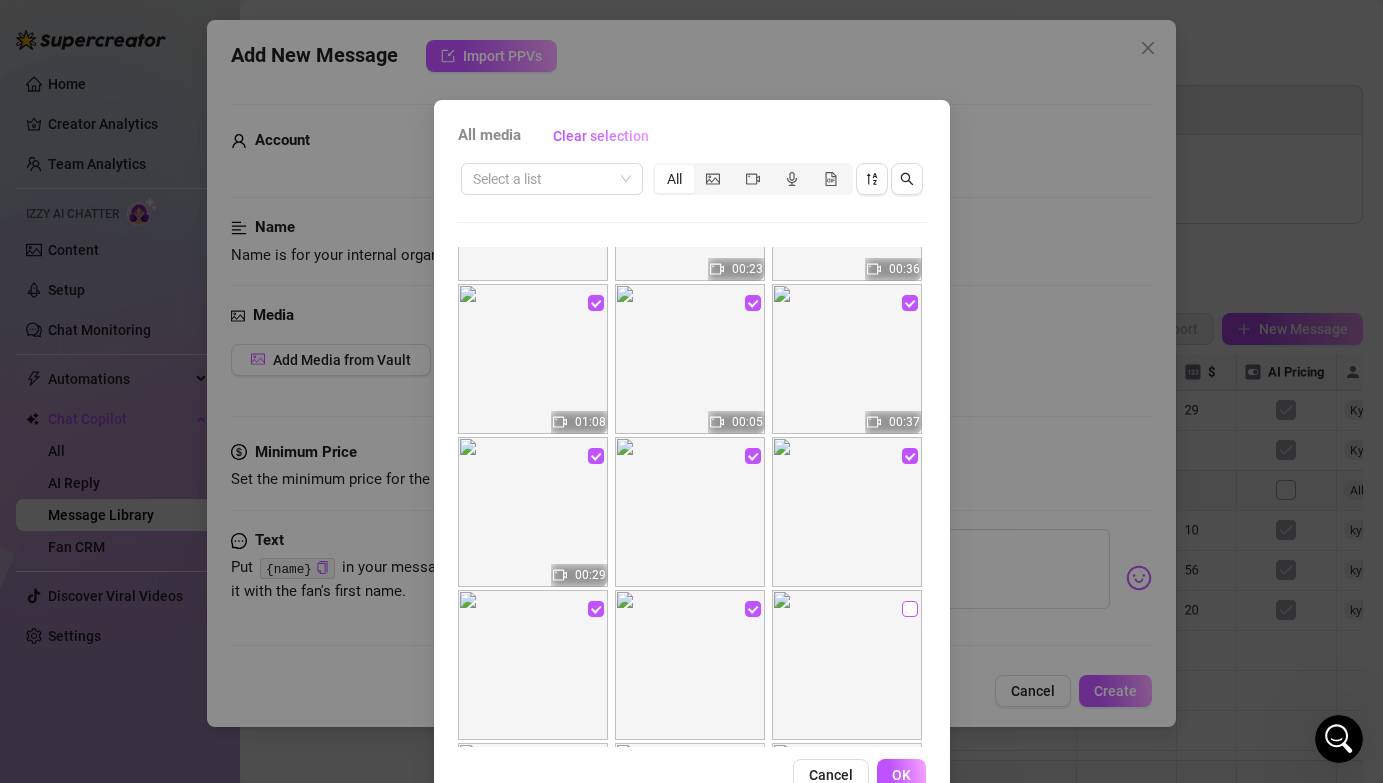 click at bounding box center (910, 609) 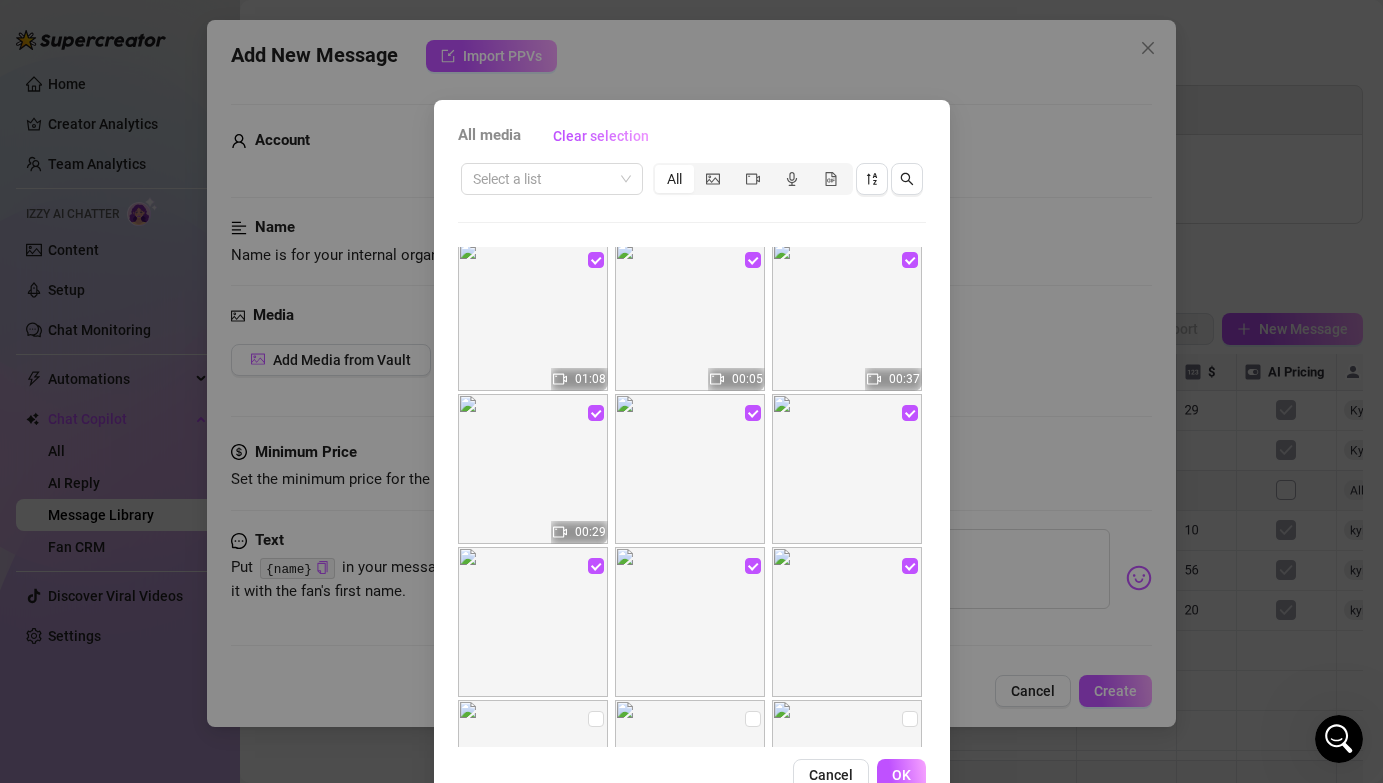 scroll, scrollTop: 929, scrollLeft: 0, axis: vertical 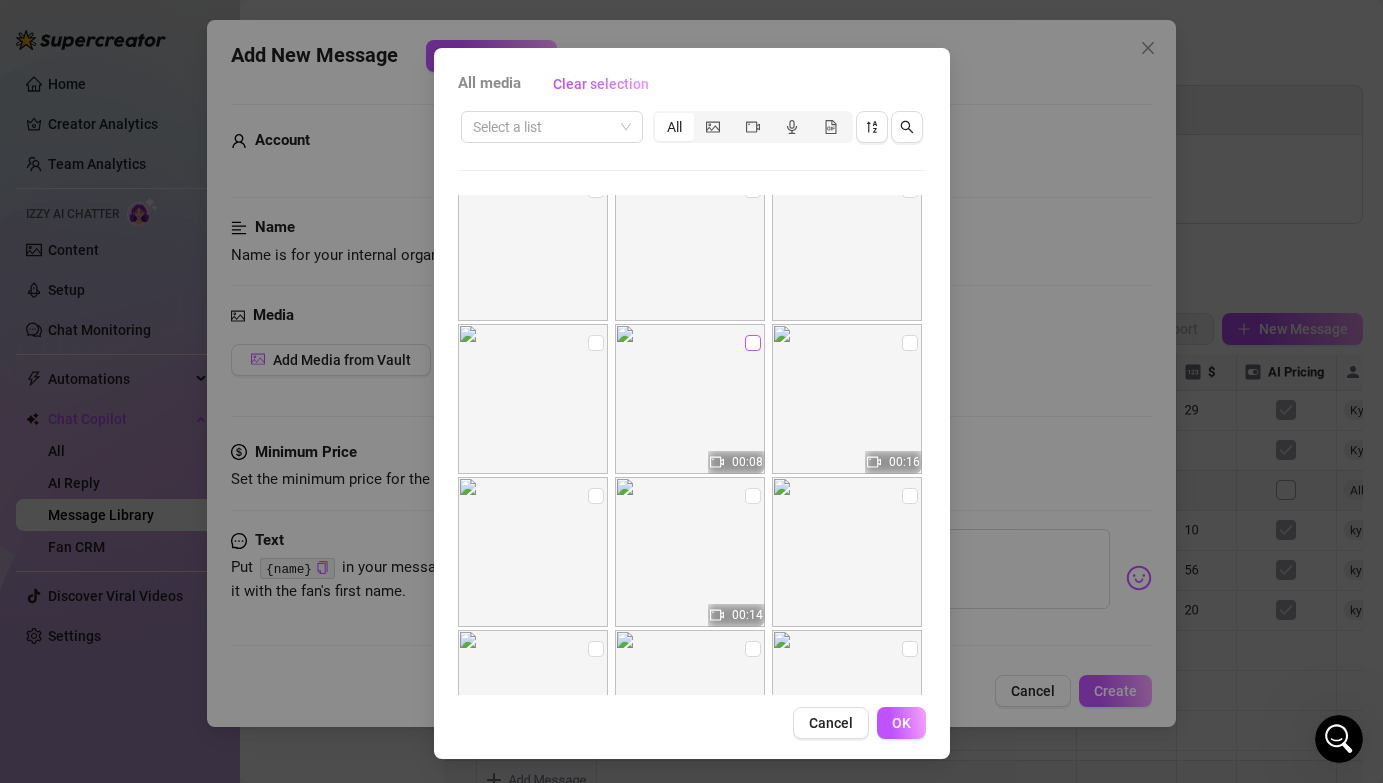 click at bounding box center (753, 343) 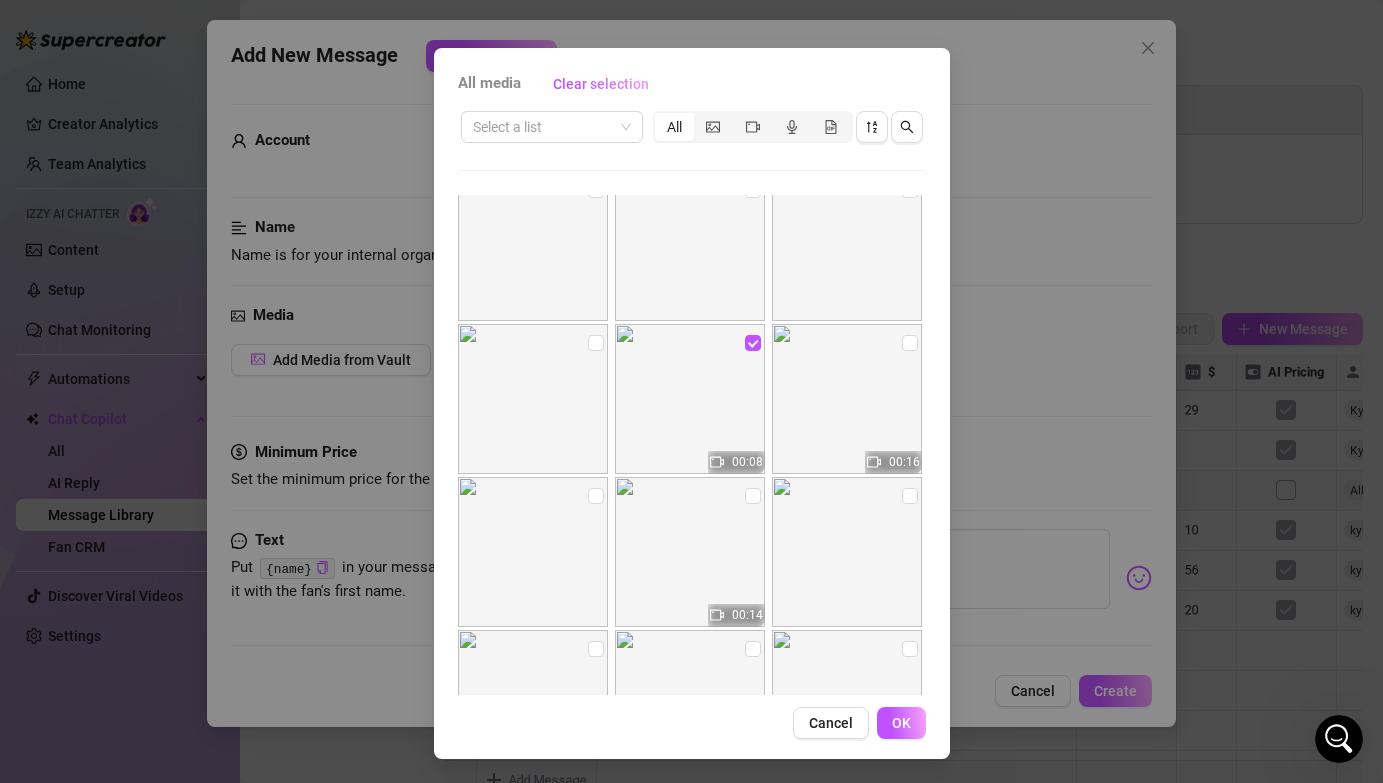 click at bounding box center [690, 552] 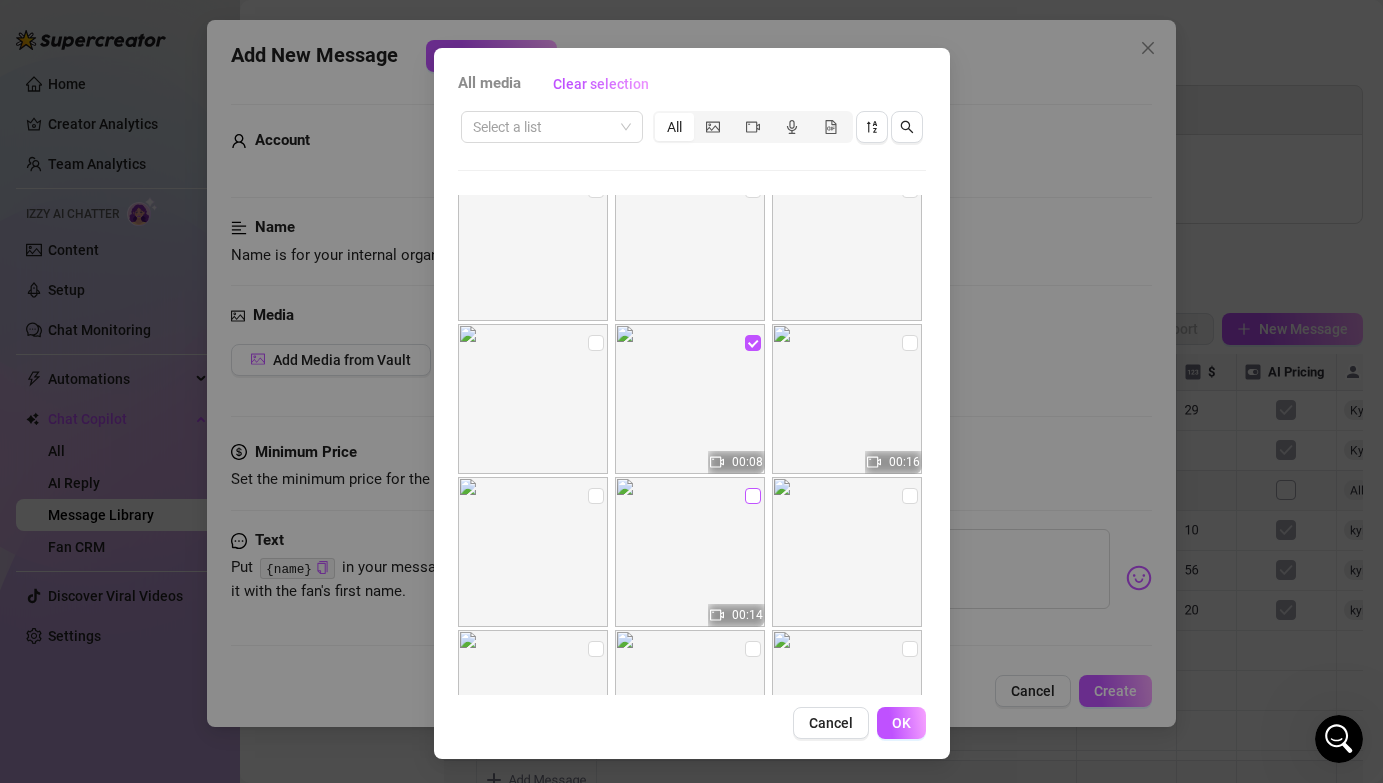 click at bounding box center (753, 496) 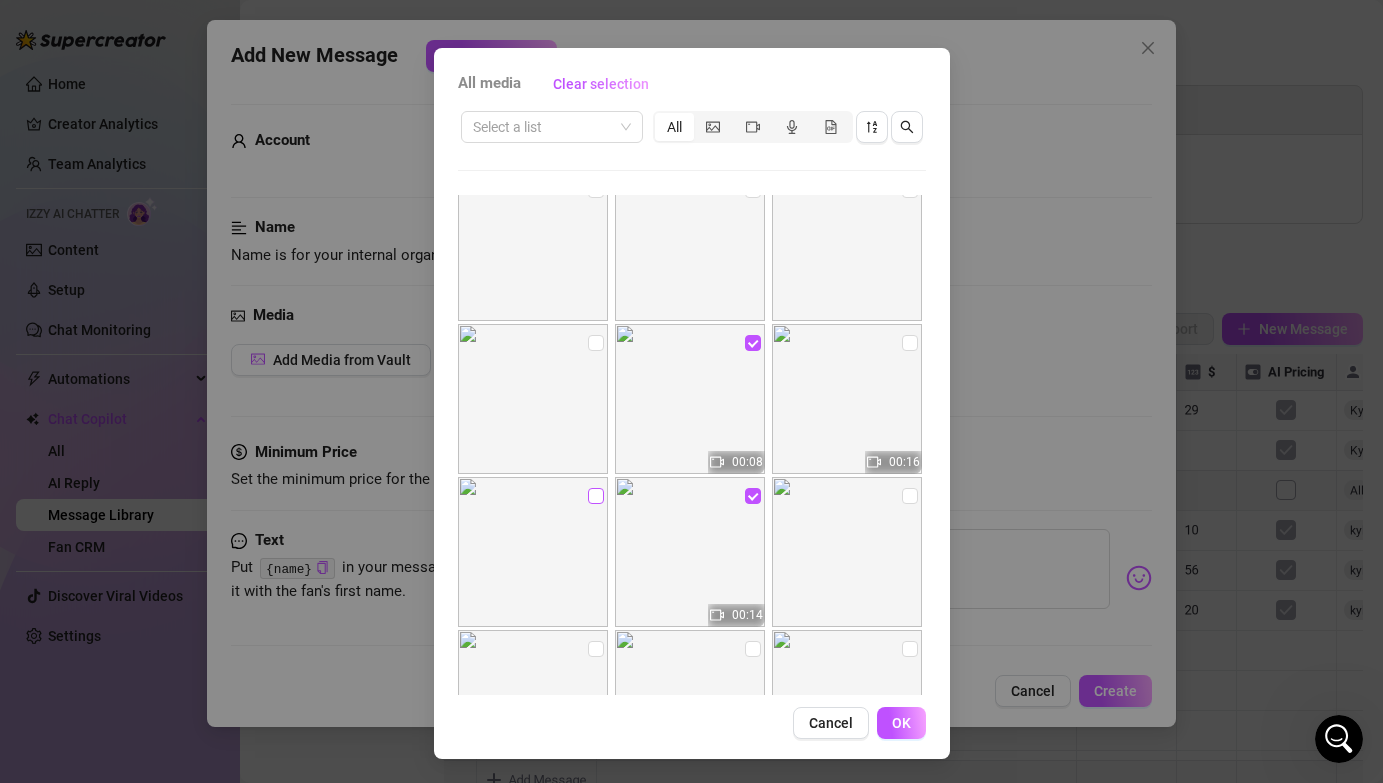 click at bounding box center (596, 496) 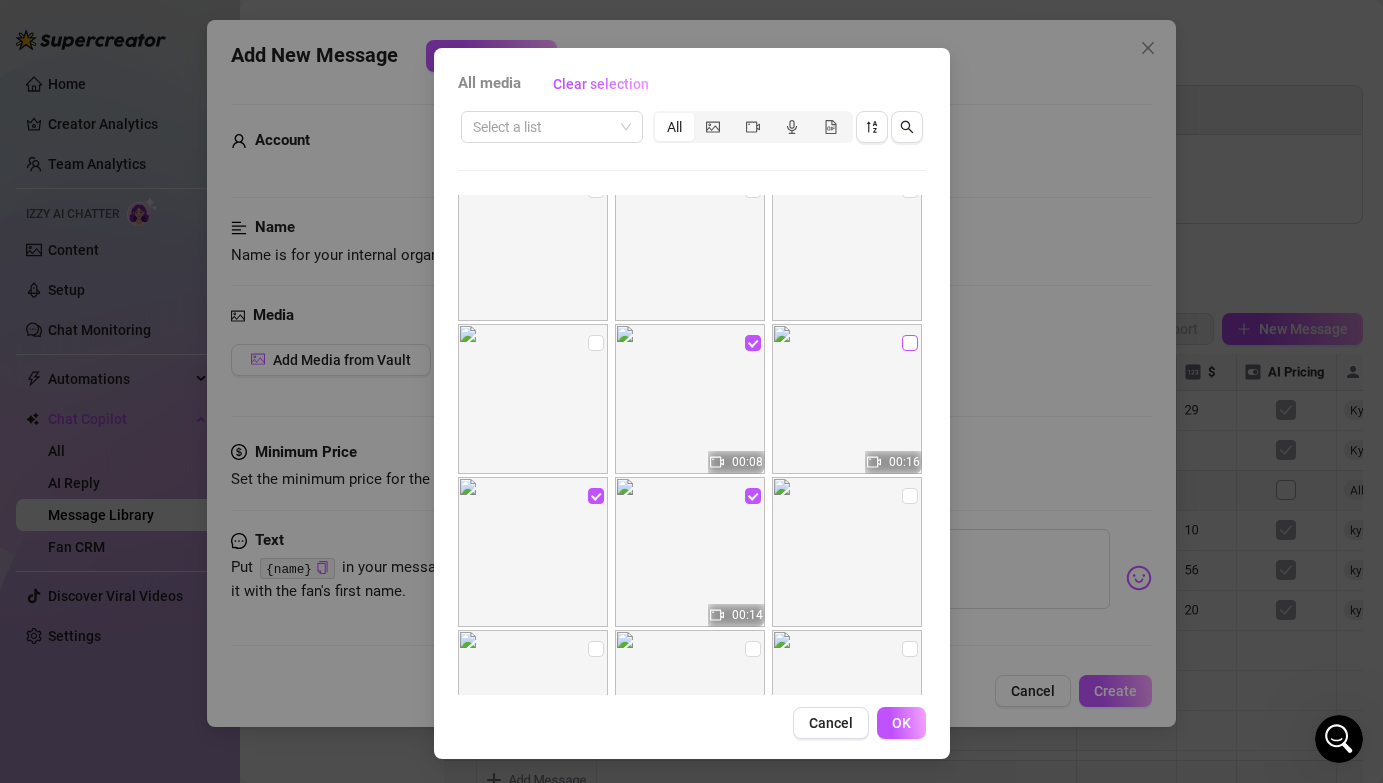 click at bounding box center [910, 343] 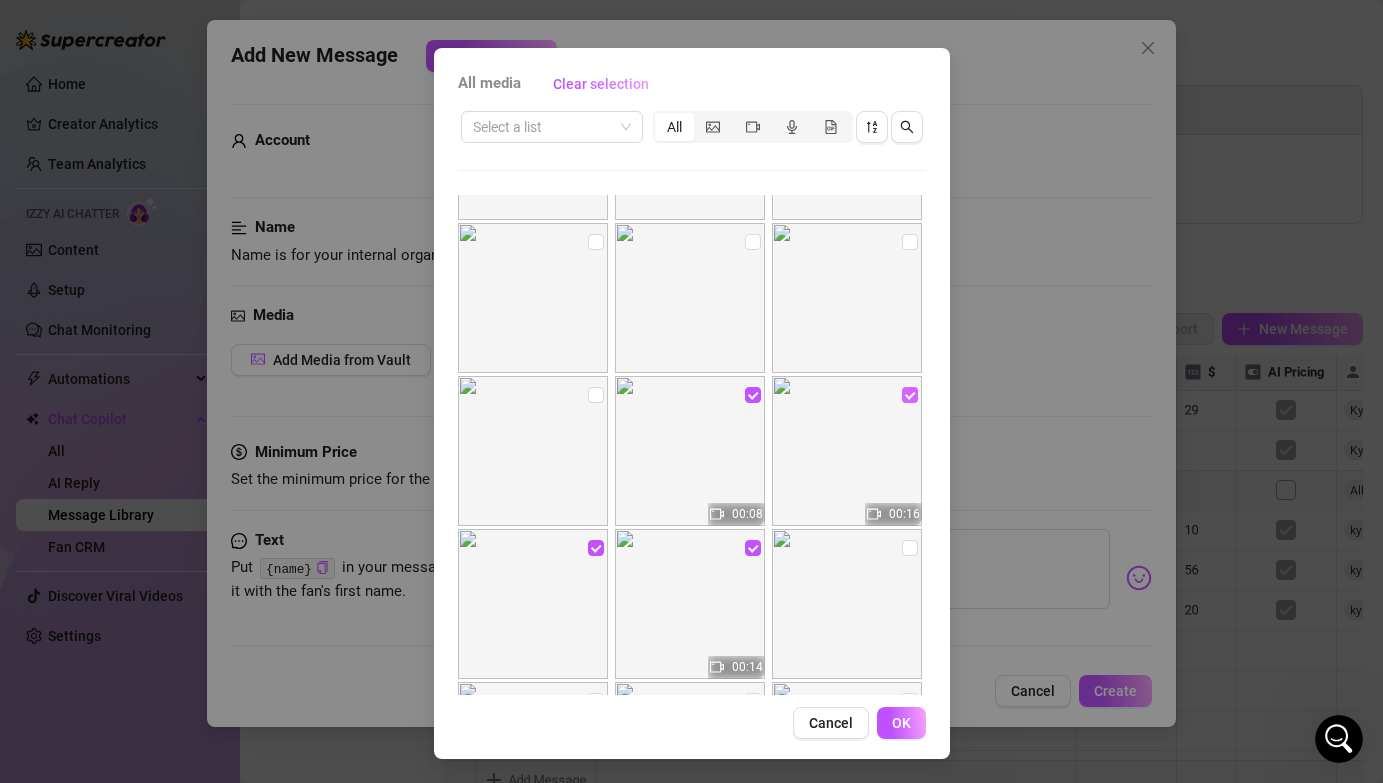 scroll, scrollTop: 1332, scrollLeft: 0, axis: vertical 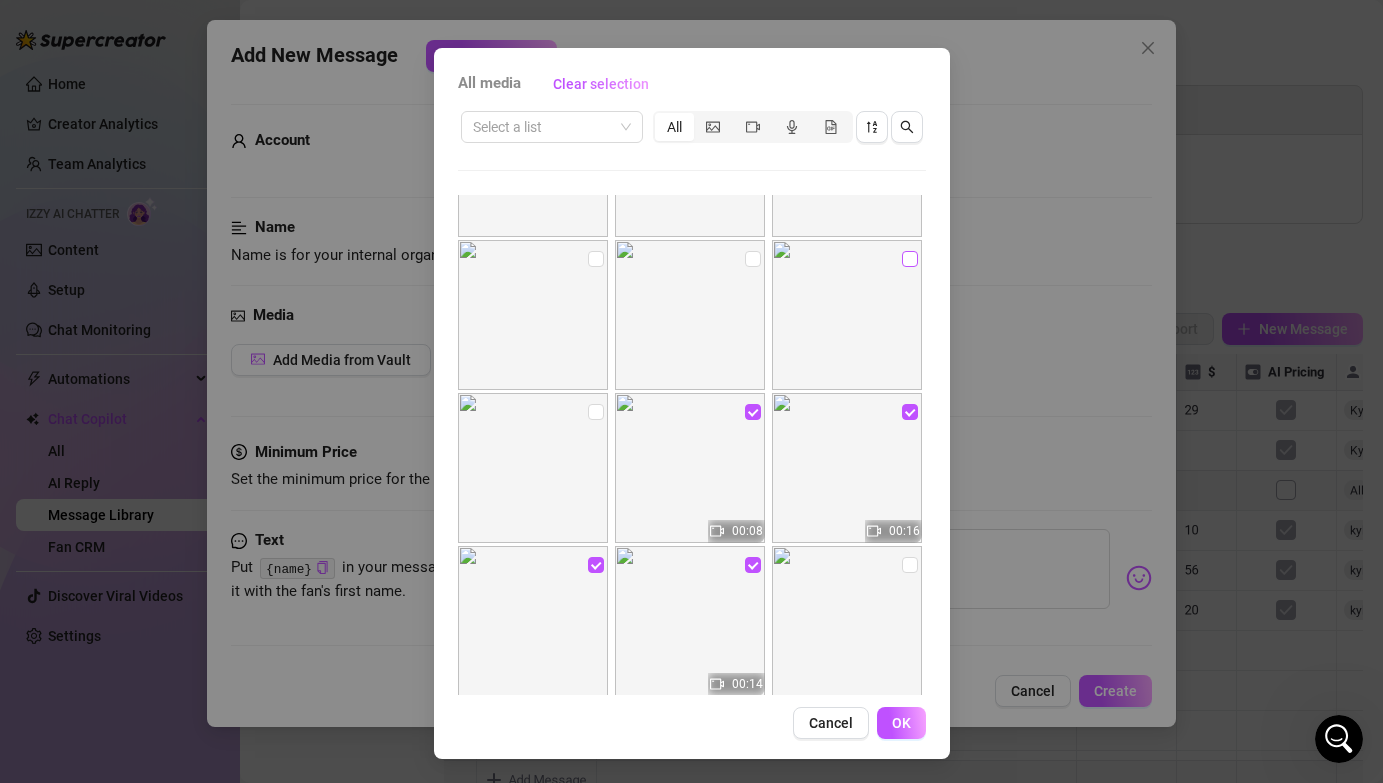 click at bounding box center [910, 259] 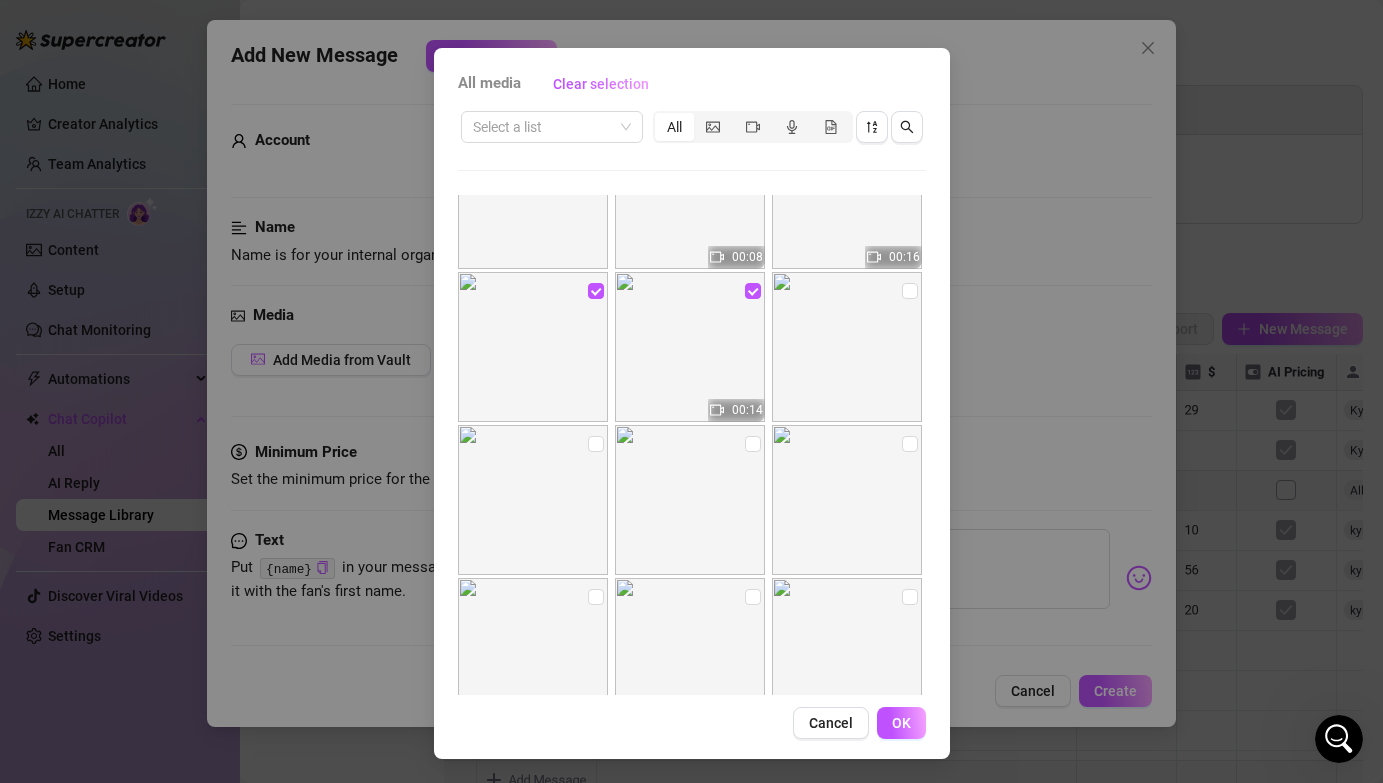 scroll, scrollTop: 1611, scrollLeft: 0, axis: vertical 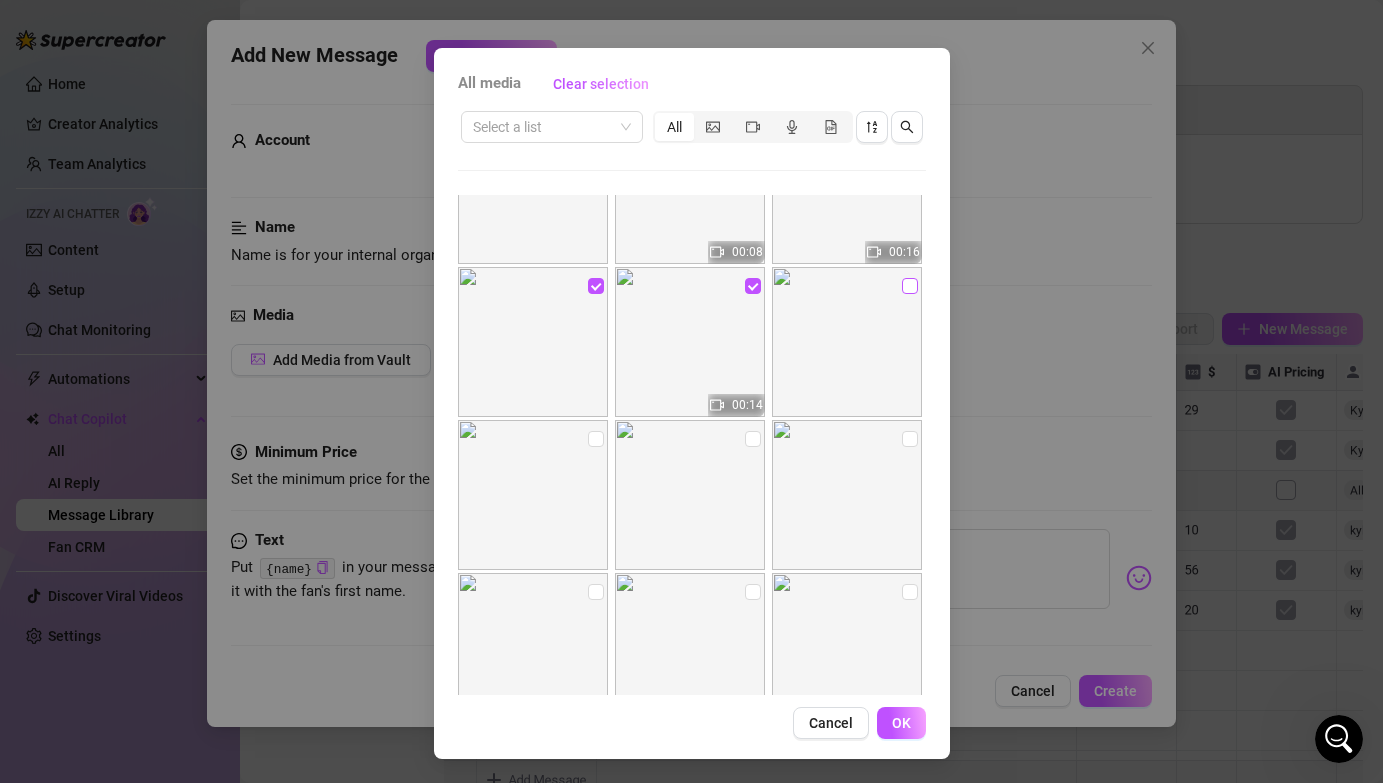 click at bounding box center (910, 286) 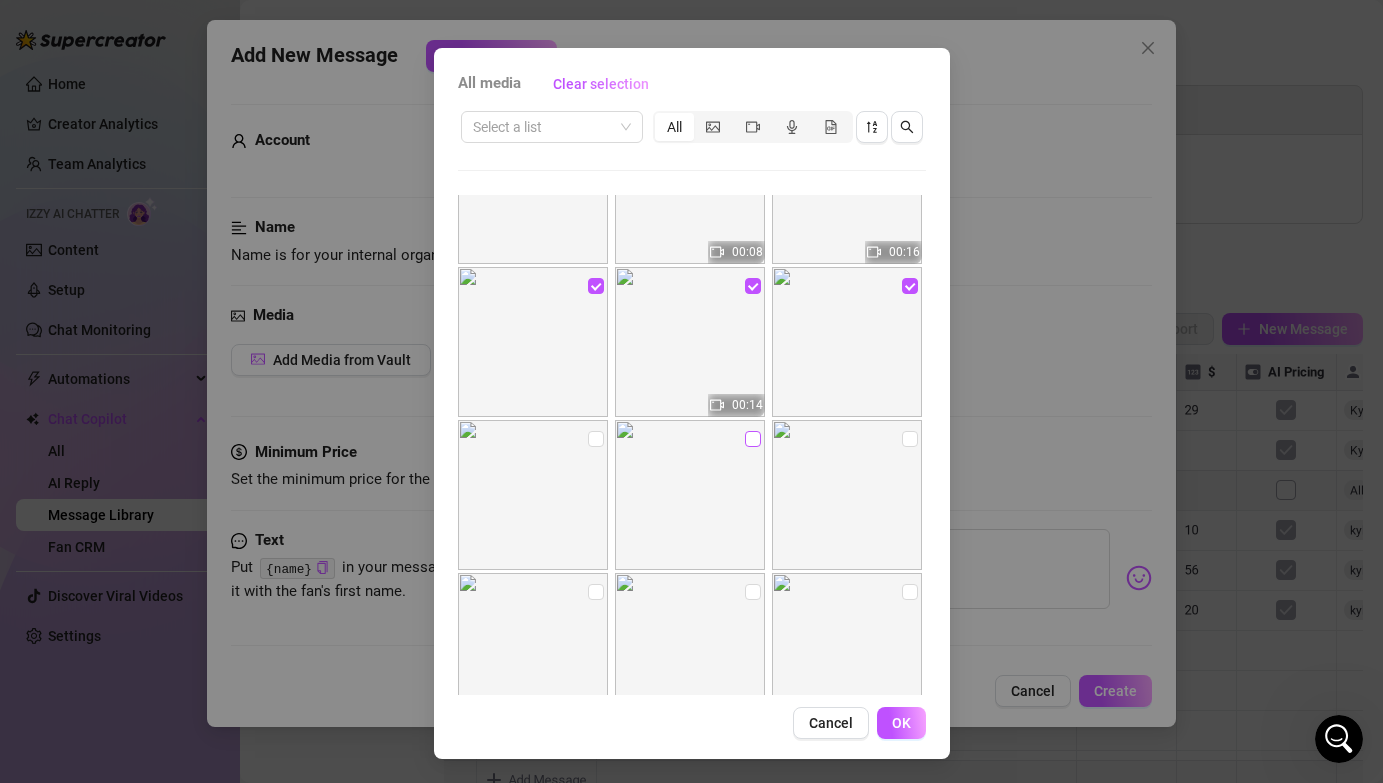 click at bounding box center (753, 439) 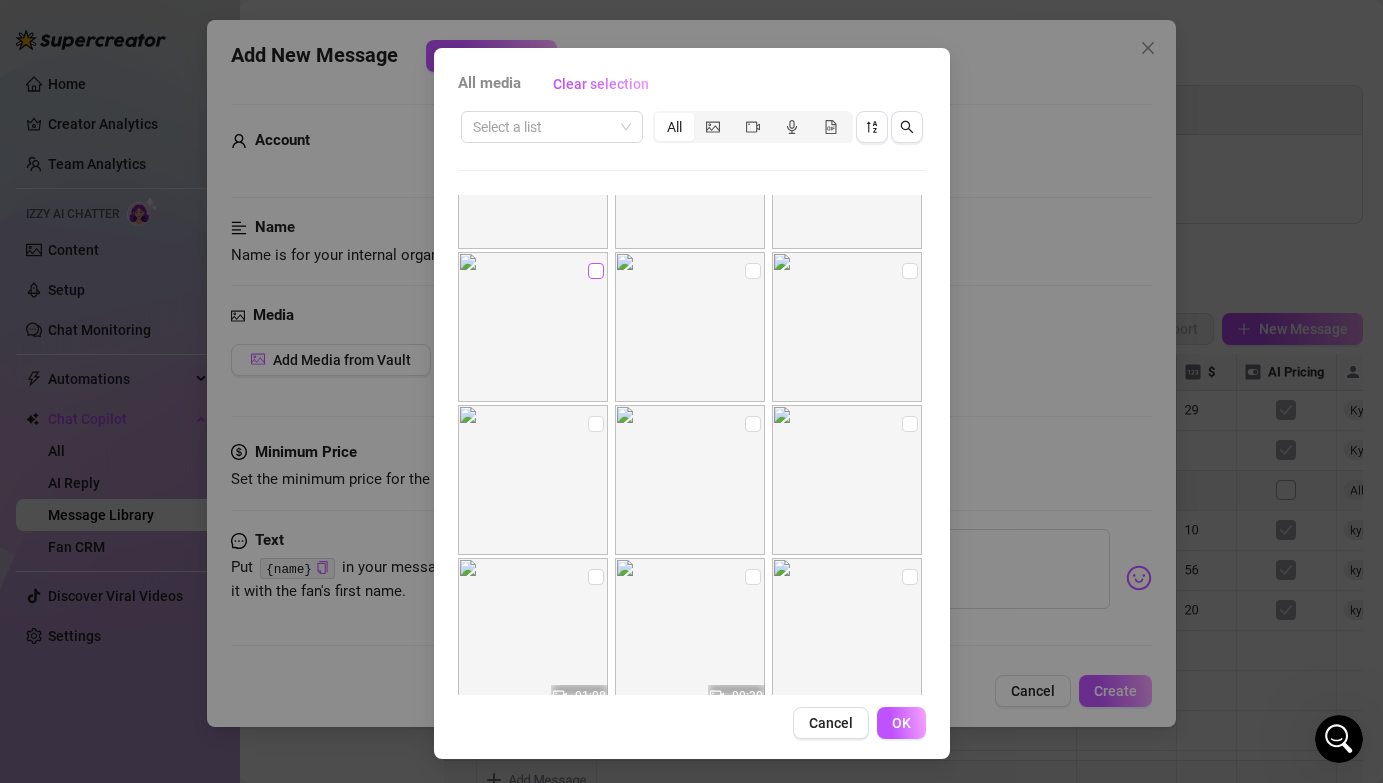 scroll, scrollTop: 1926, scrollLeft: 0, axis: vertical 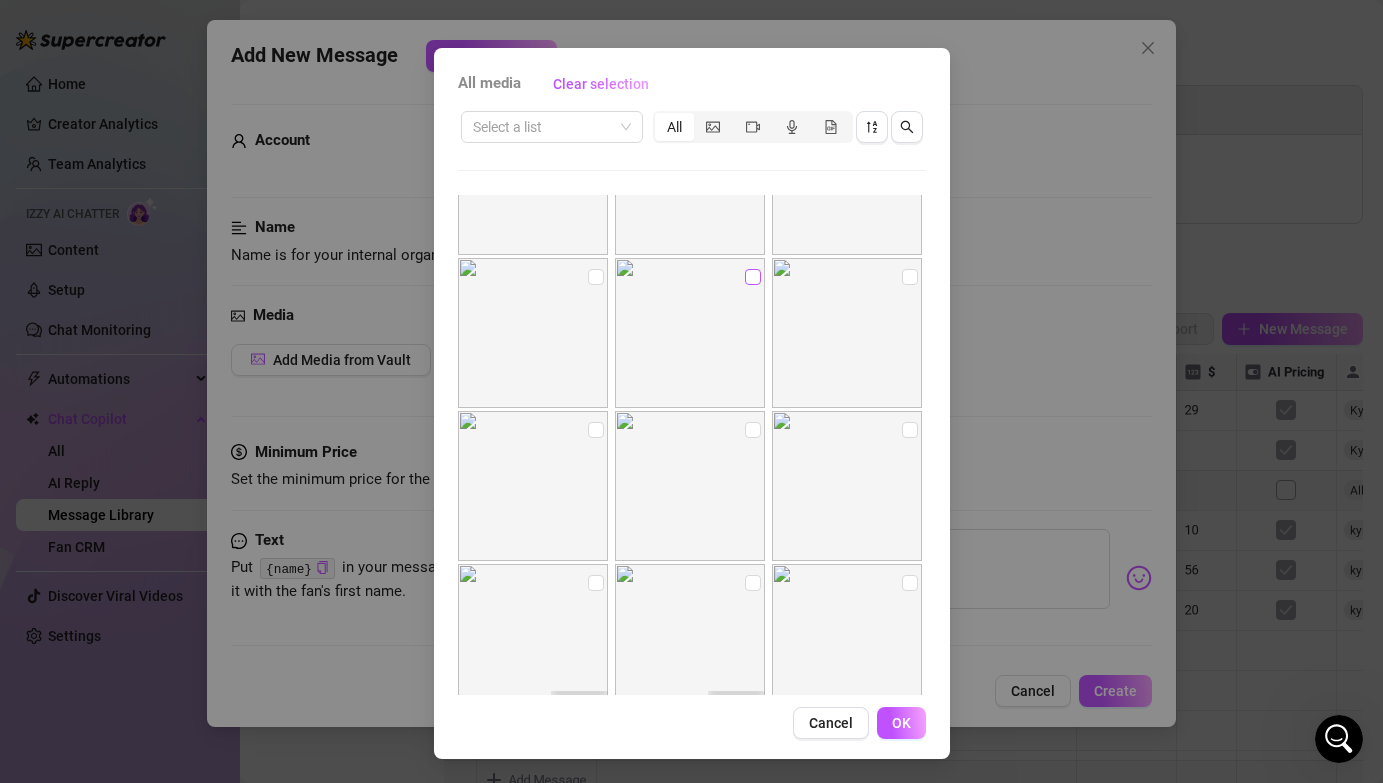 click at bounding box center [753, 277] 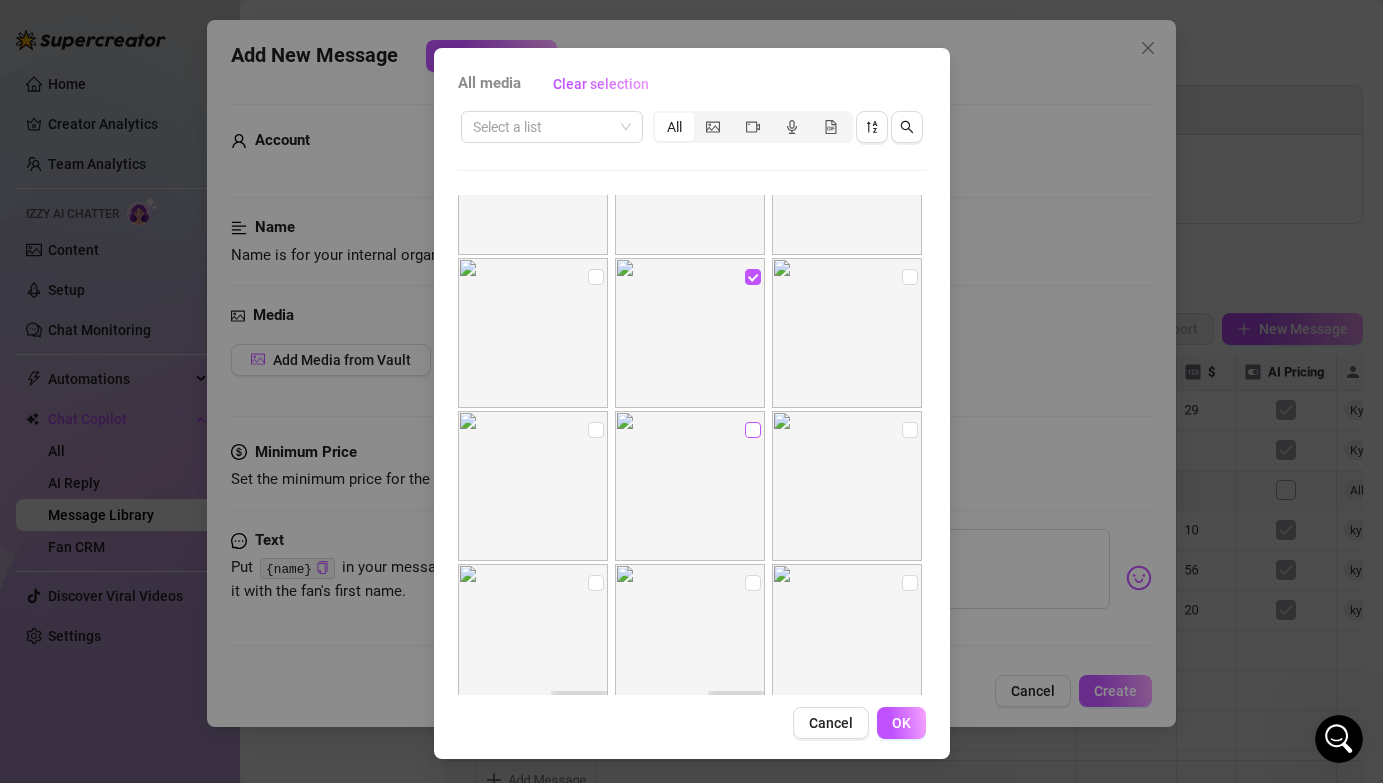 click at bounding box center [753, 430] 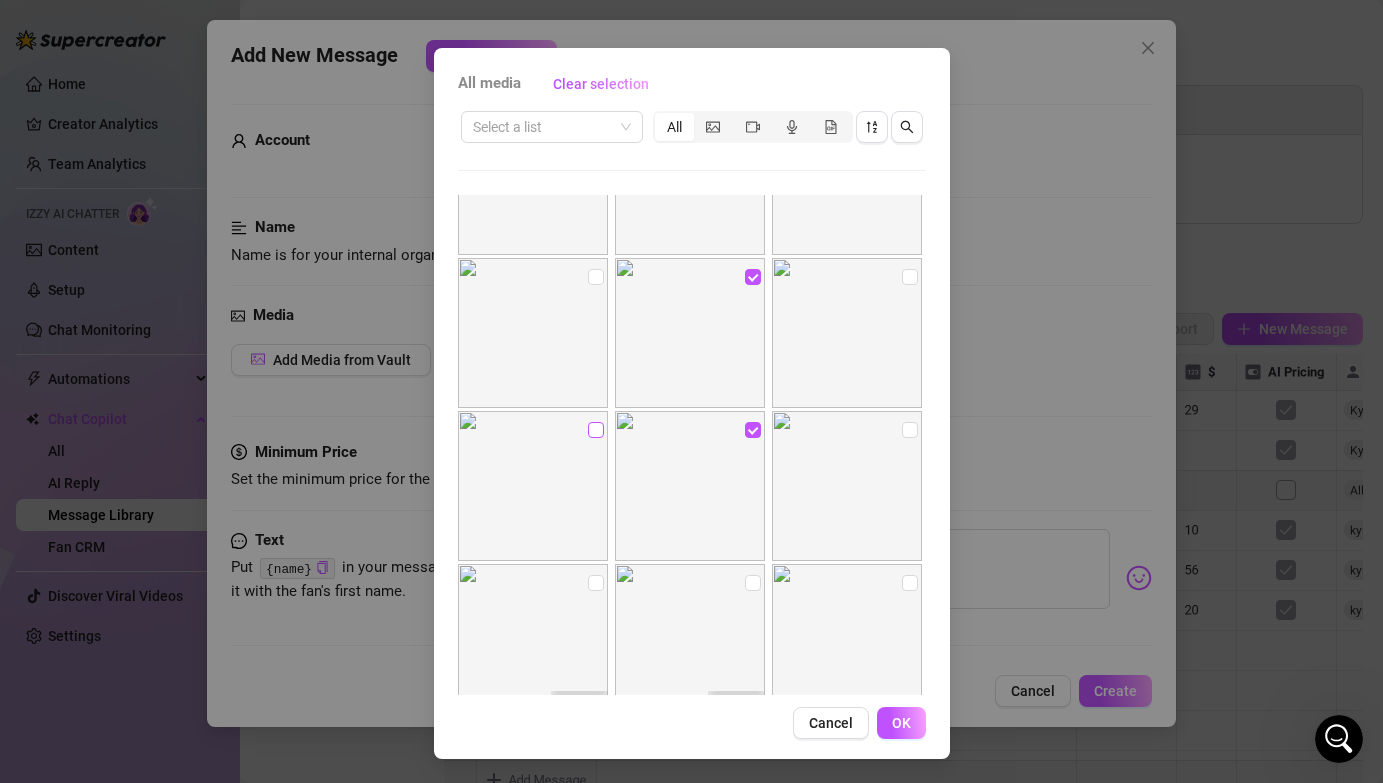 click at bounding box center (596, 430) 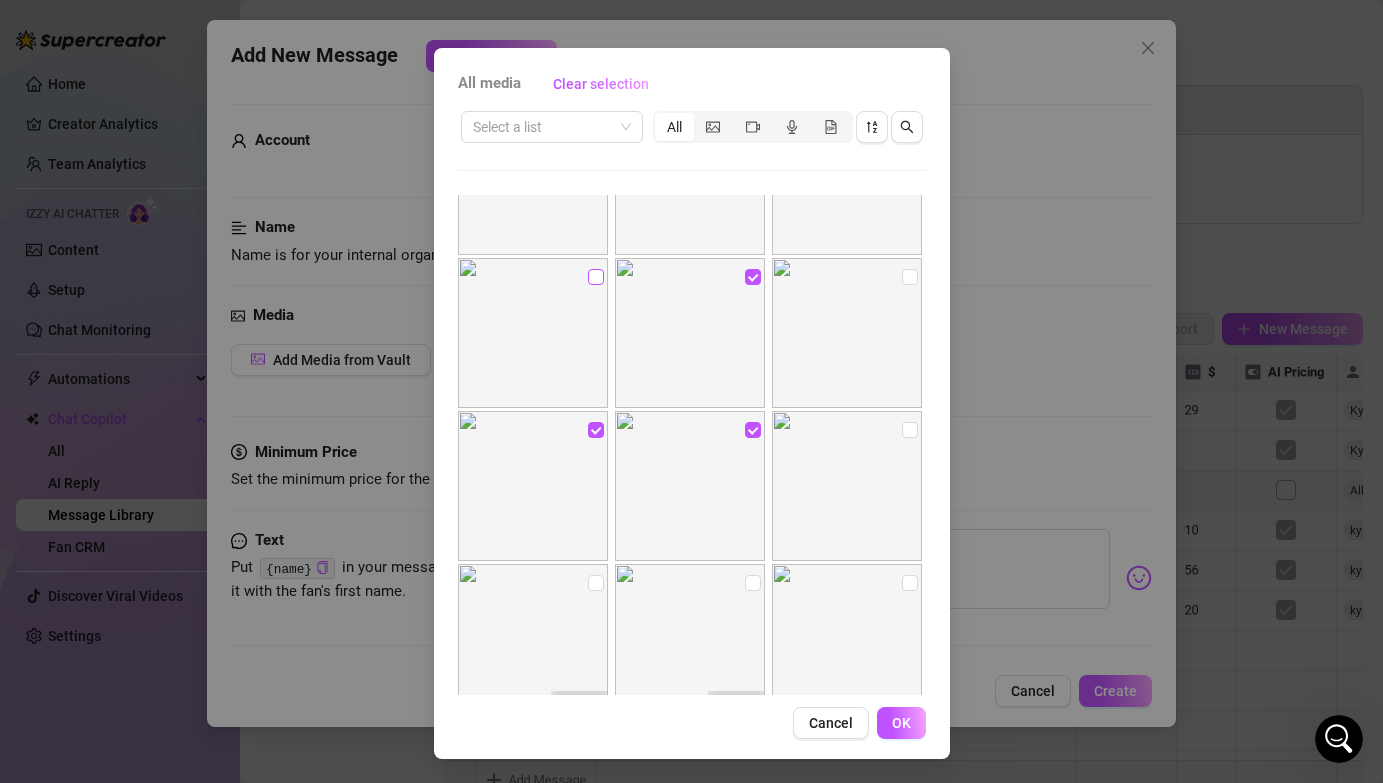 click at bounding box center [596, 277] 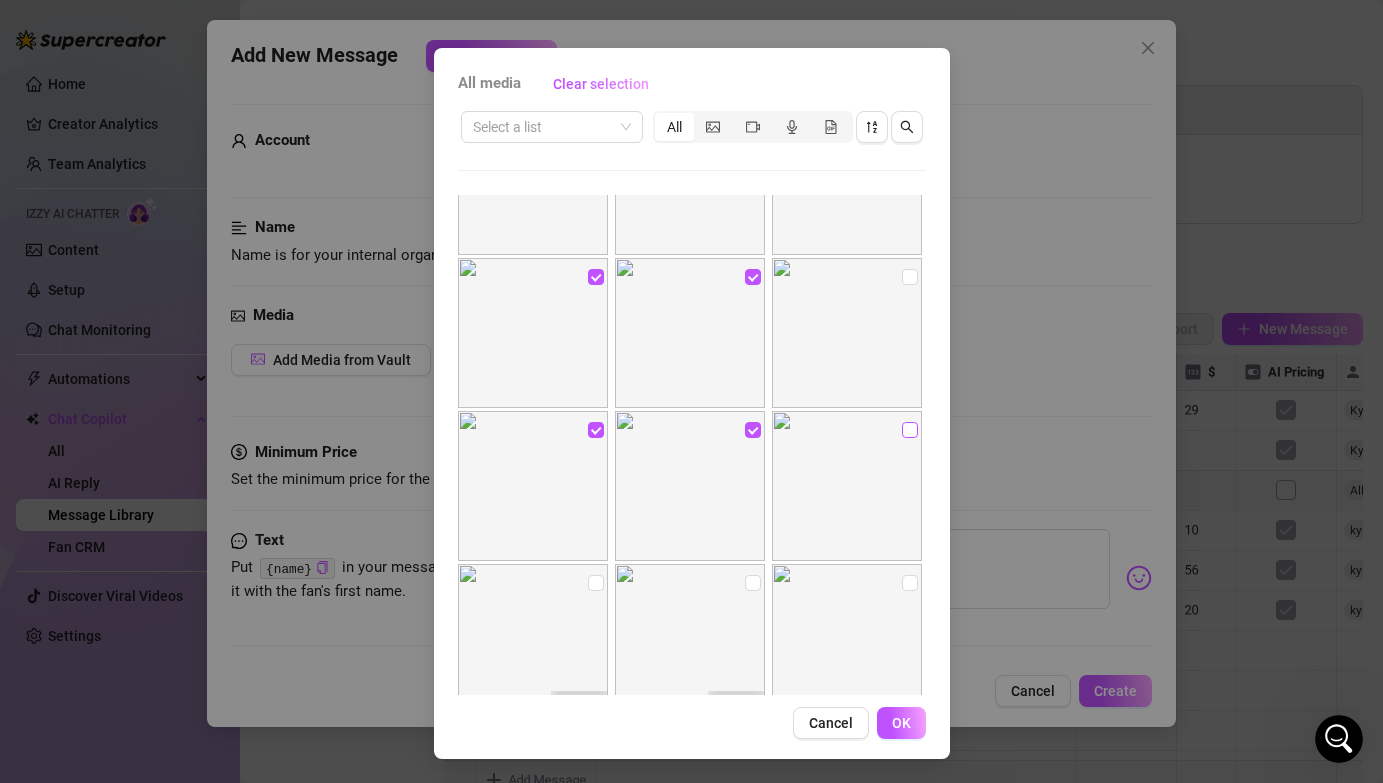 click at bounding box center (910, 430) 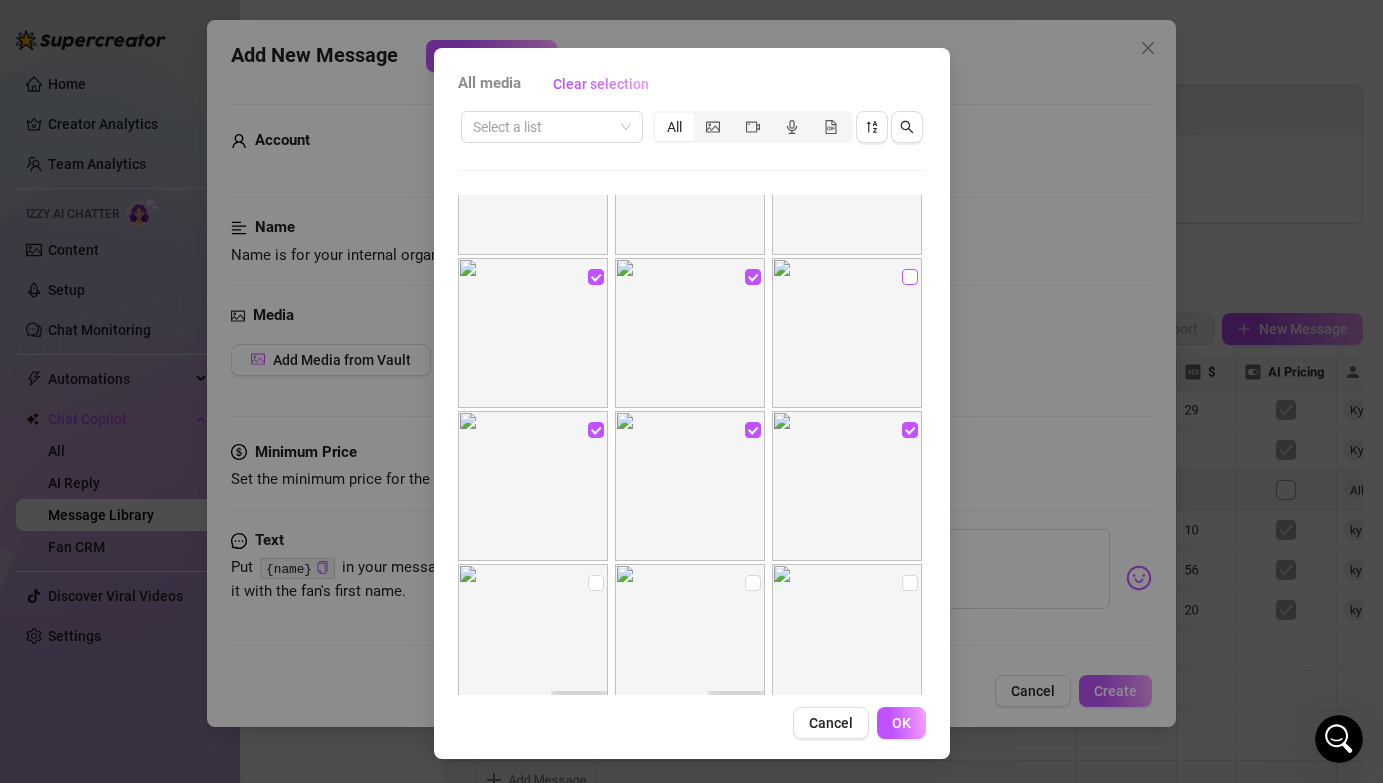 click at bounding box center (910, 277) 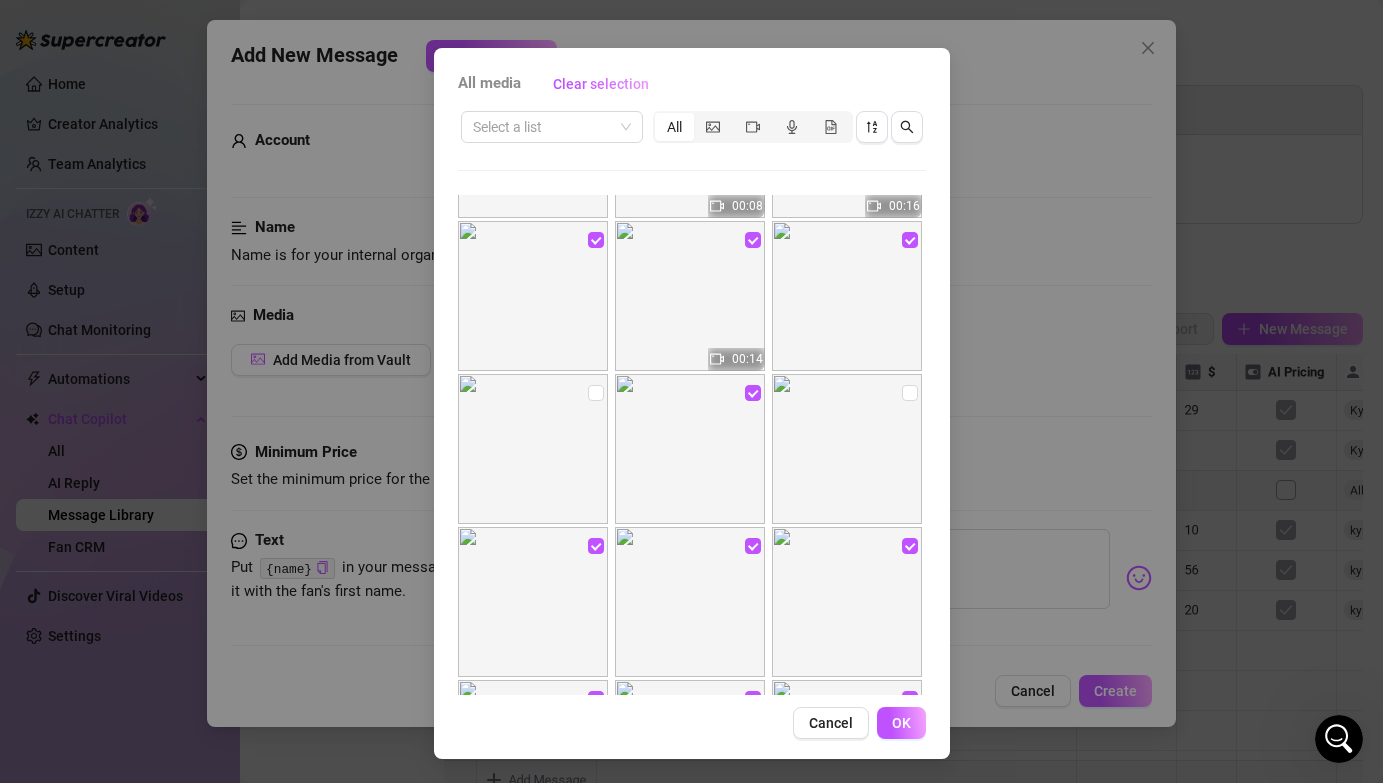 scroll, scrollTop: 1654, scrollLeft: 0, axis: vertical 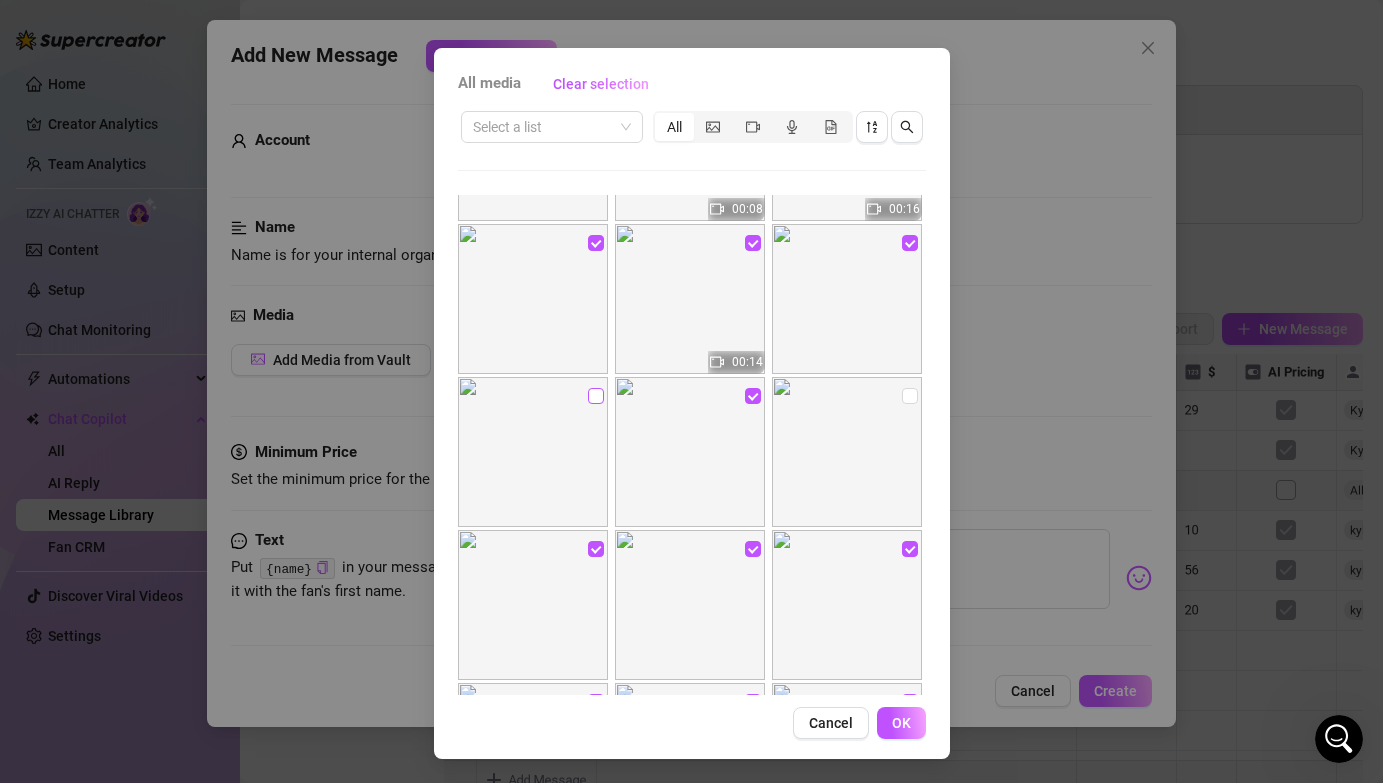 click at bounding box center (596, 396) 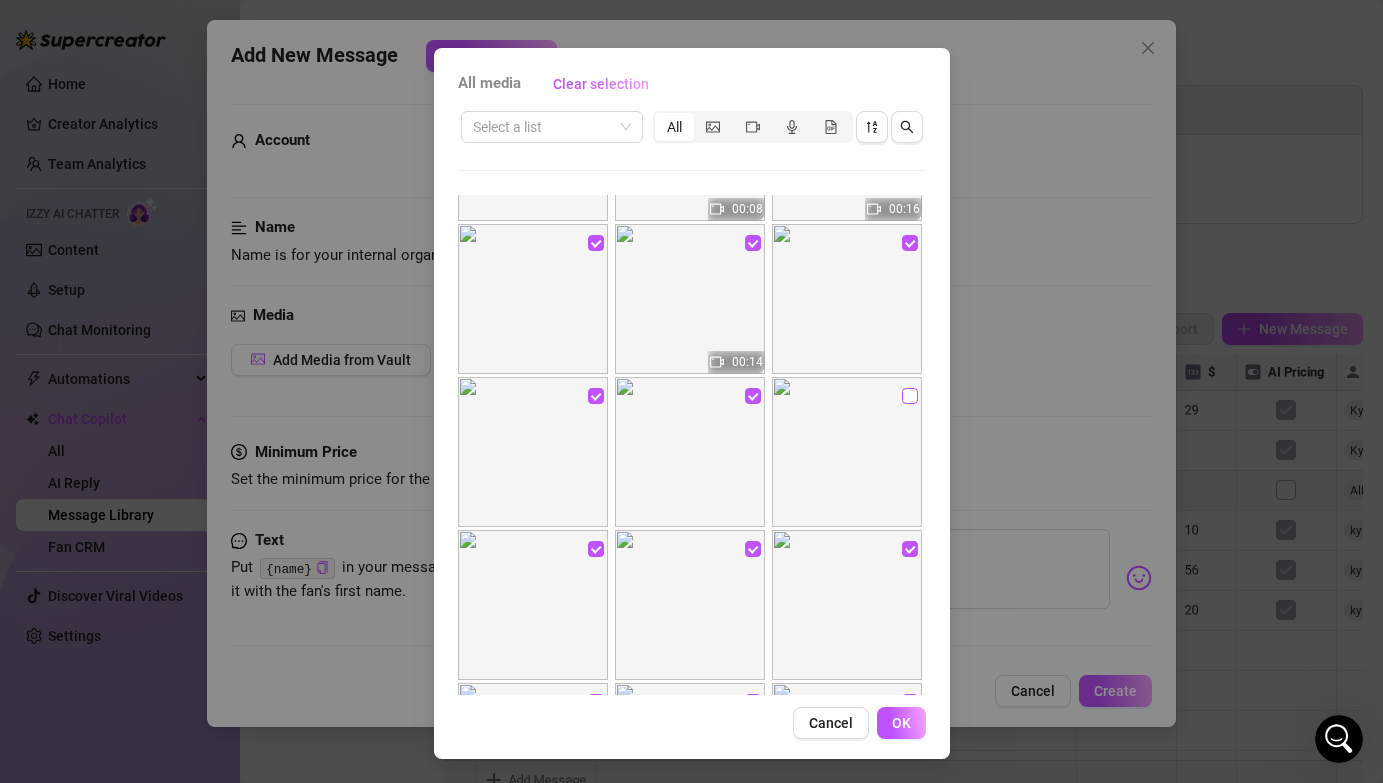 click at bounding box center (910, 396) 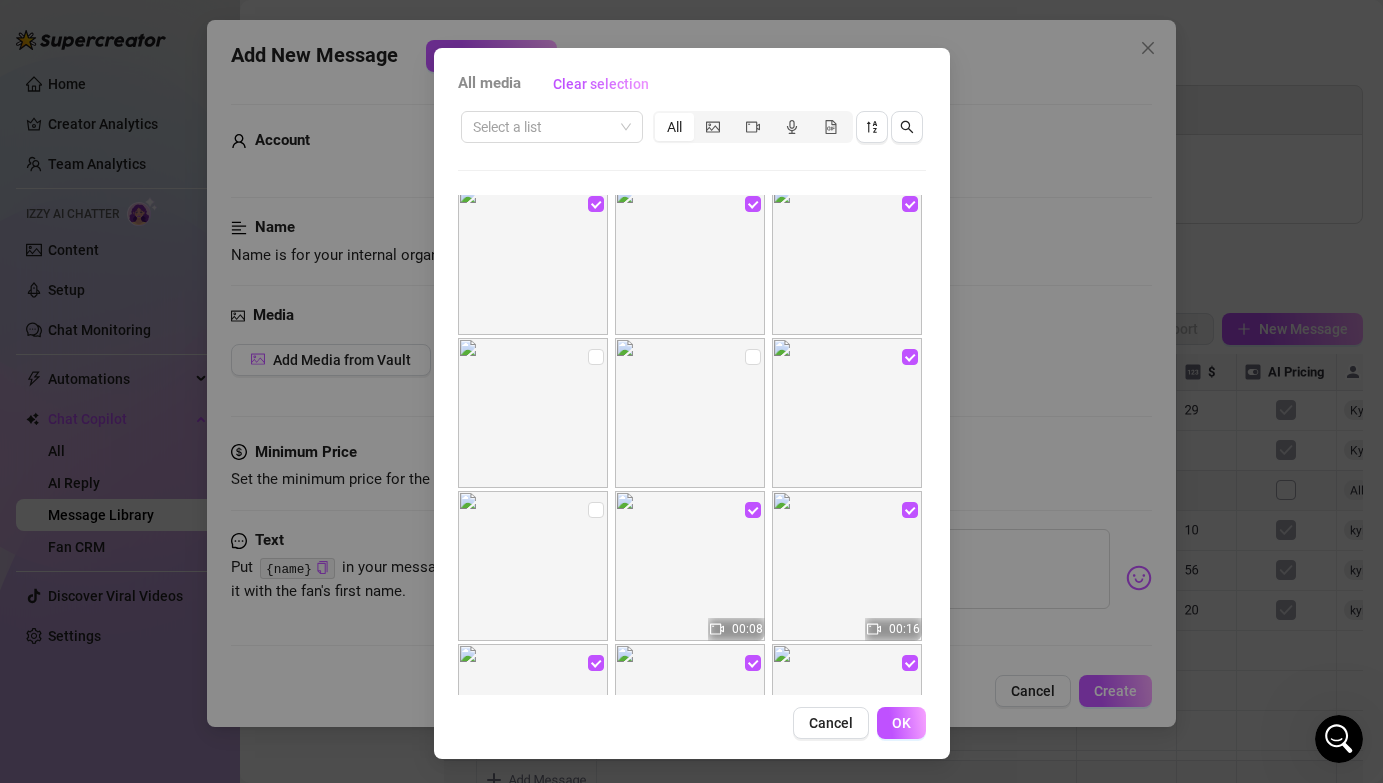 scroll, scrollTop: 1241, scrollLeft: 0, axis: vertical 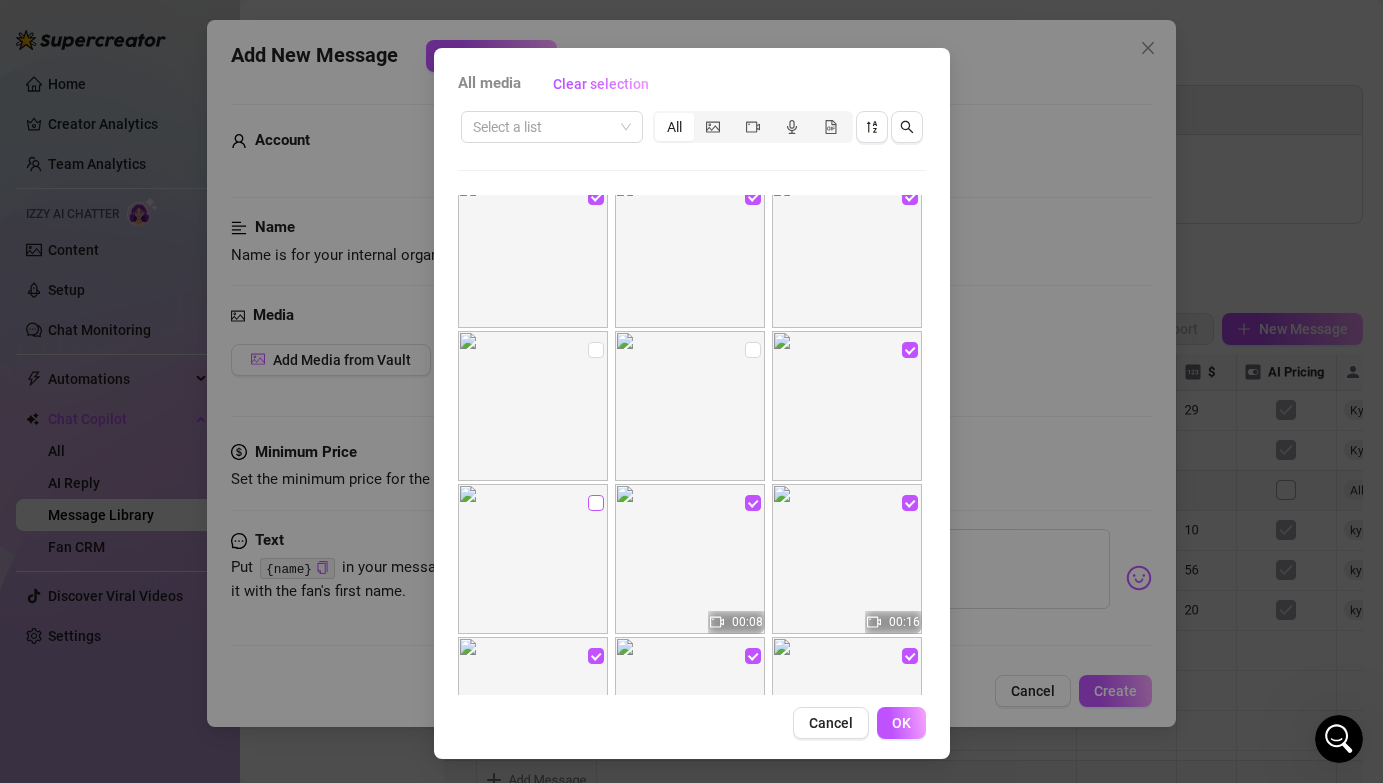 click at bounding box center [596, 503] 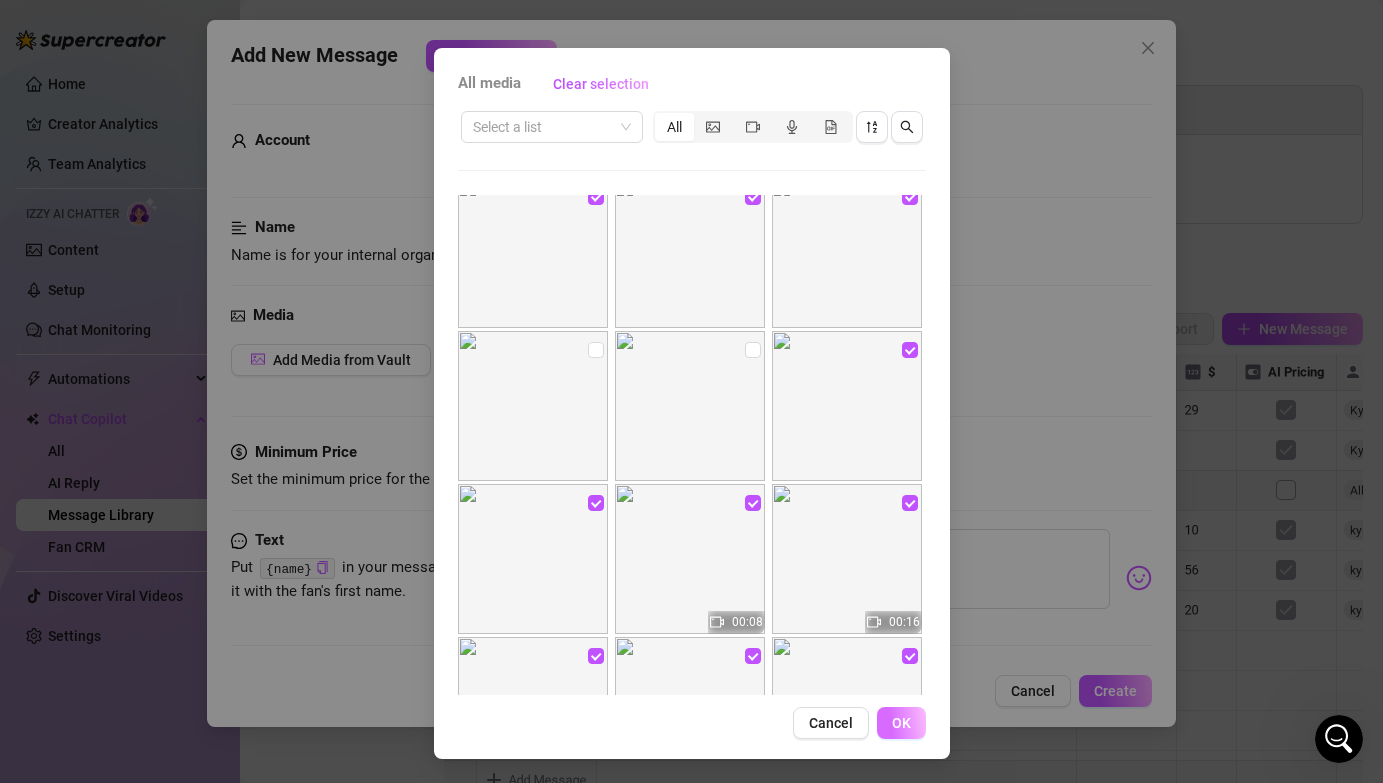 click on "OK" at bounding box center (901, 723) 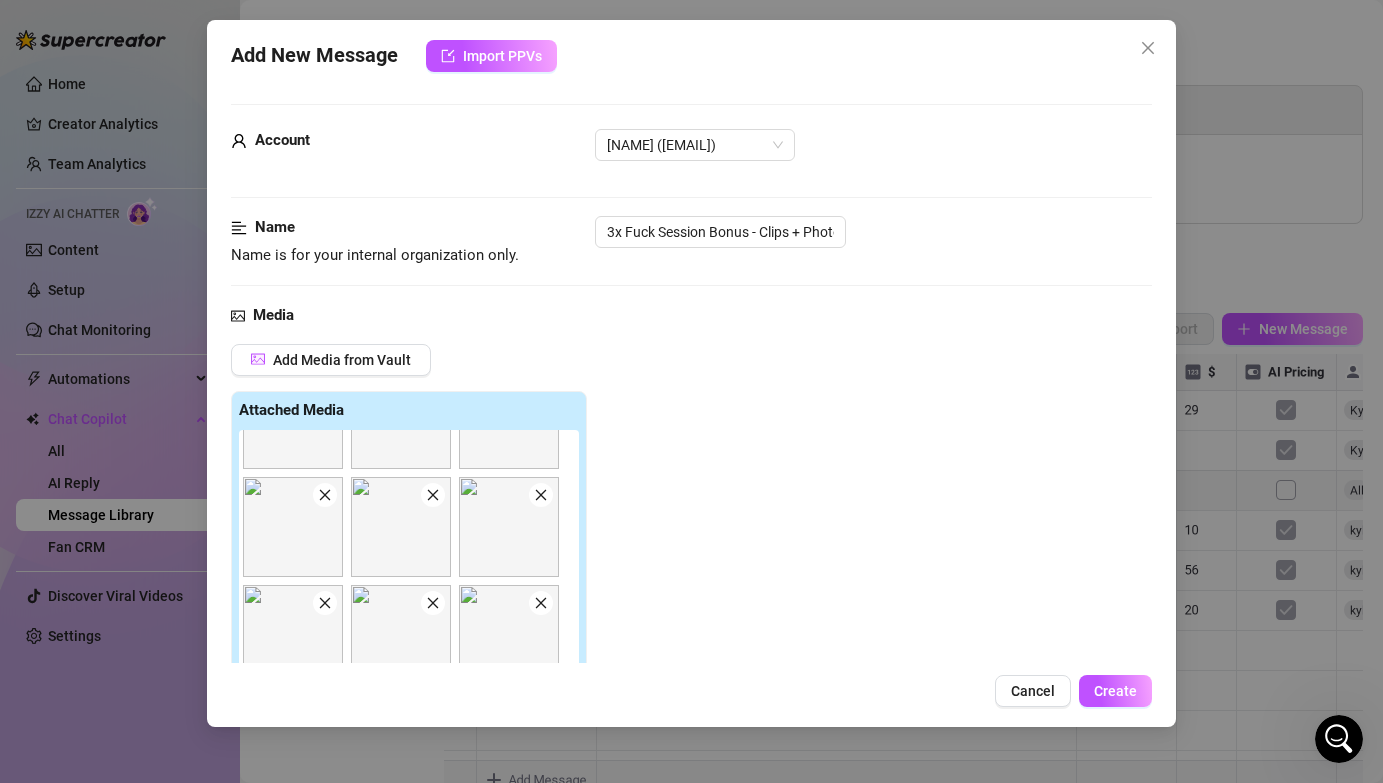 scroll, scrollTop: 730, scrollLeft: 0, axis: vertical 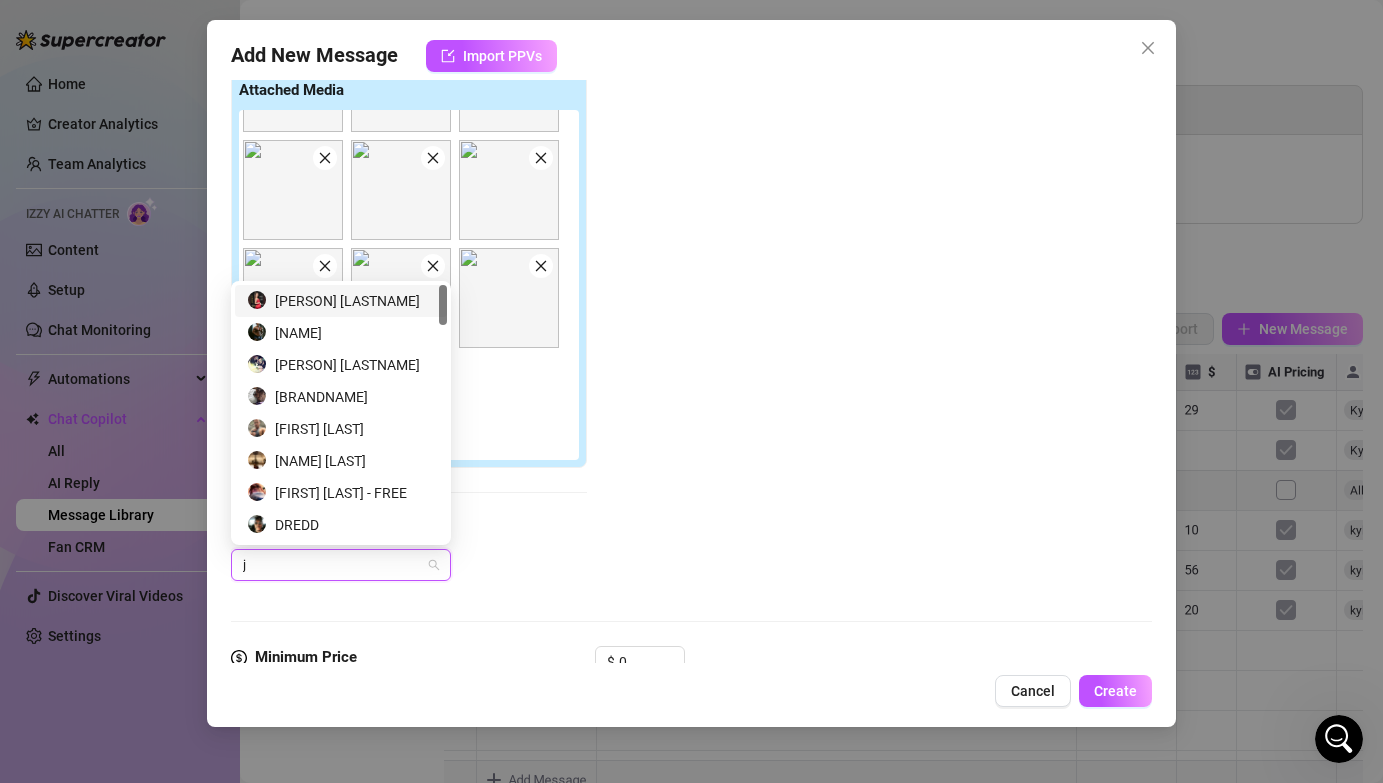 type on "jo" 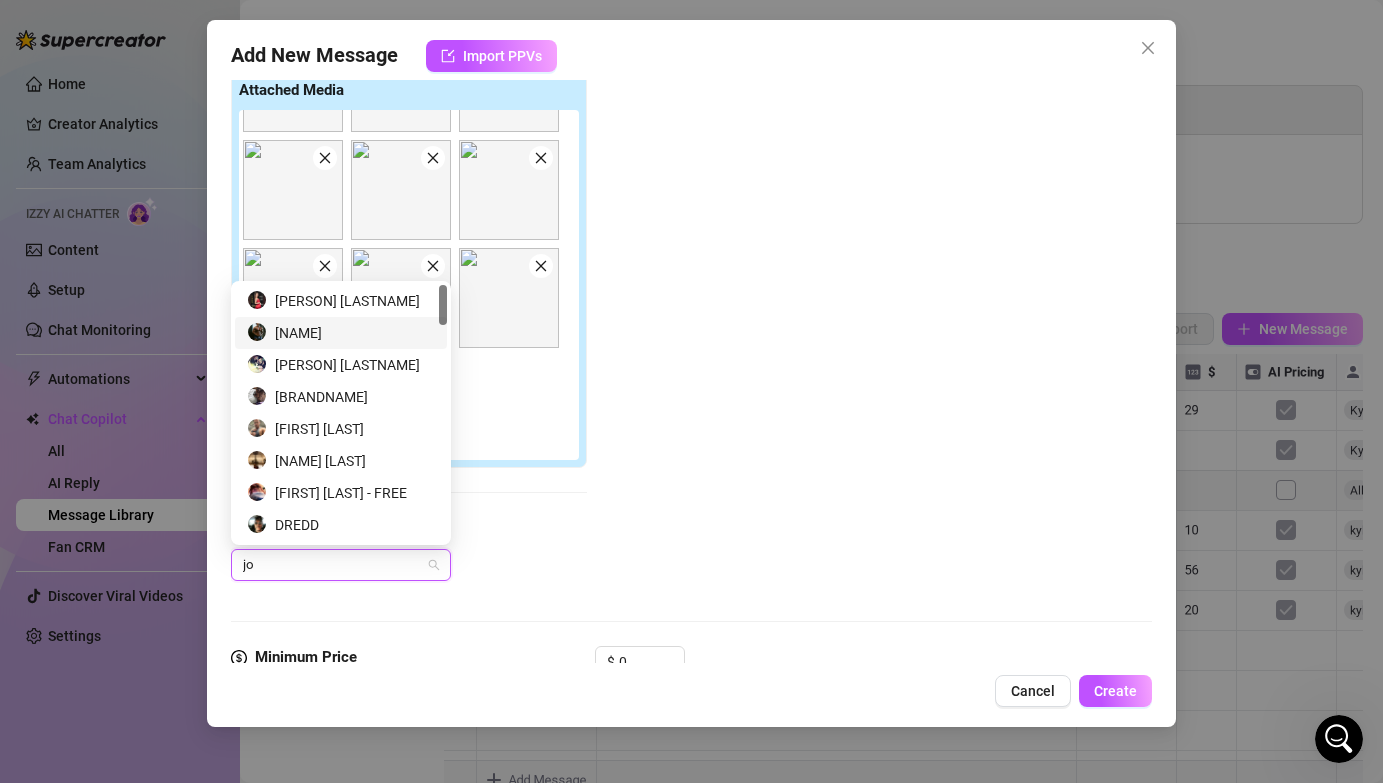 click on "[NAME]" at bounding box center (341, 333) 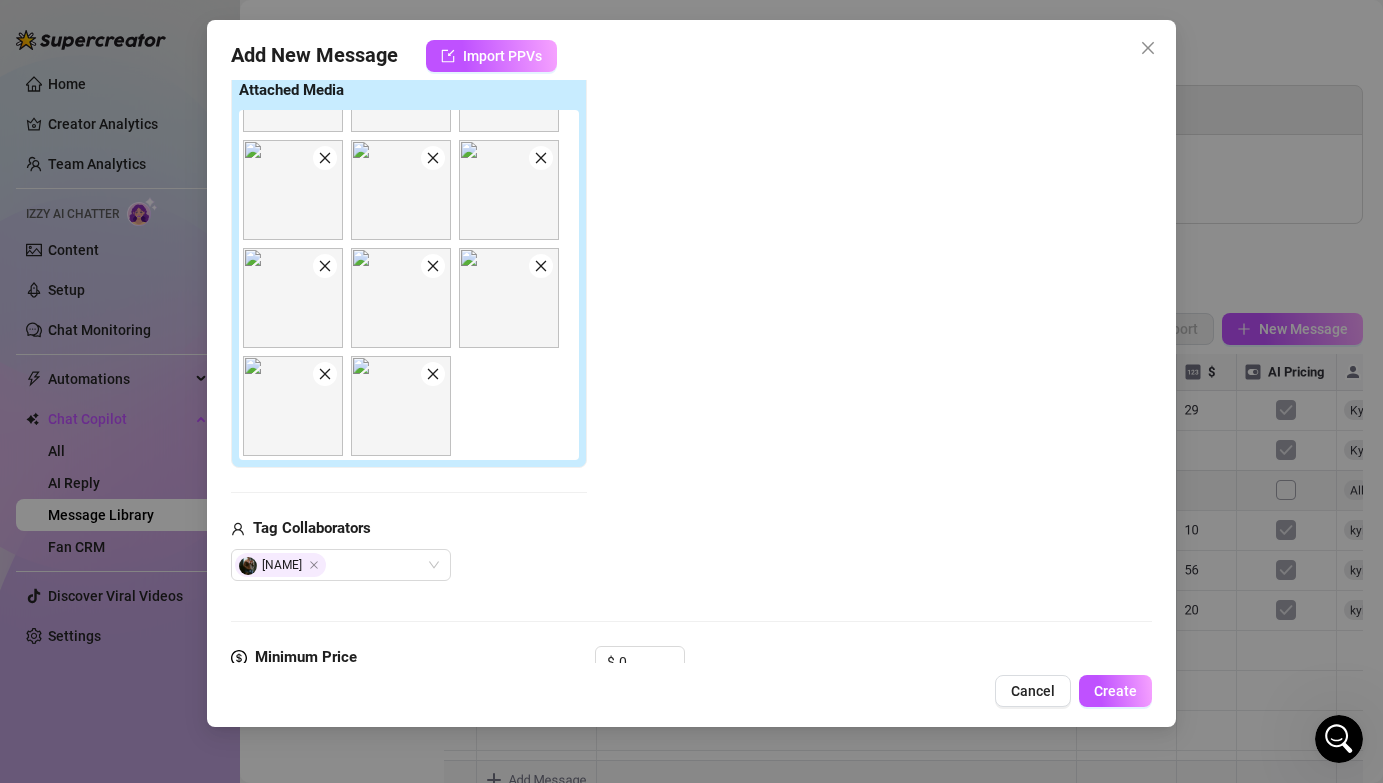 click on "Tag Collaborators [PERSON]" at bounding box center (409, 549) 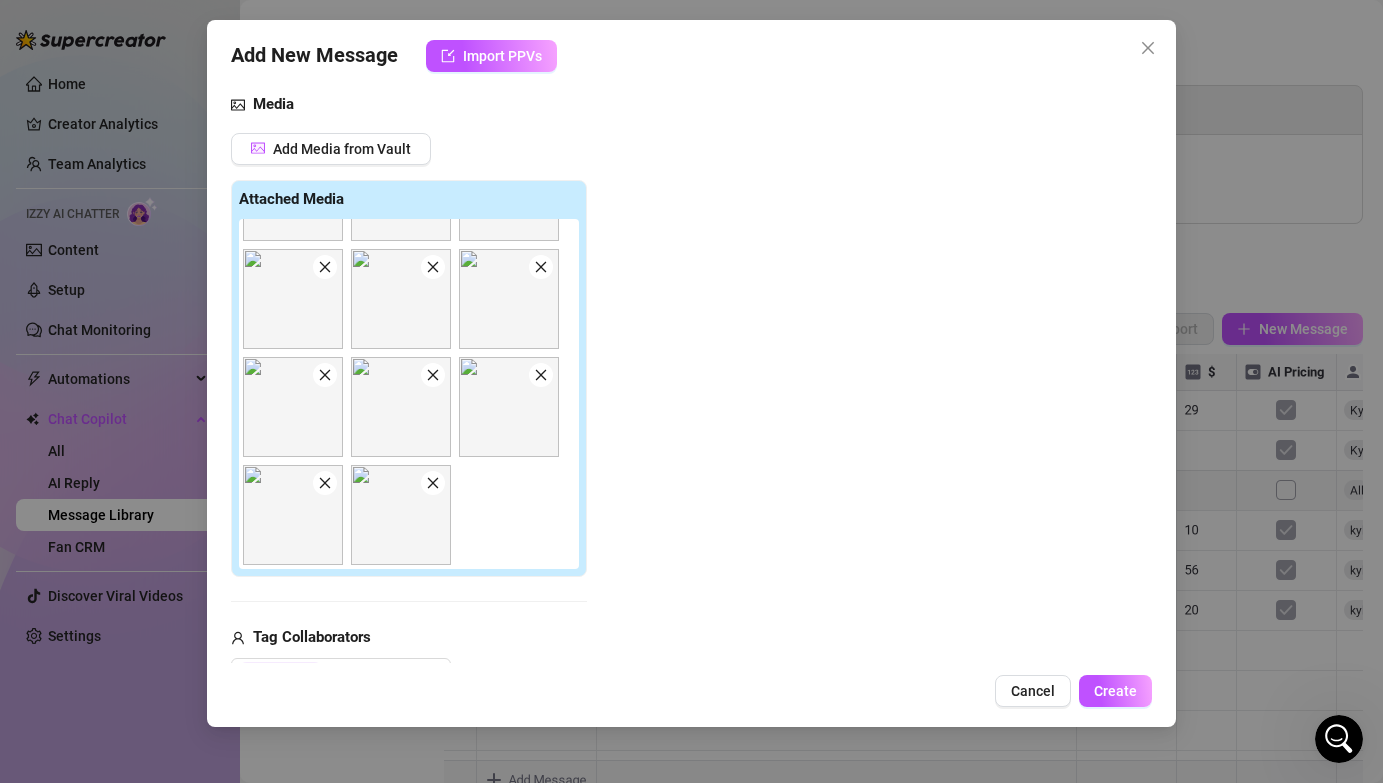 scroll, scrollTop: 210, scrollLeft: 0, axis: vertical 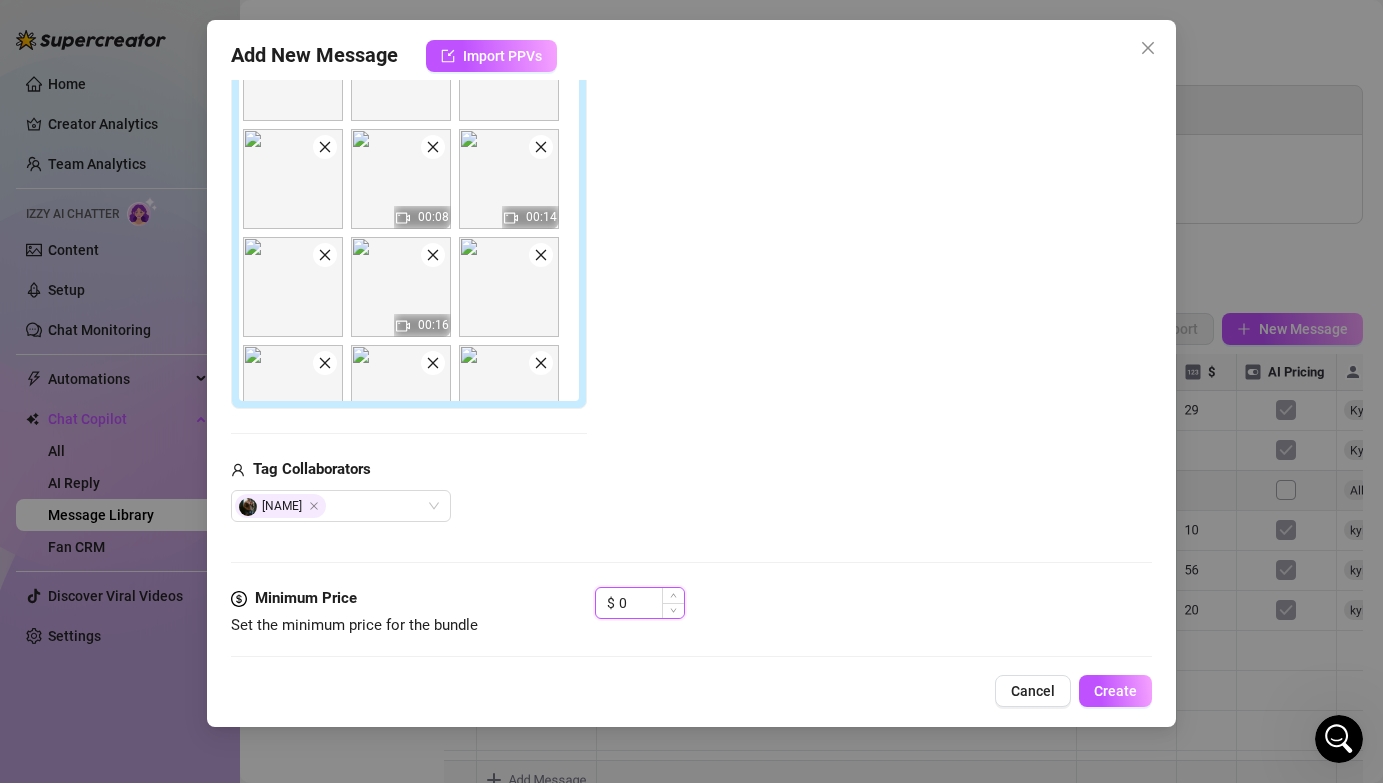 click on "0" at bounding box center (651, 603) 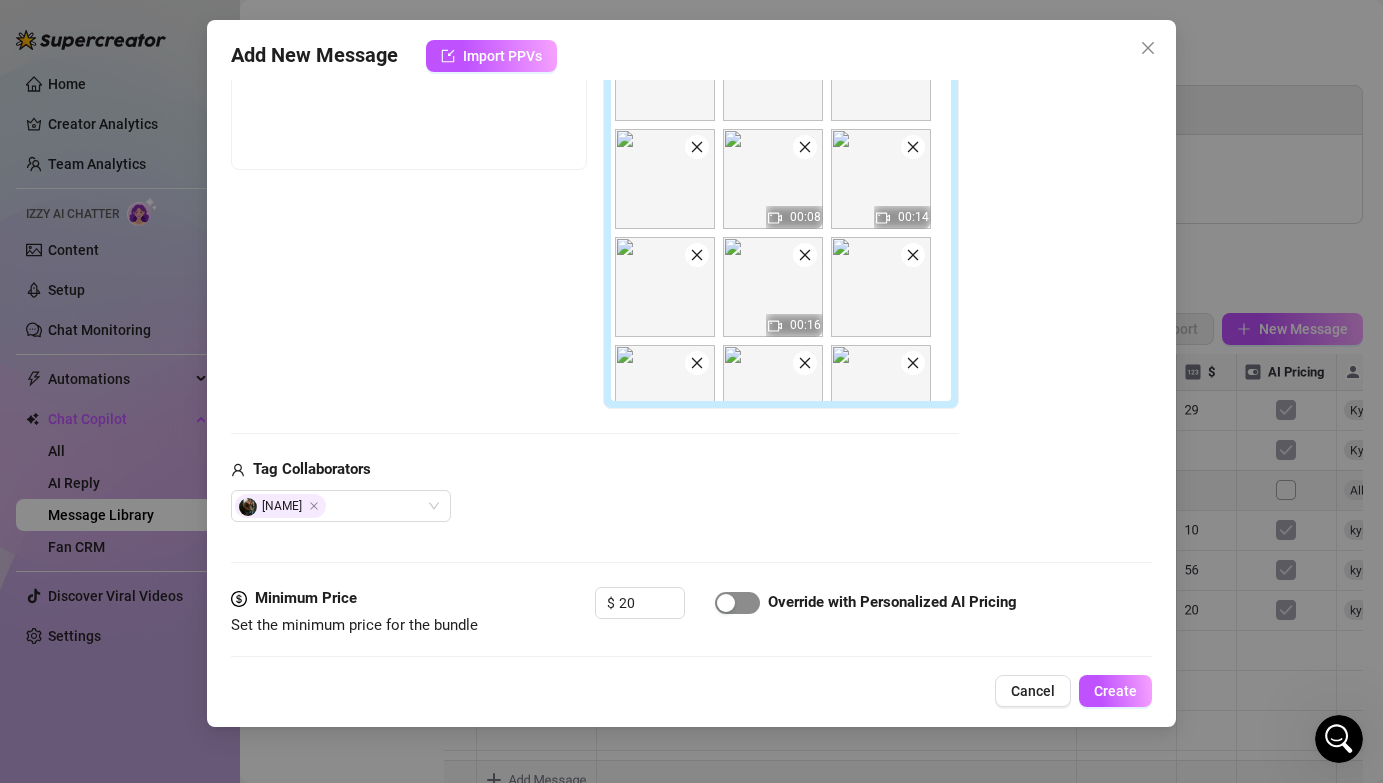 click at bounding box center [737, 603] 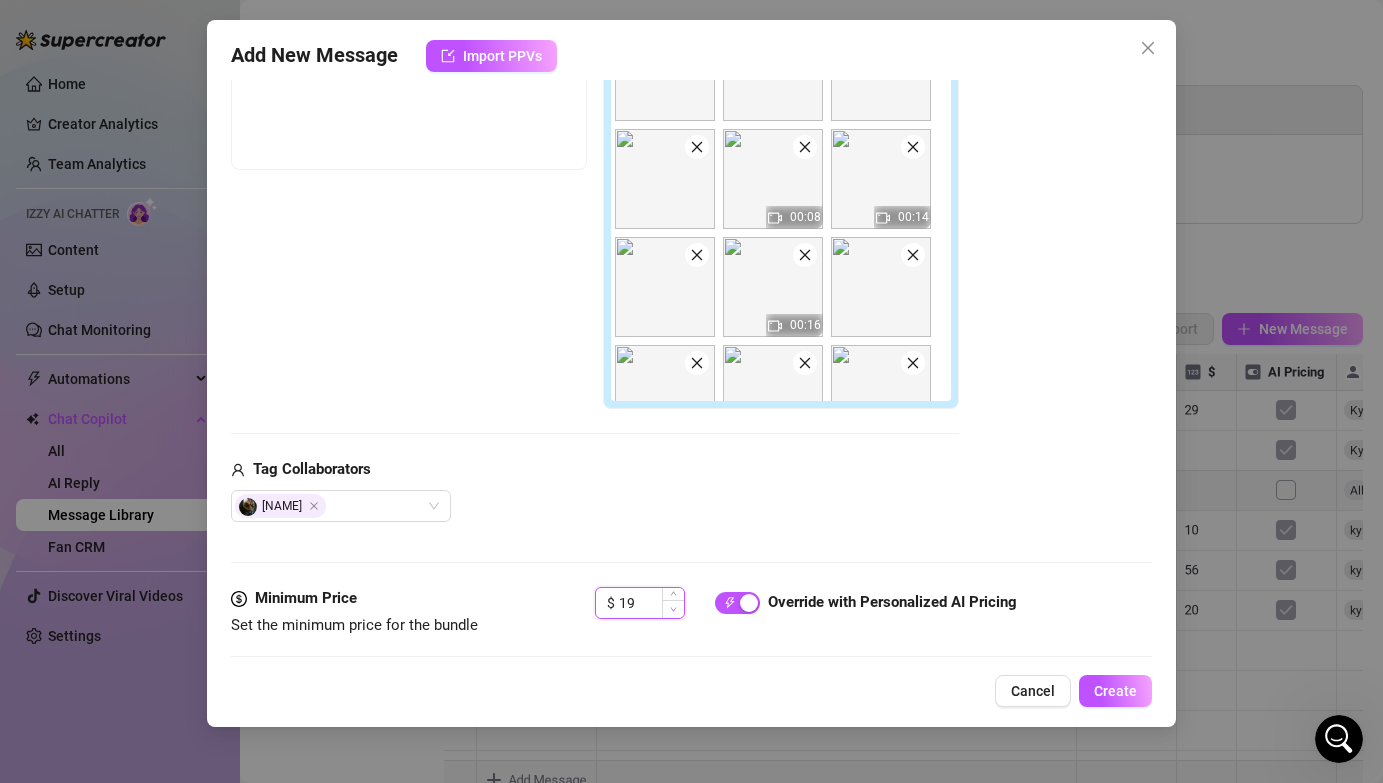 click at bounding box center (673, 609) 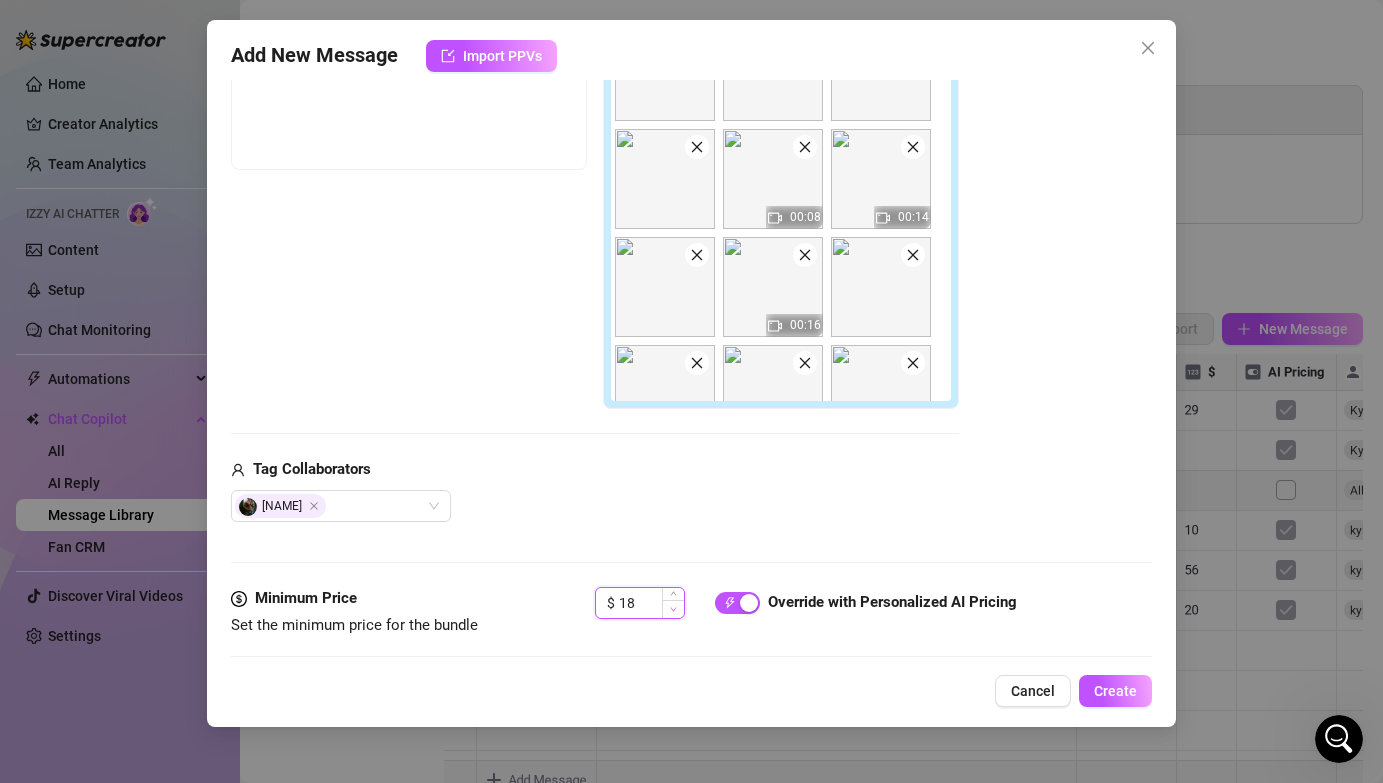 click at bounding box center [673, 609] 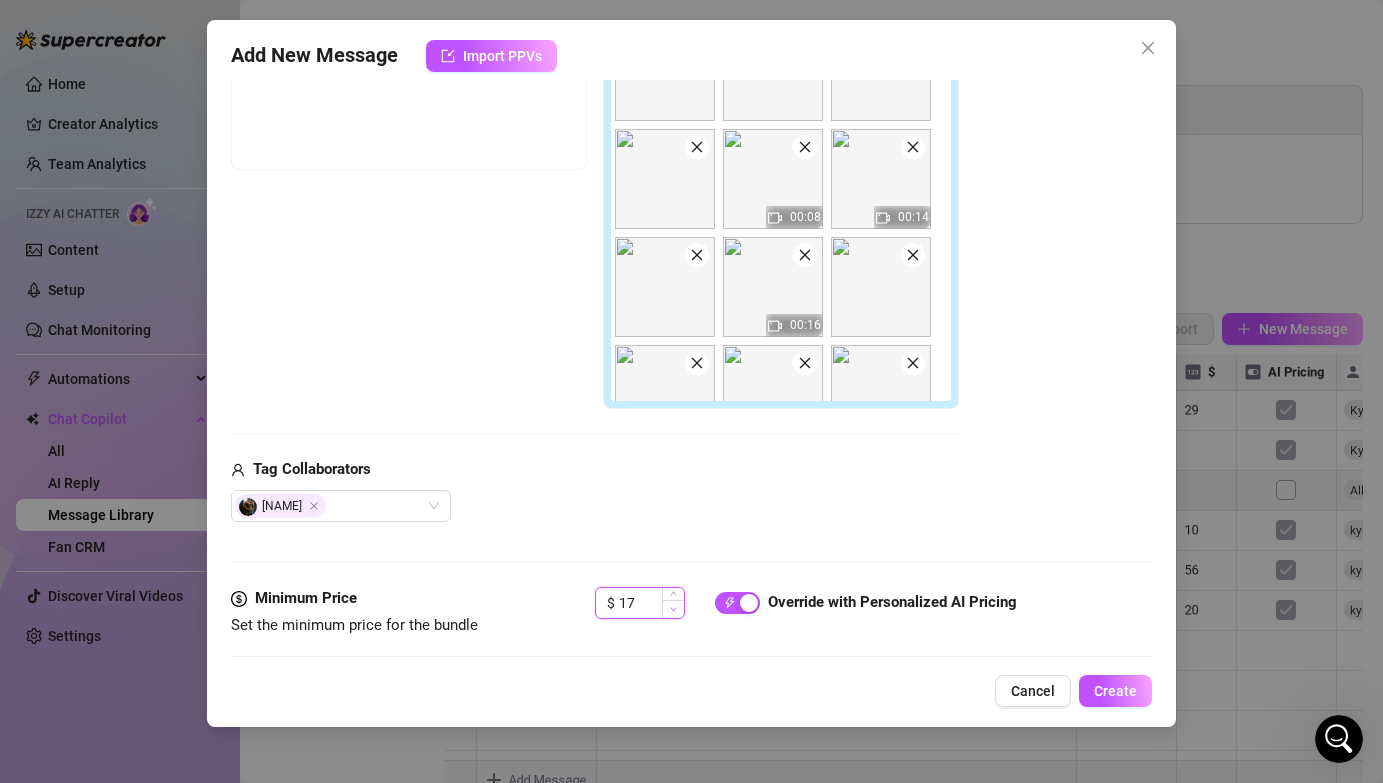 click at bounding box center [673, 609] 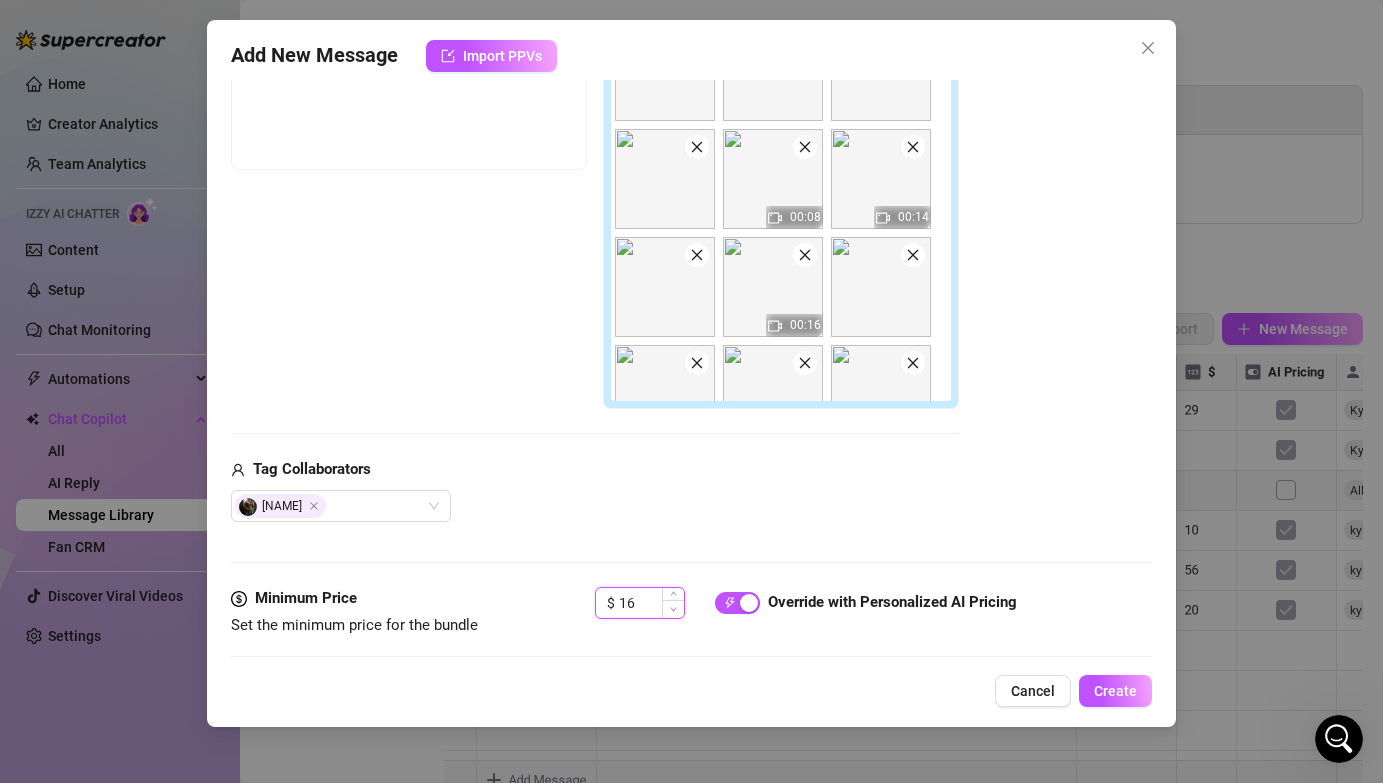 click at bounding box center (673, 609) 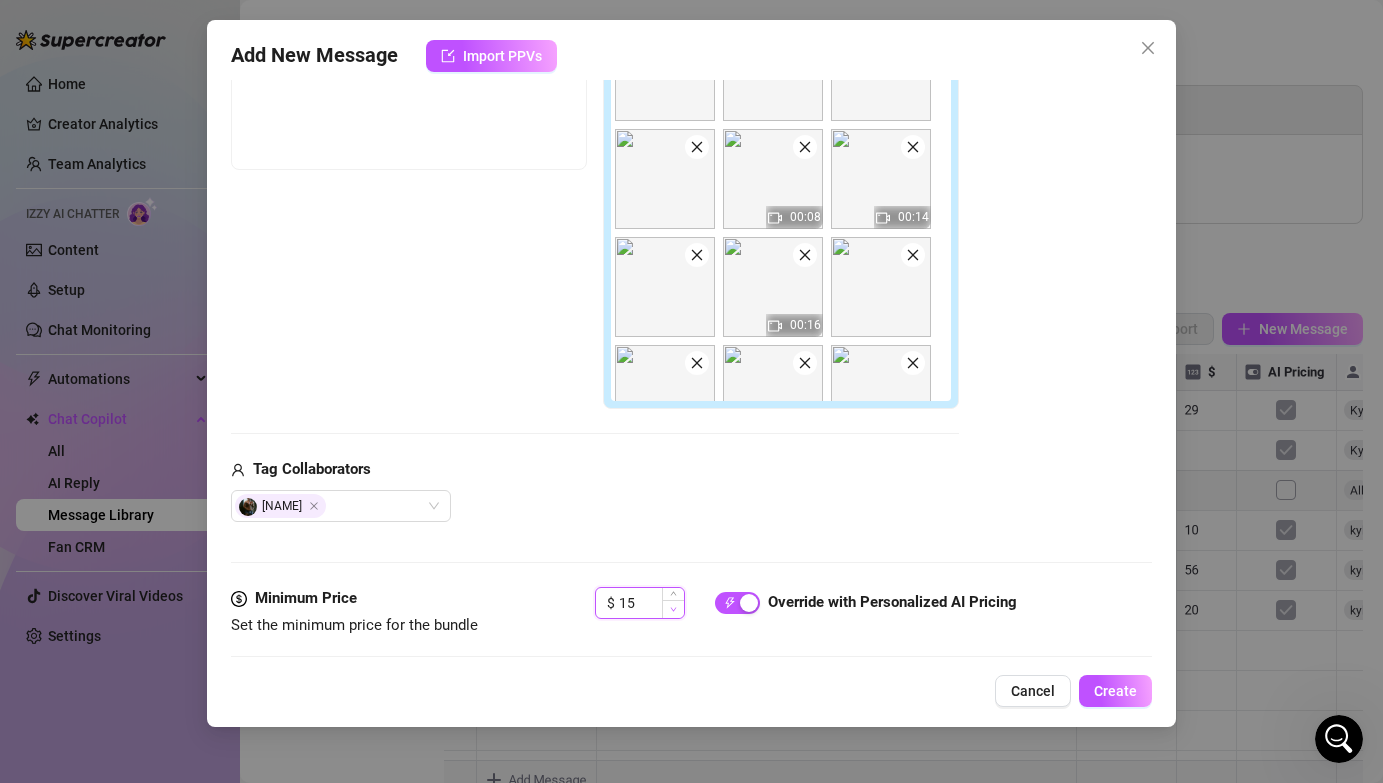click at bounding box center (673, 609) 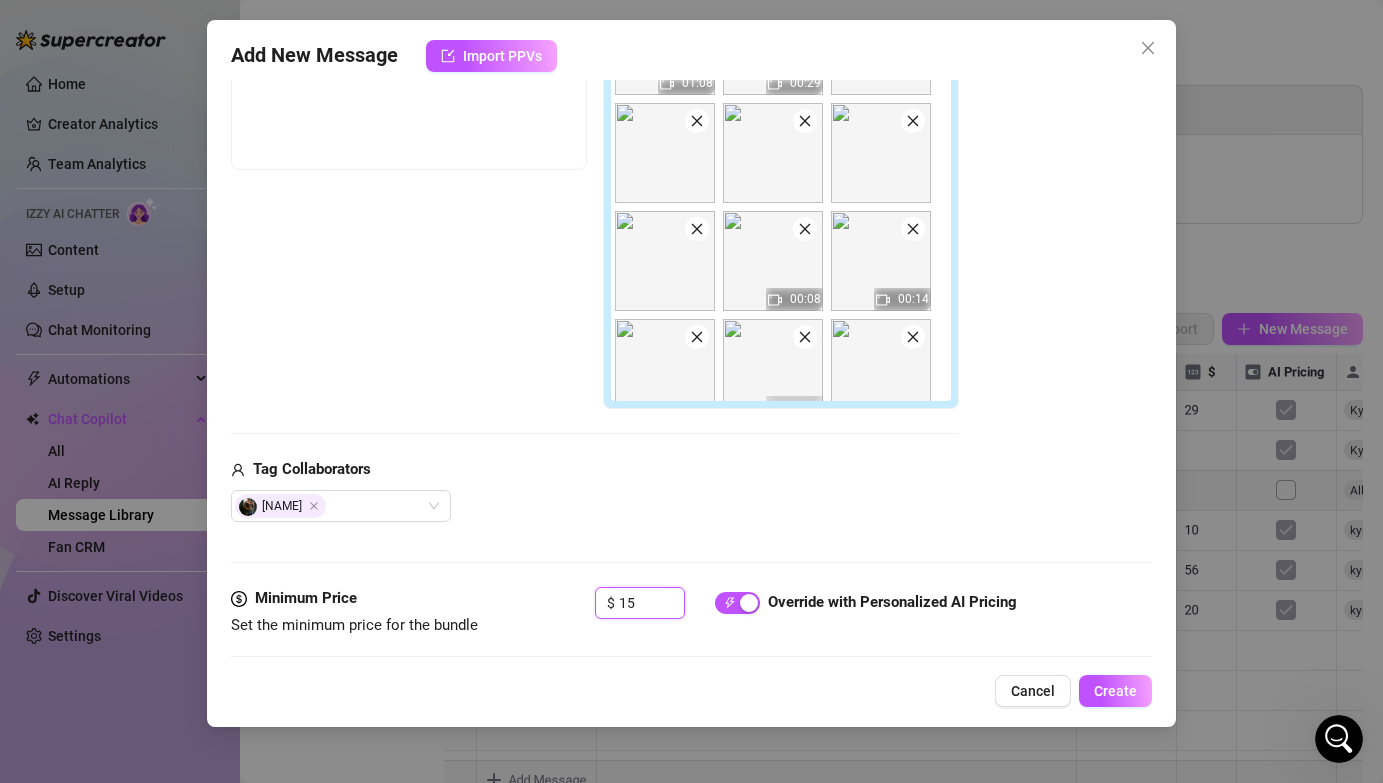scroll, scrollTop: 264, scrollLeft: 0, axis: vertical 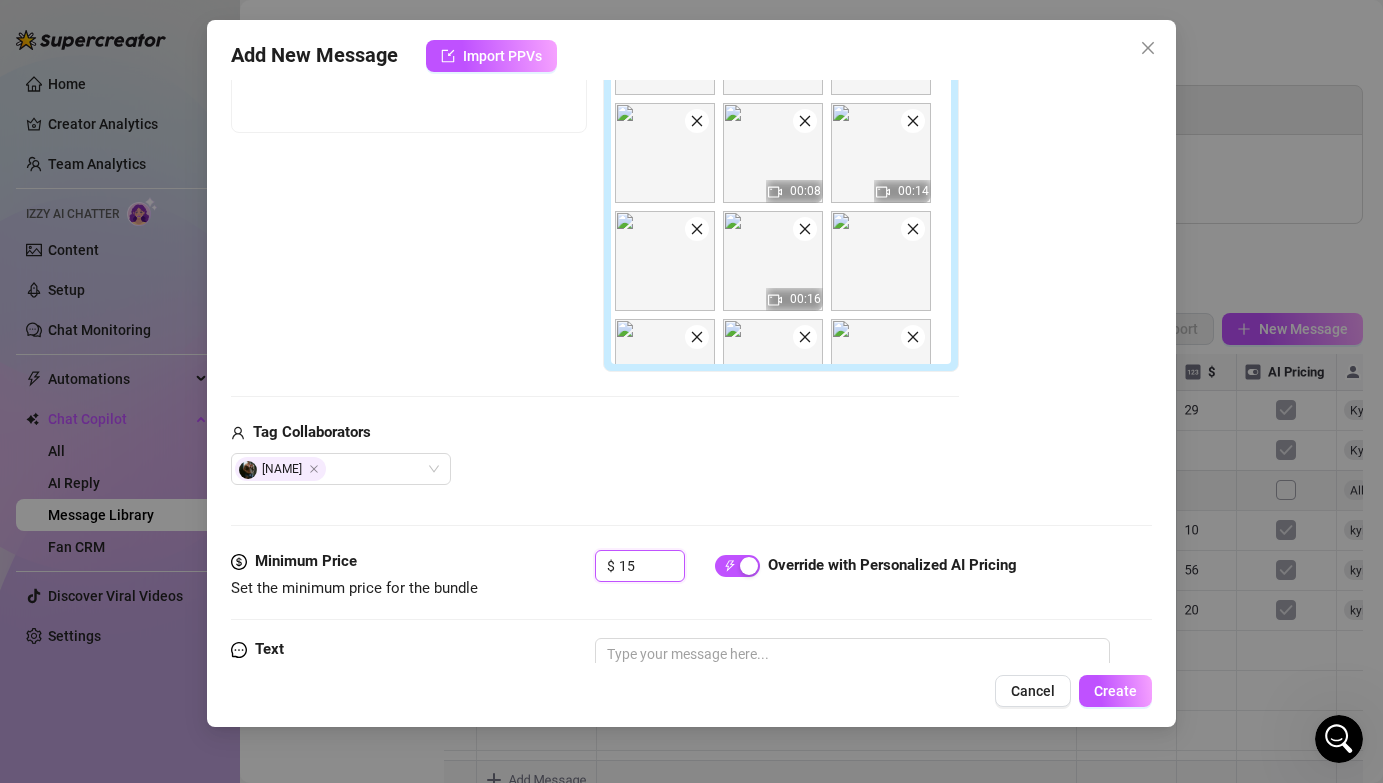 click at bounding box center (773, 261) 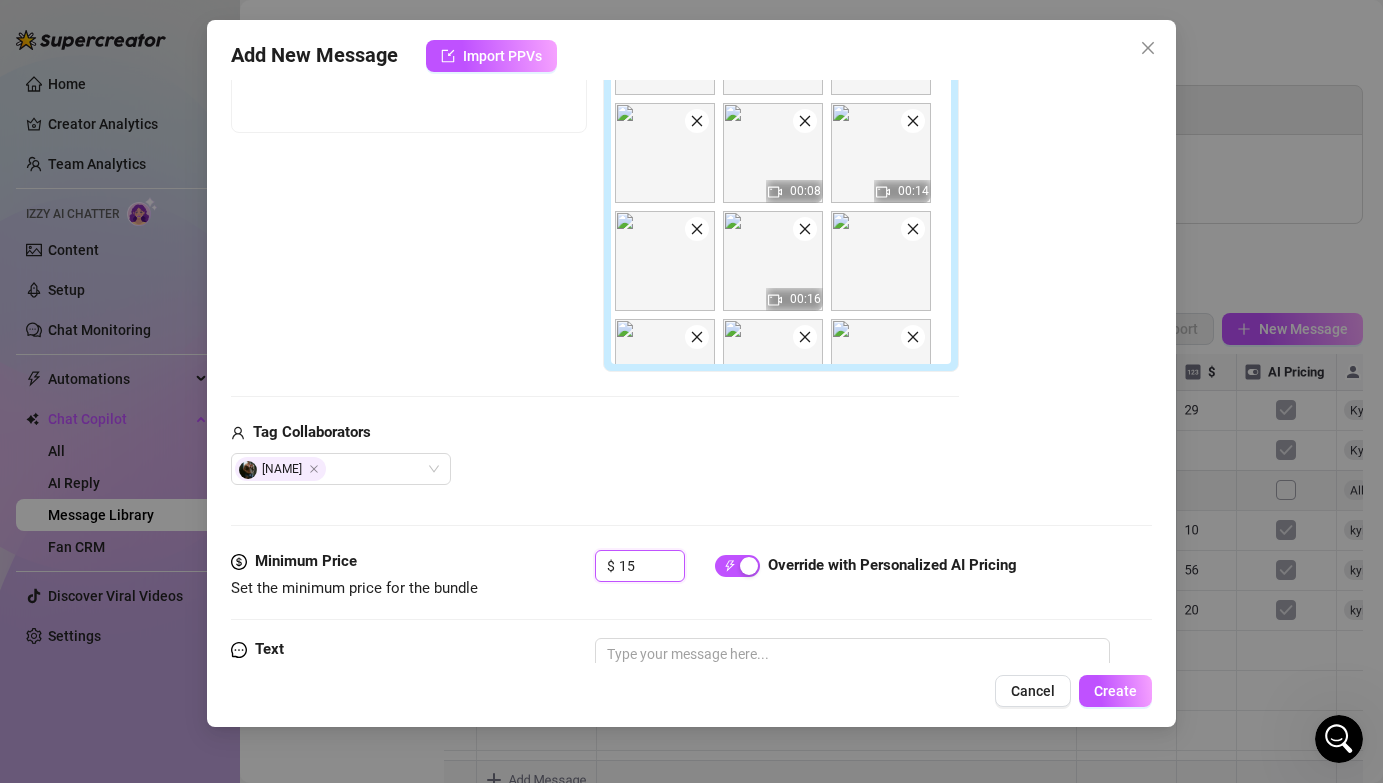 click at bounding box center [773, 153] 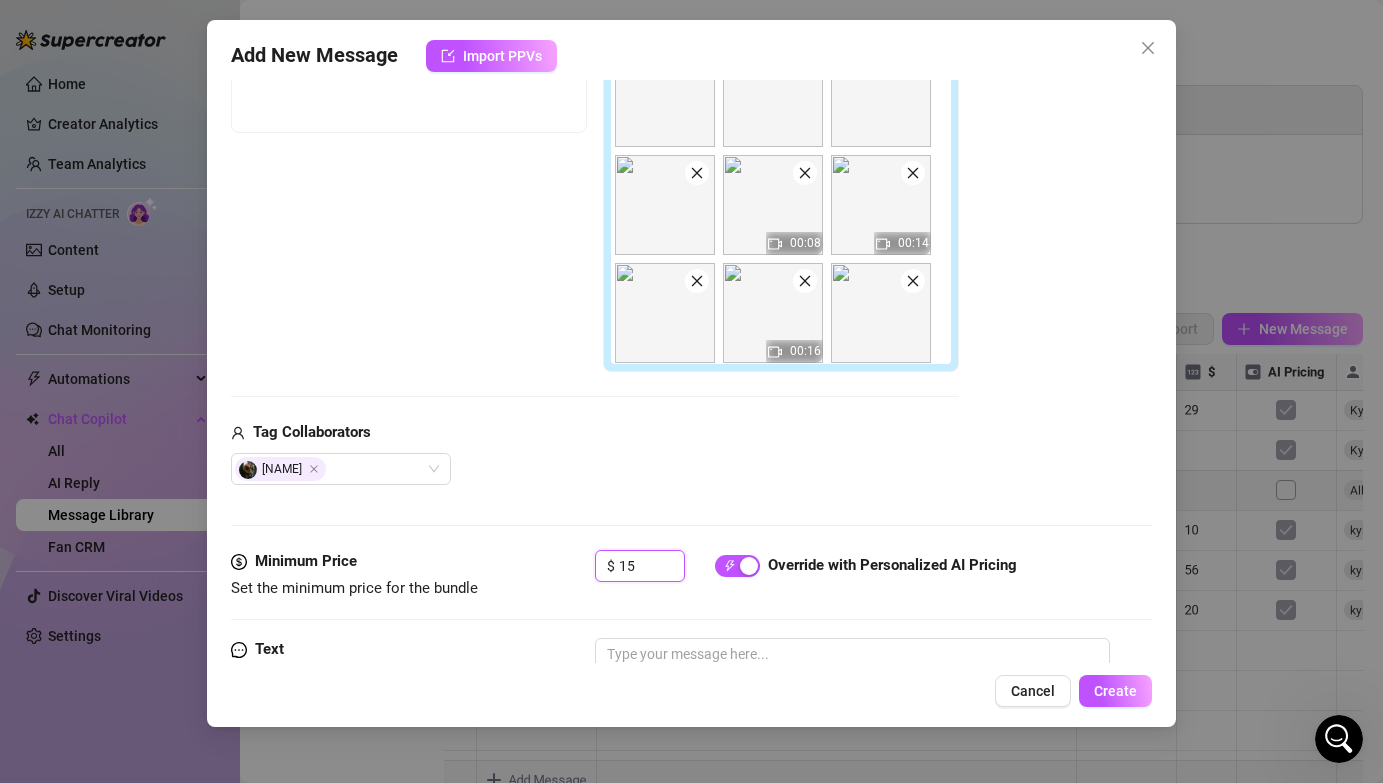 scroll, scrollTop: 299, scrollLeft: 0, axis: vertical 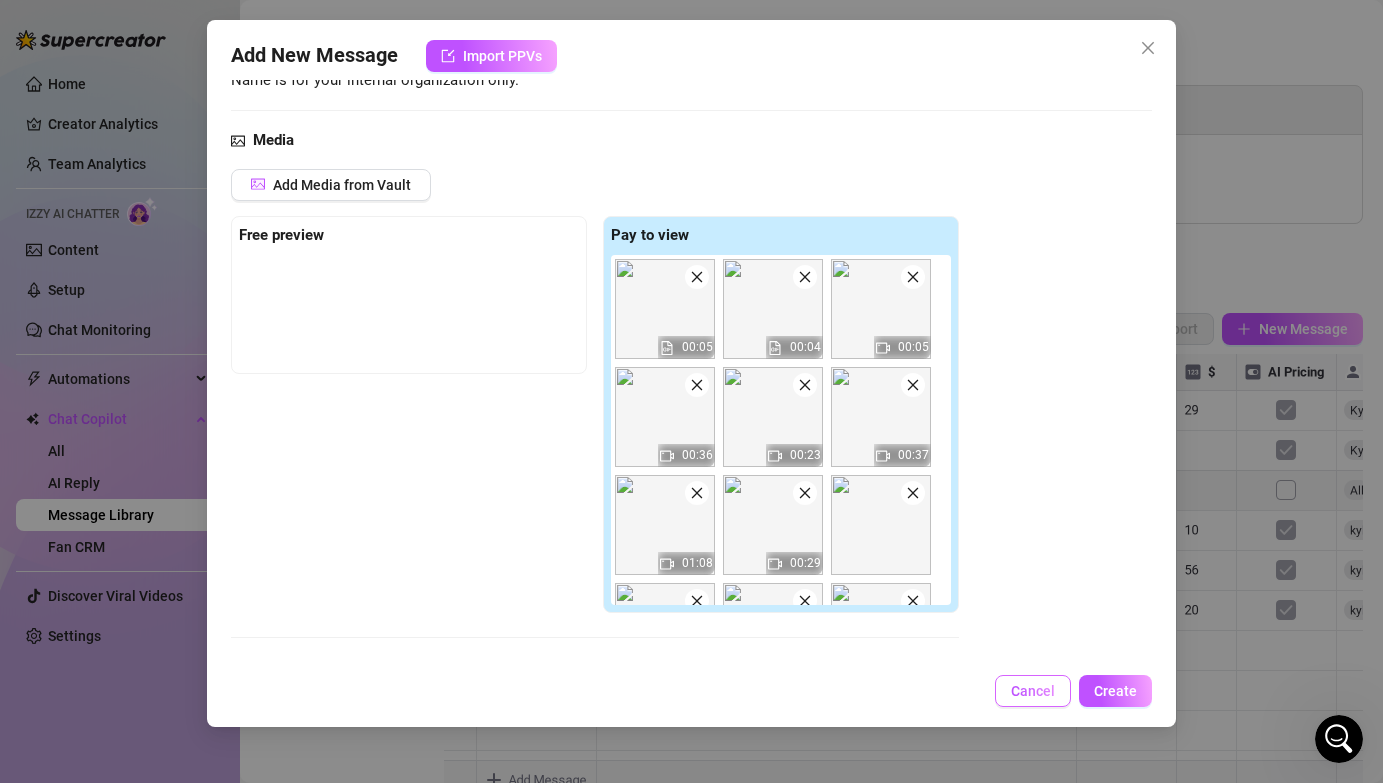 click on "Cancel" at bounding box center (1033, 691) 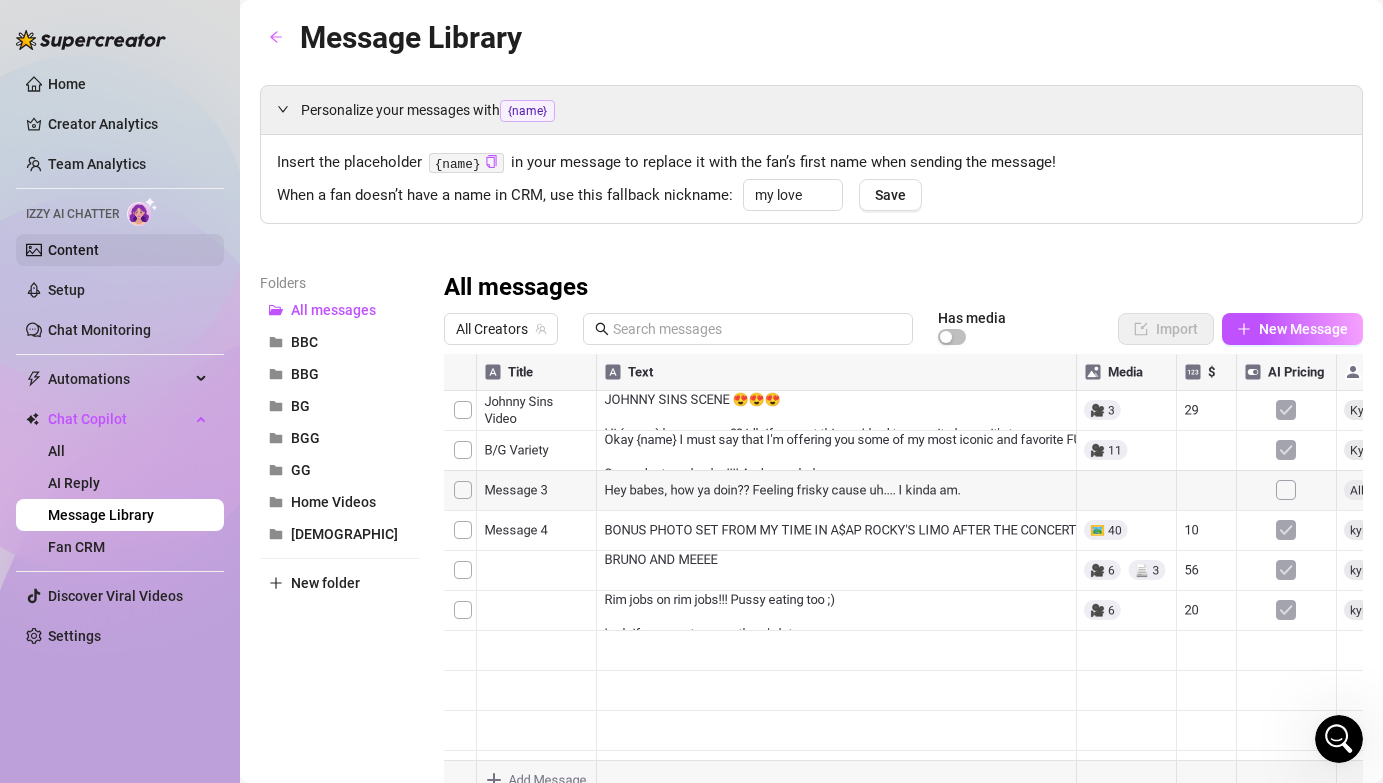 click on "Content" at bounding box center [73, 250] 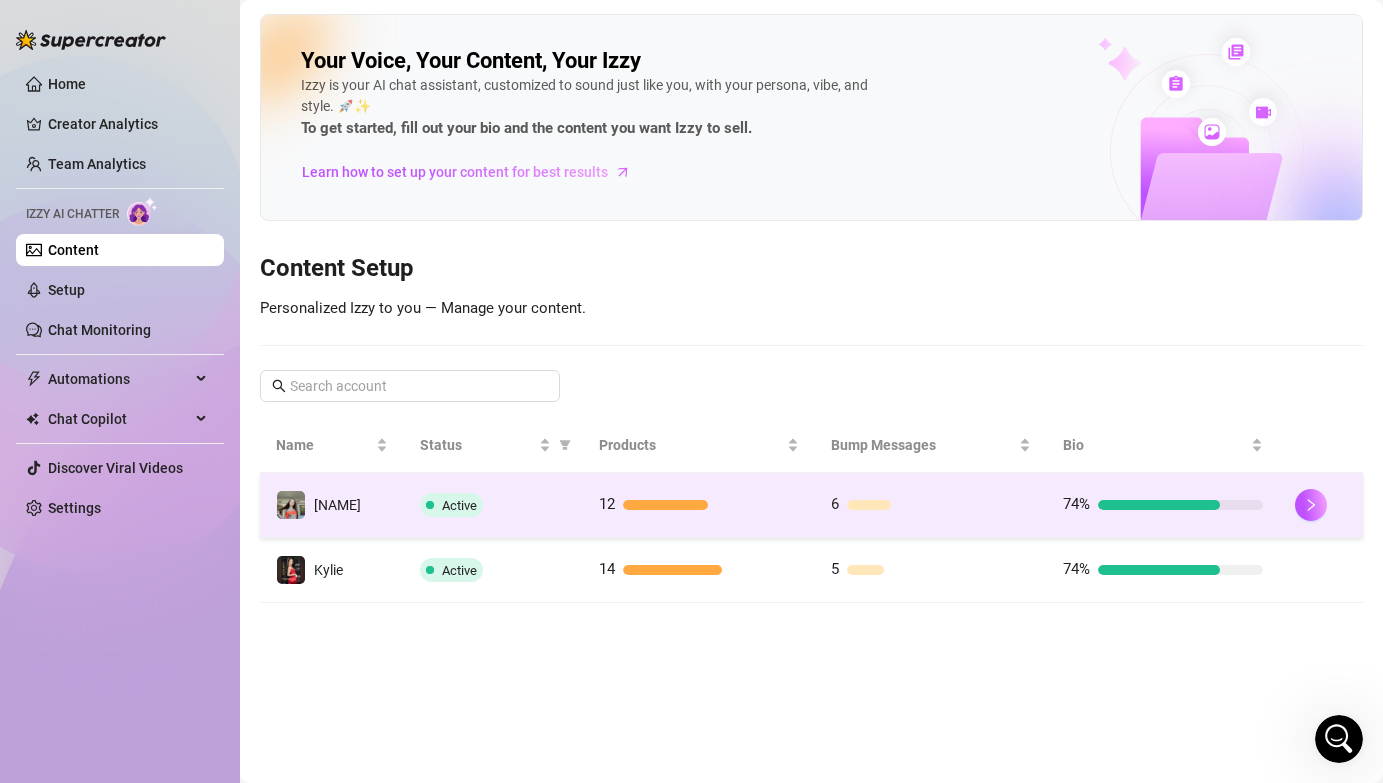 click on "Active" at bounding box center [493, 505] 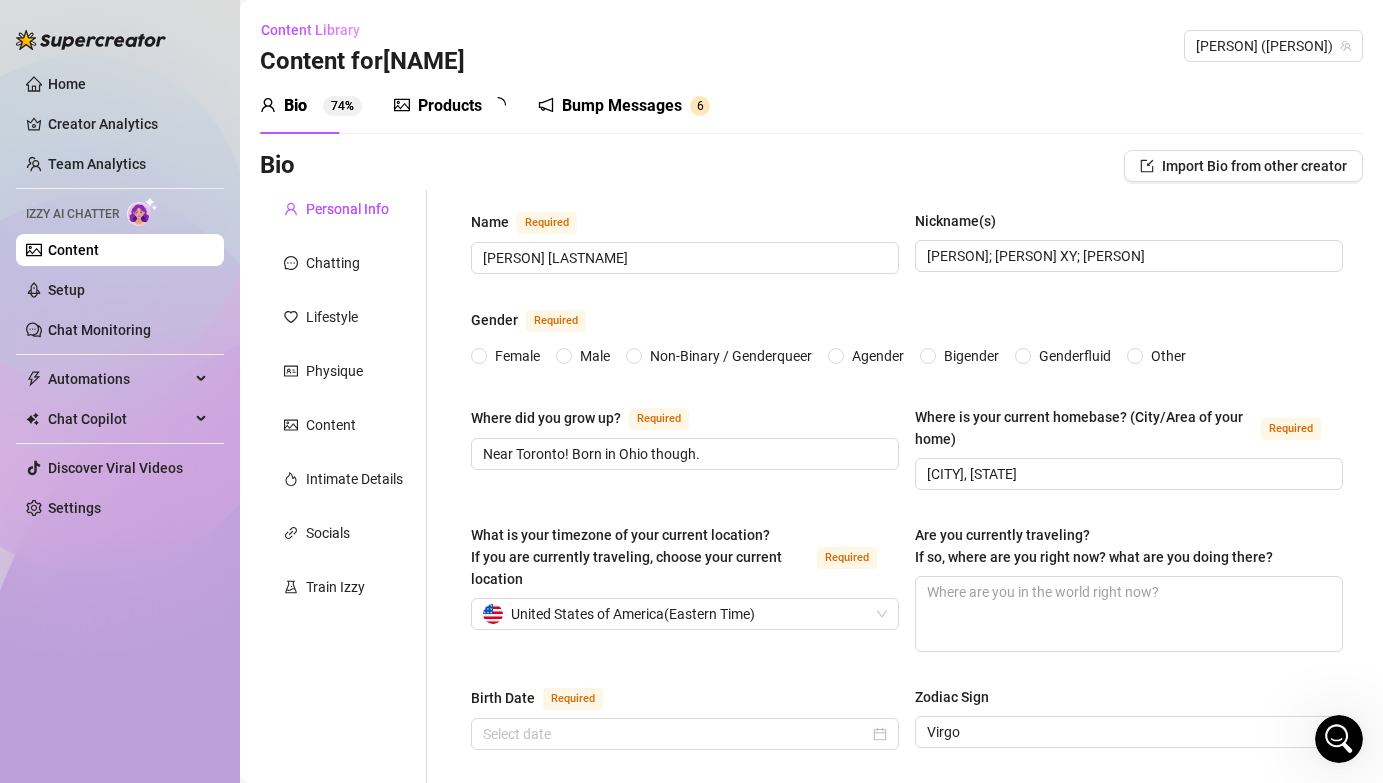 type 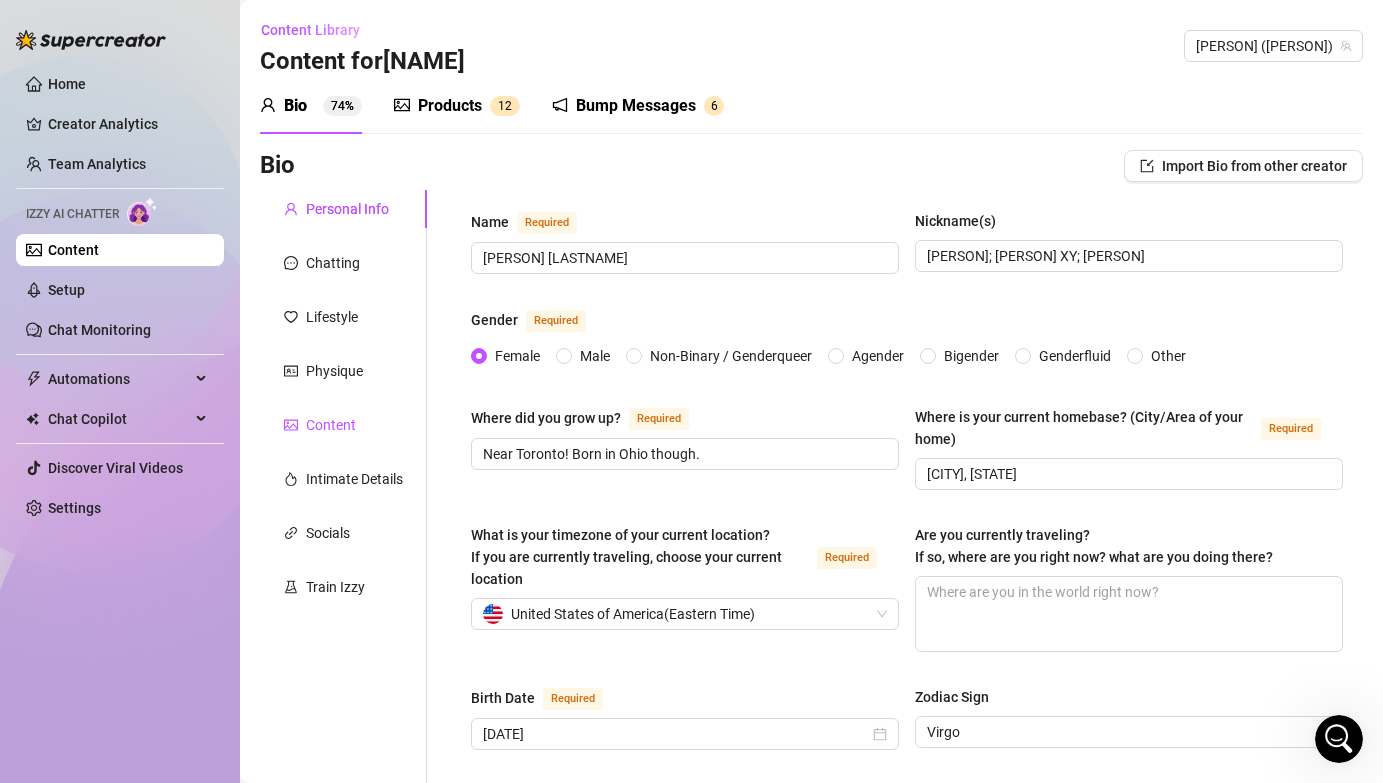 click 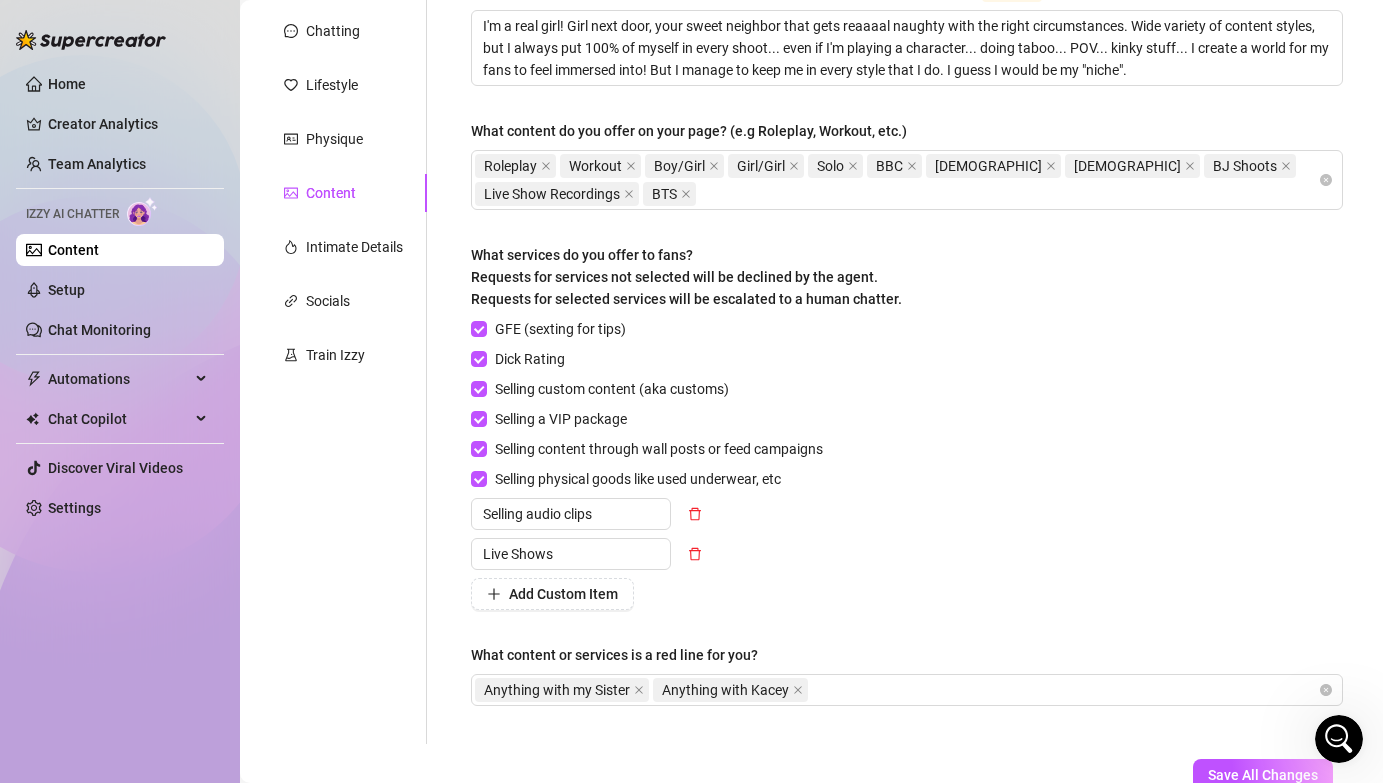 scroll, scrollTop: 367, scrollLeft: 0, axis: vertical 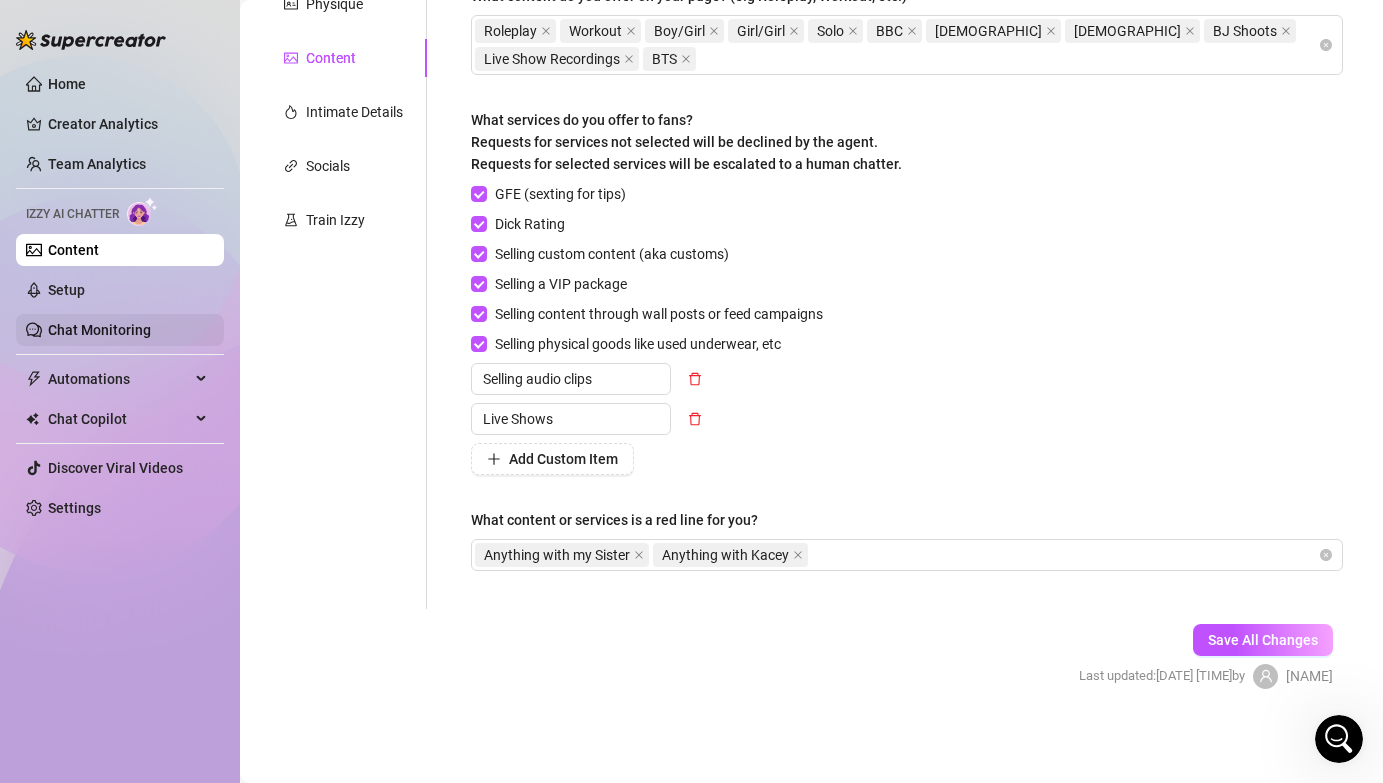 click on "Chat Monitoring" at bounding box center (99, 330) 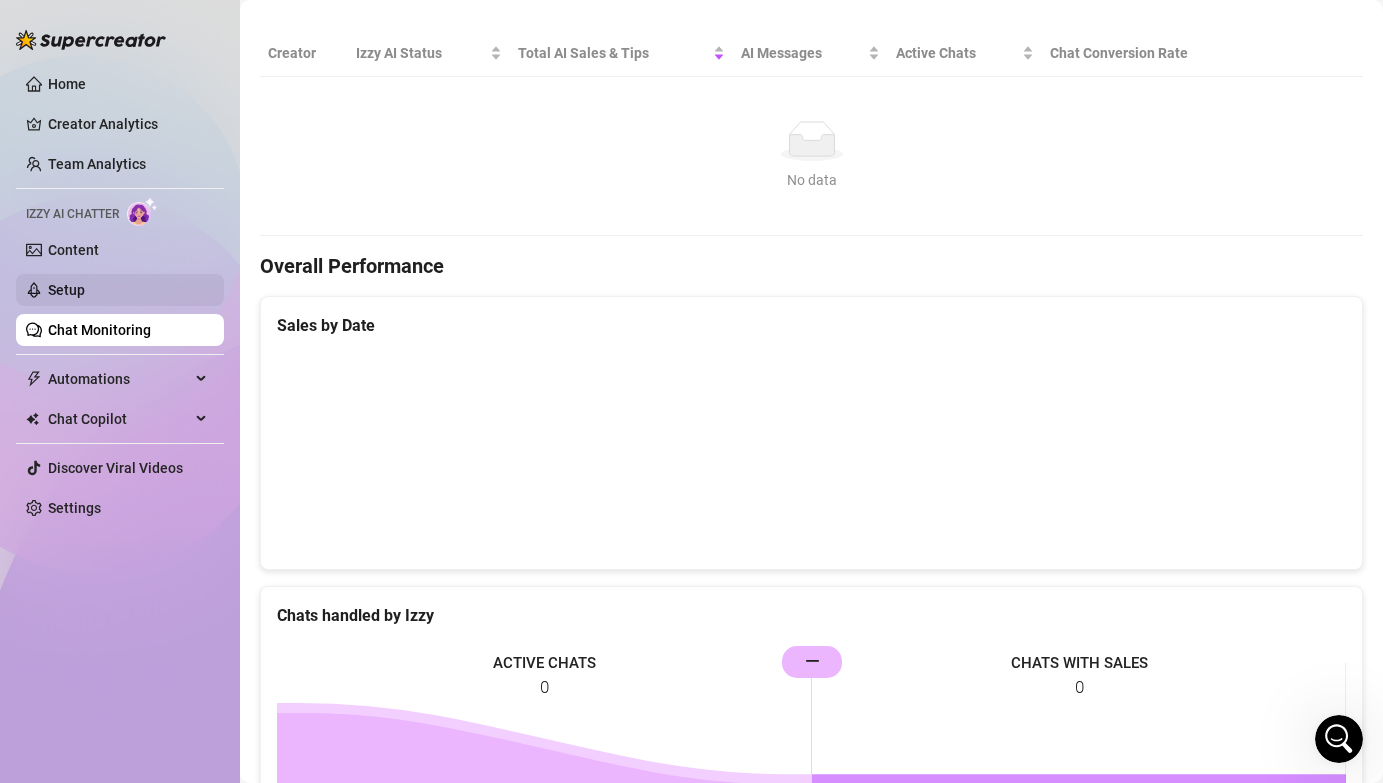 click on "Setup" at bounding box center (66, 290) 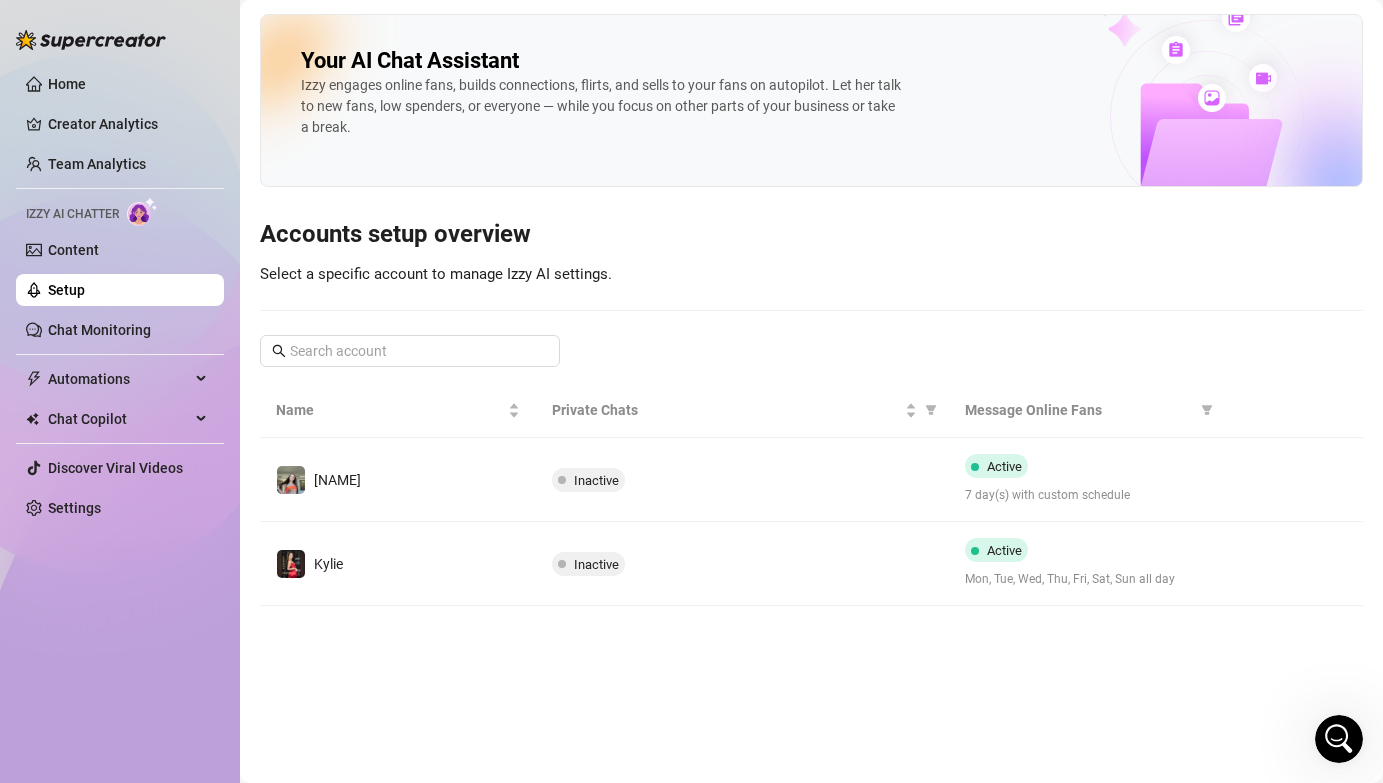 scroll, scrollTop: 0, scrollLeft: 0, axis: both 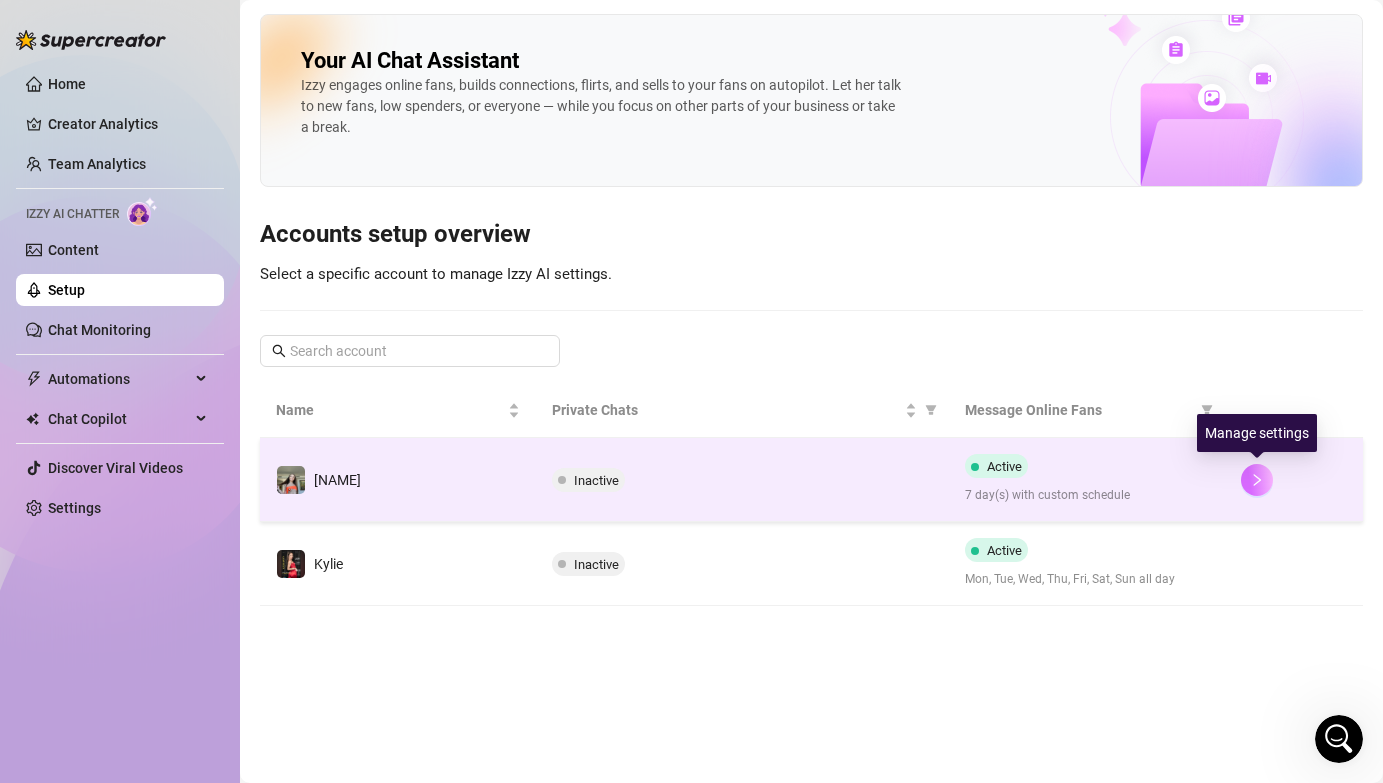 click at bounding box center [1257, 480] 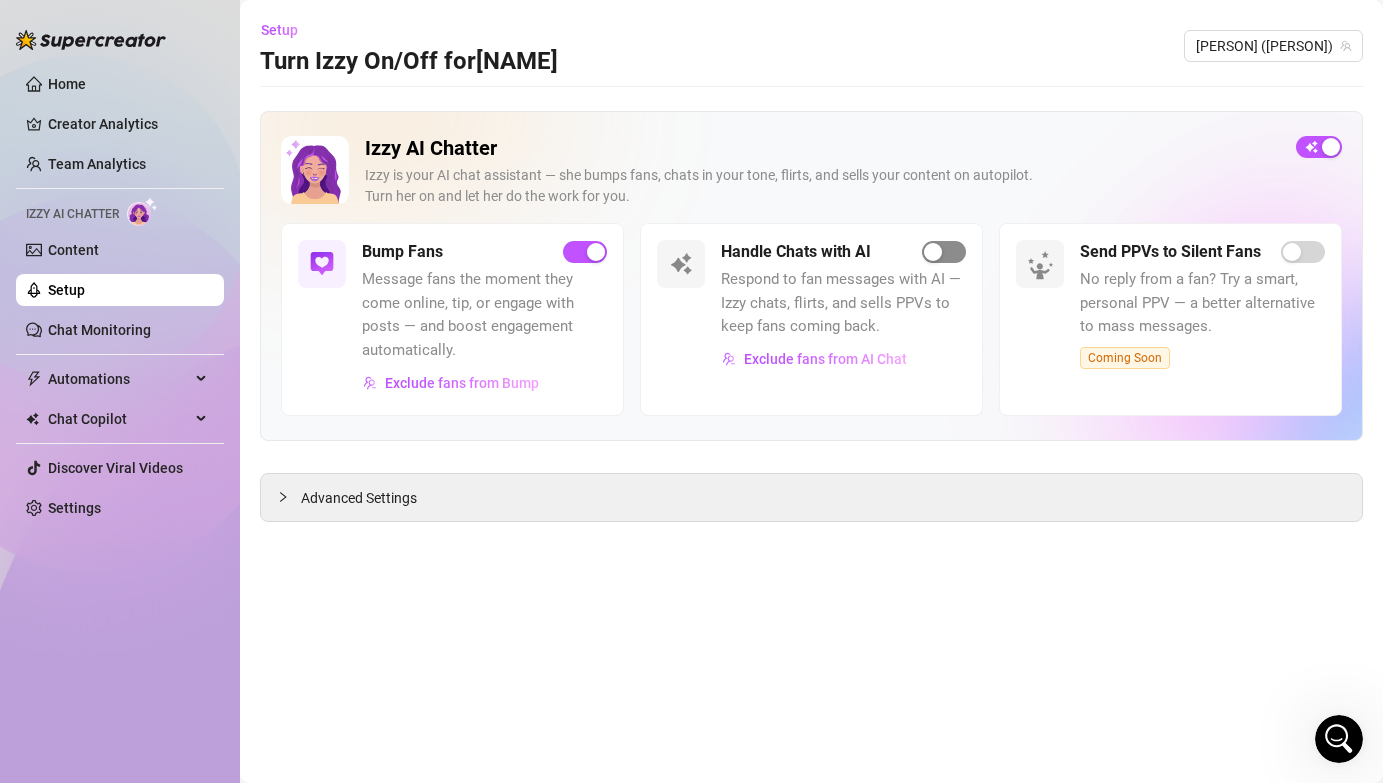 click at bounding box center [933, 252] 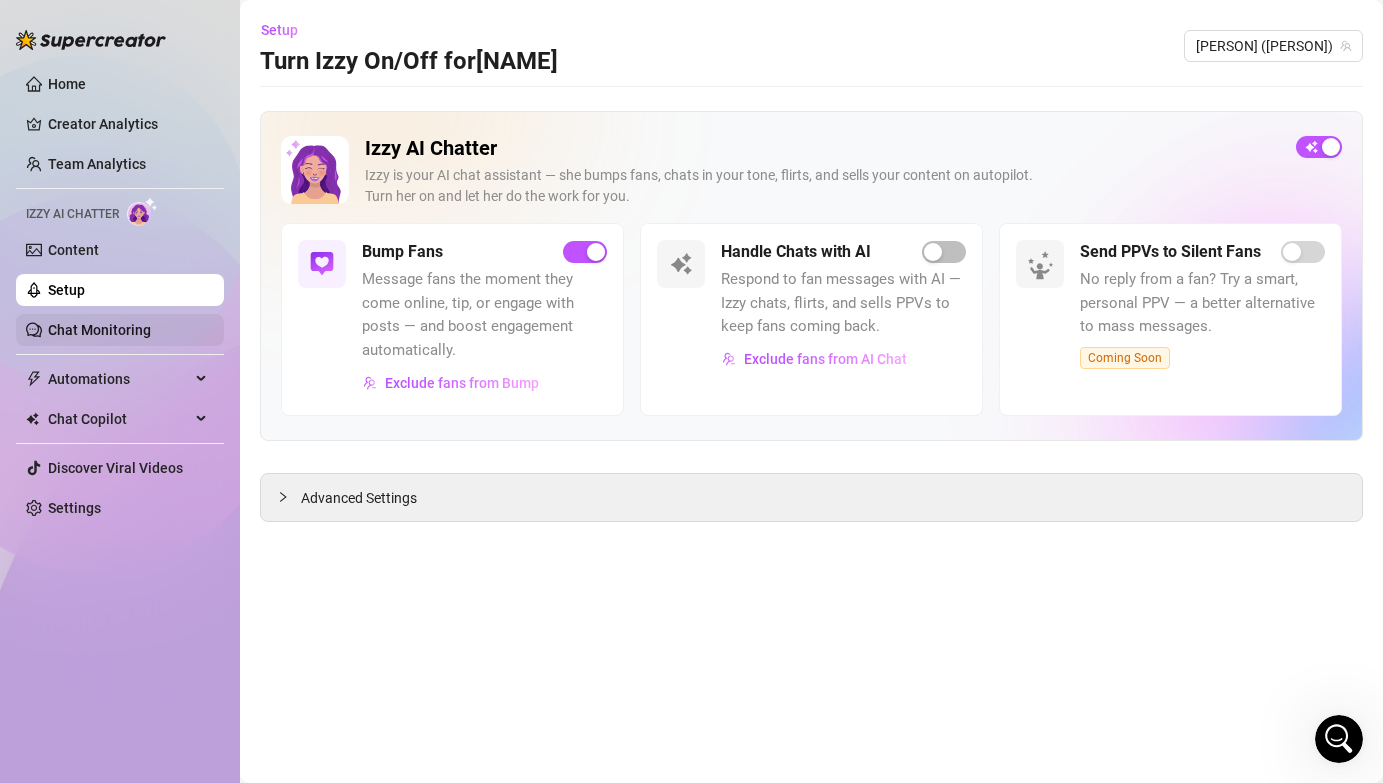 click on "Chat Monitoring" at bounding box center (99, 330) 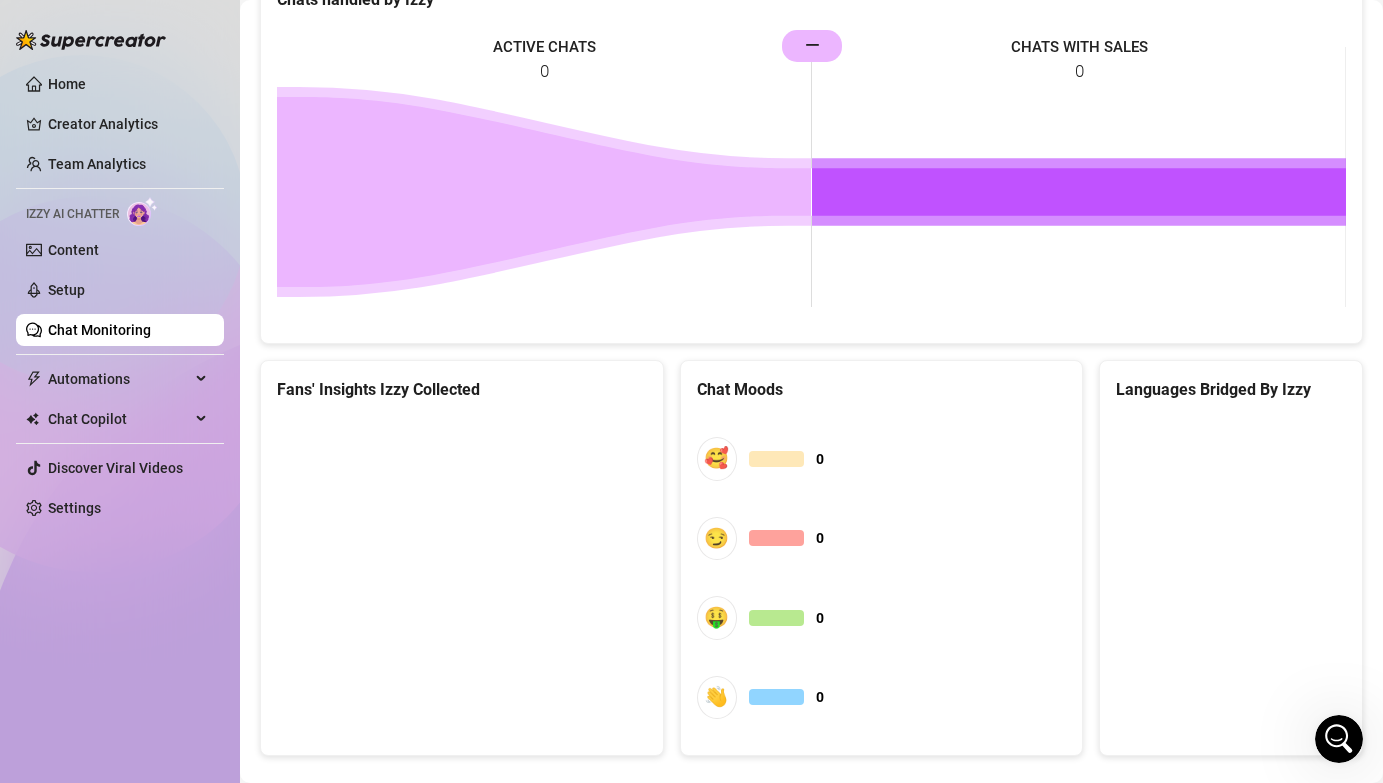 scroll, scrollTop: 1016, scrollLeft: 0, axis: vertical 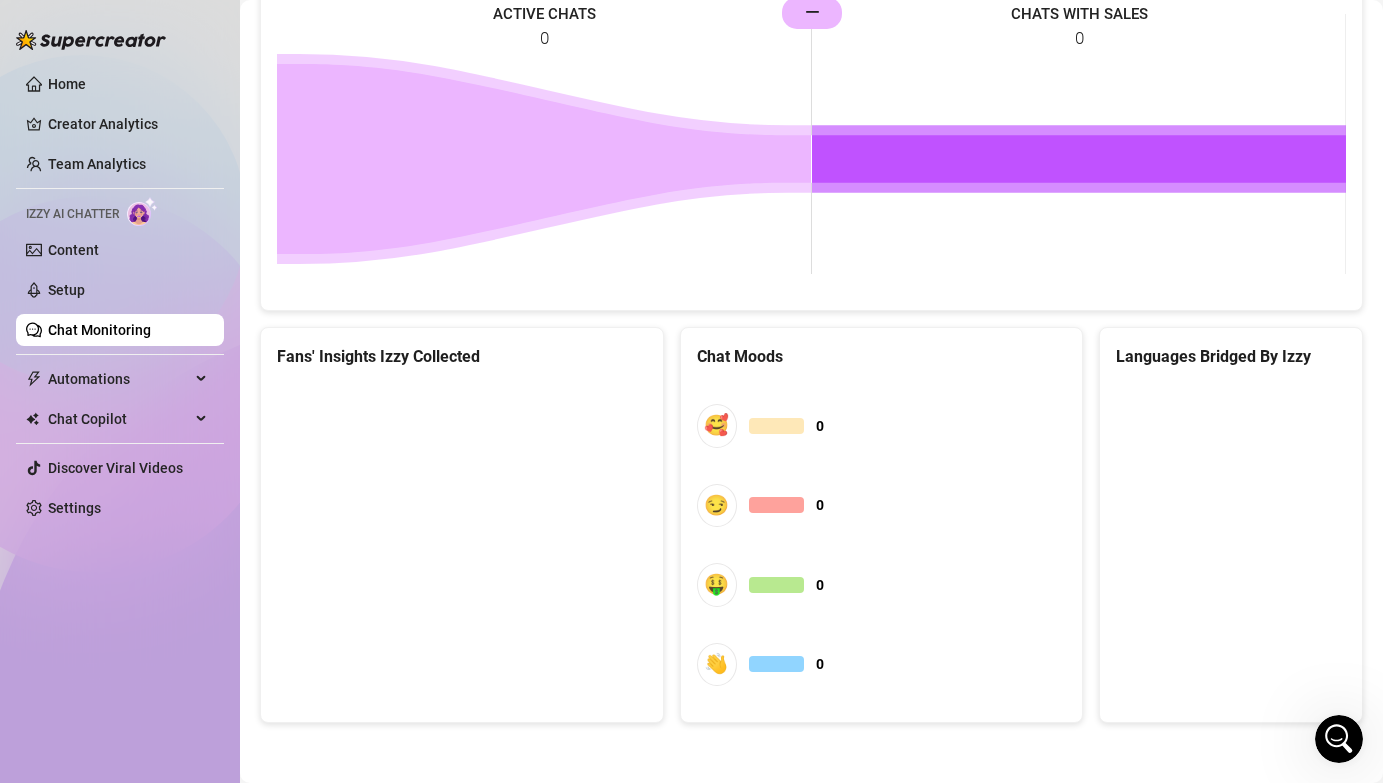 click on "Languages Bridged By Izzy" at bounding box center (1231, 525) 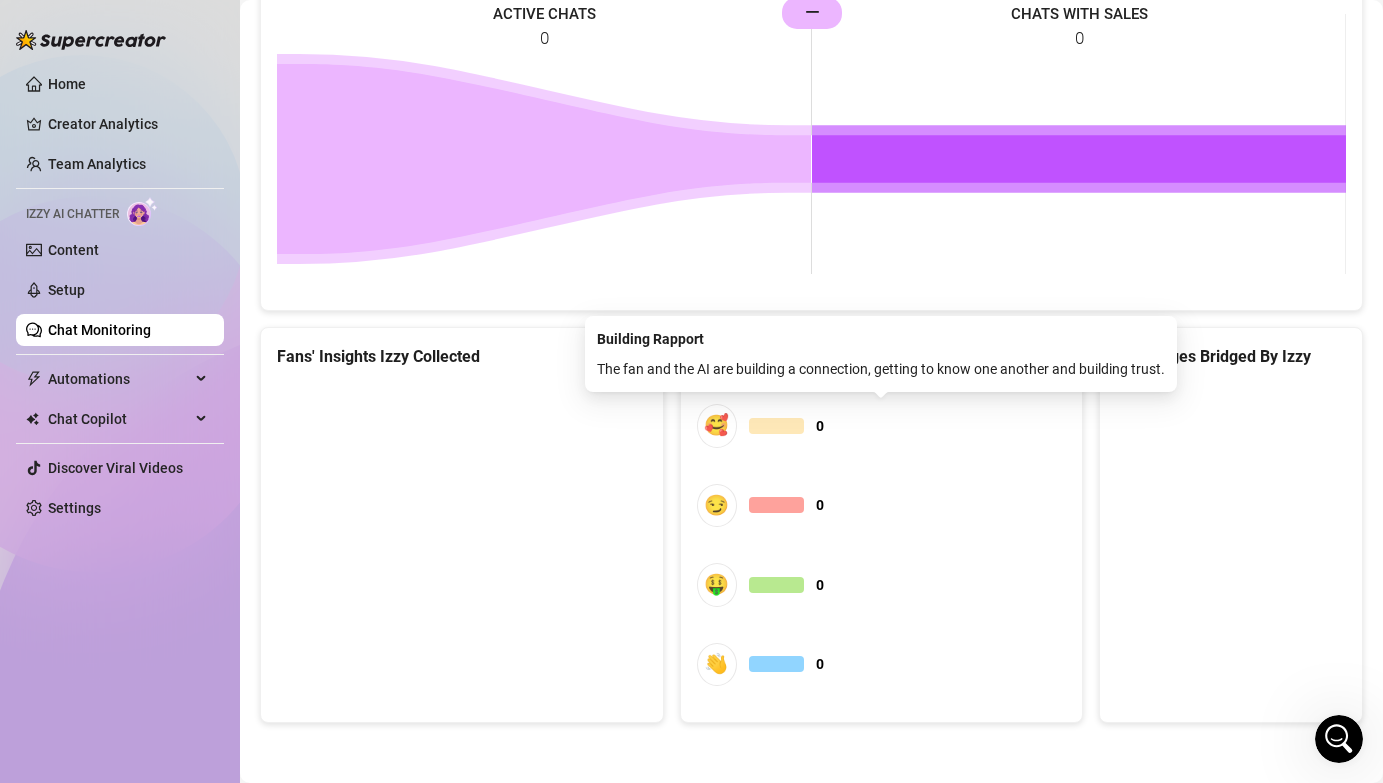 click on "🥰 0" at bounding box center [882, 425] 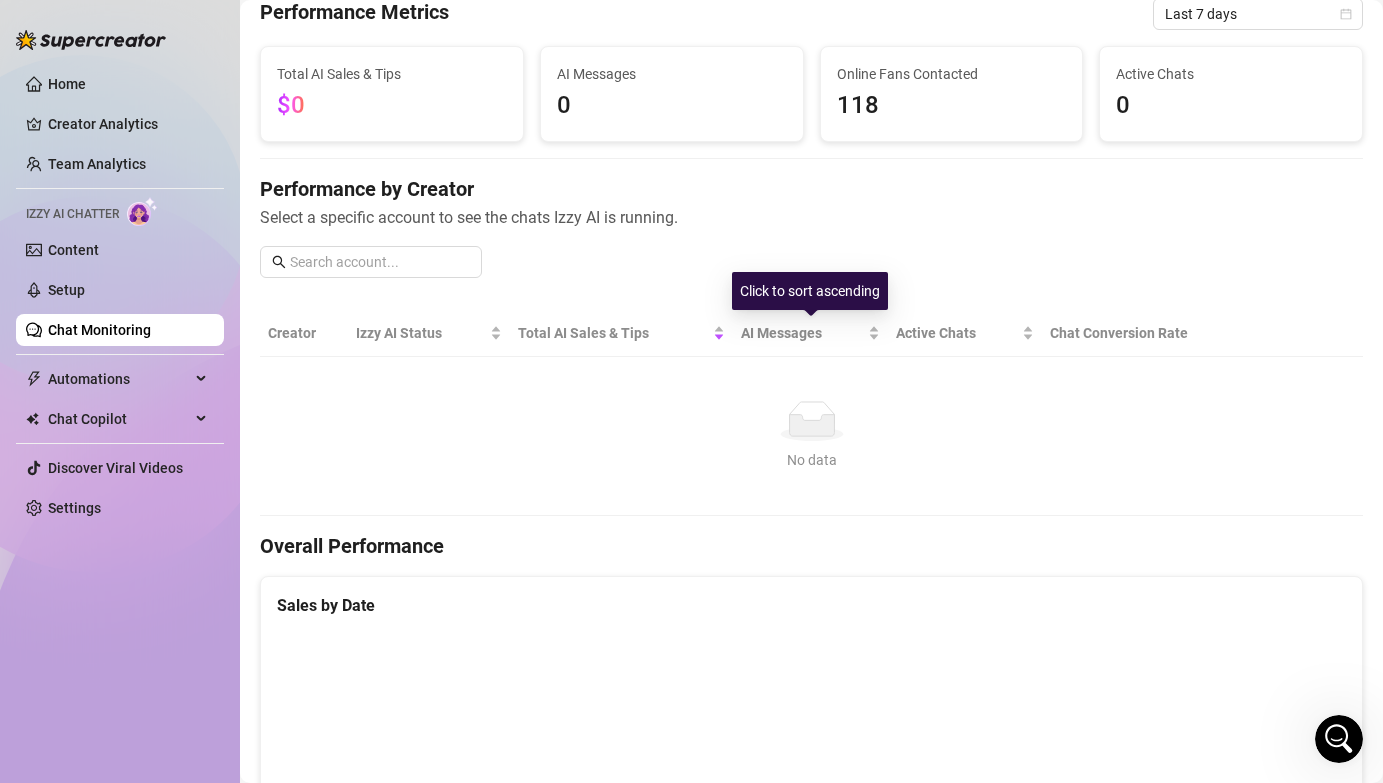 scroll, scrollTop: 0, scrollLeft: 0, axis: both 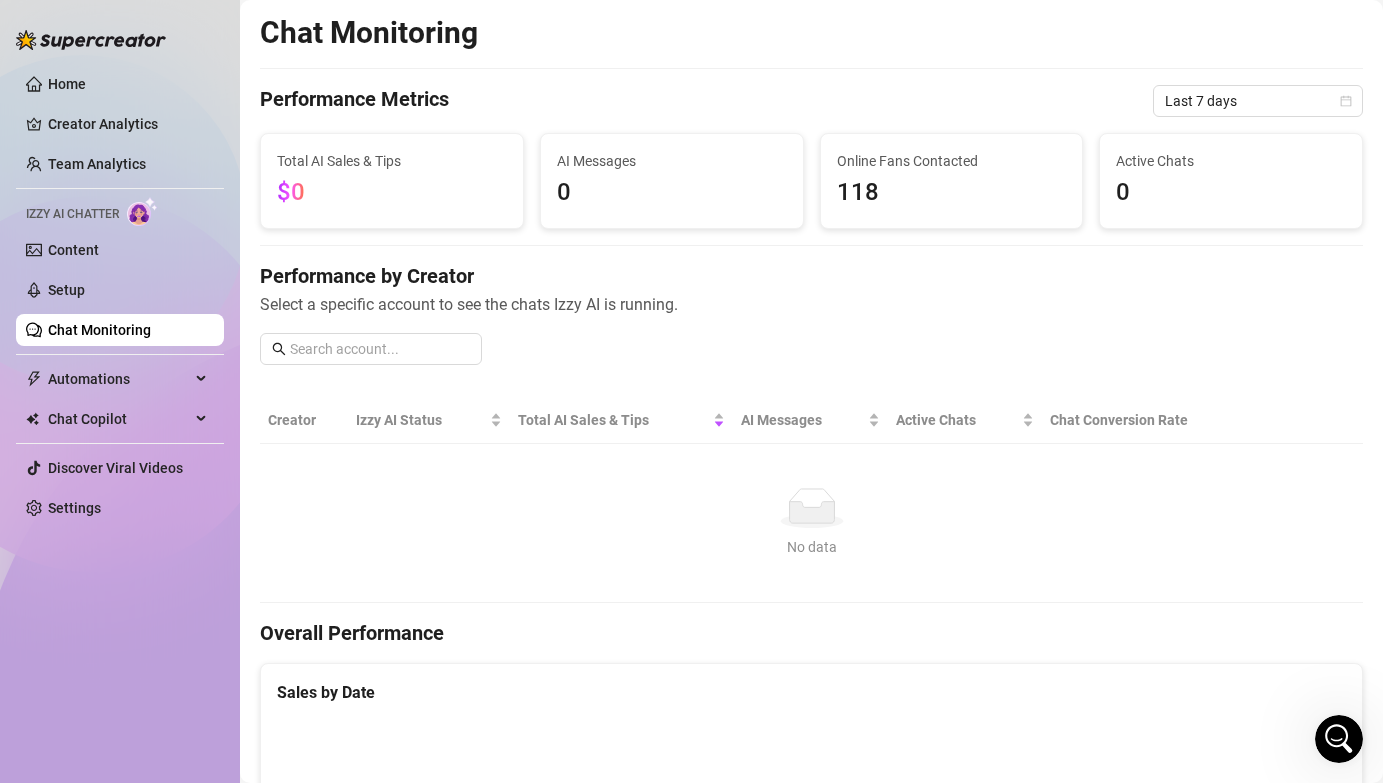 click on "Home Creator Analytics   Team Analytics Izzy AI Chatter Content Setup Chat Monitoring Automations All Message Flow Beta Bump Fans Expired Fans Chat Copilot All AI Reply Message Library Fan CRM Discover Viral Videos Settings" at bounding box center (120, 296) 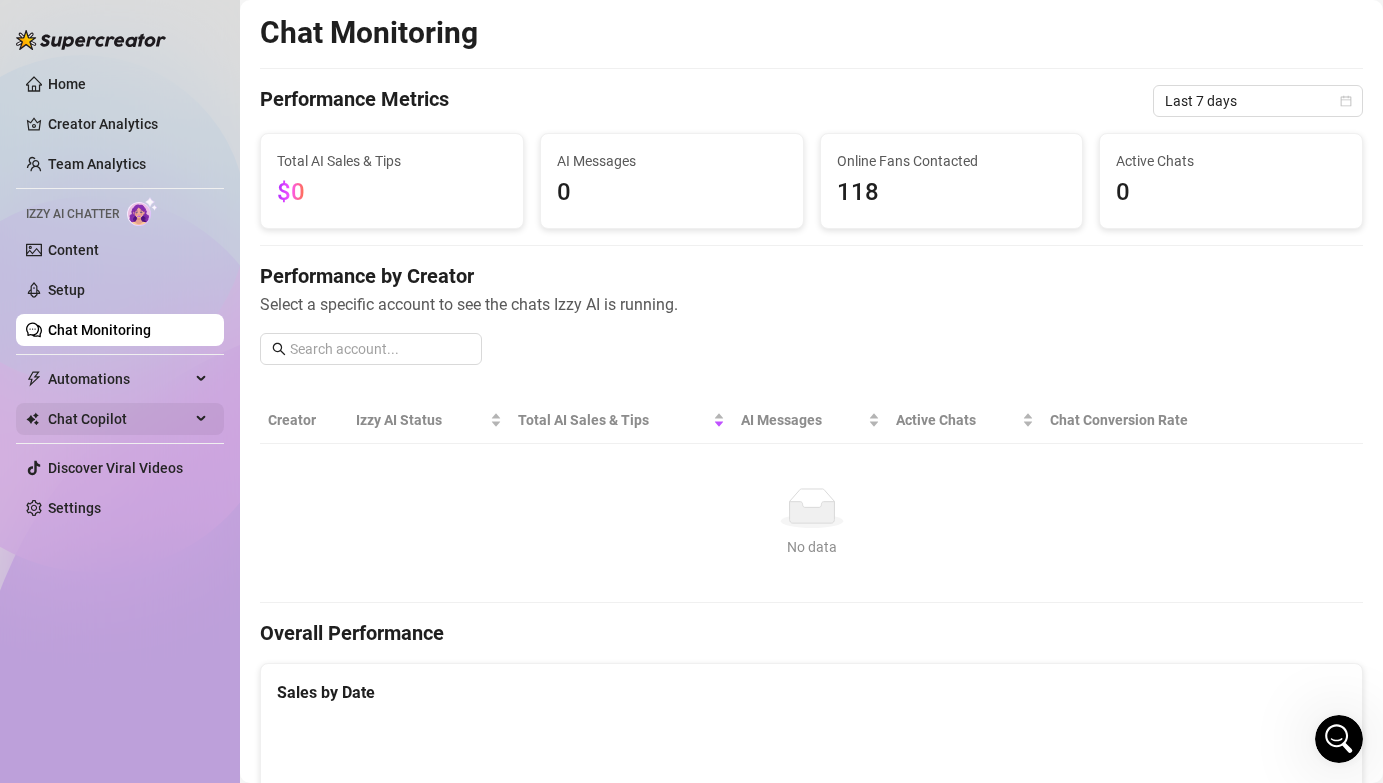 click on "Chat Copilot" at bounding box center (119, 419) 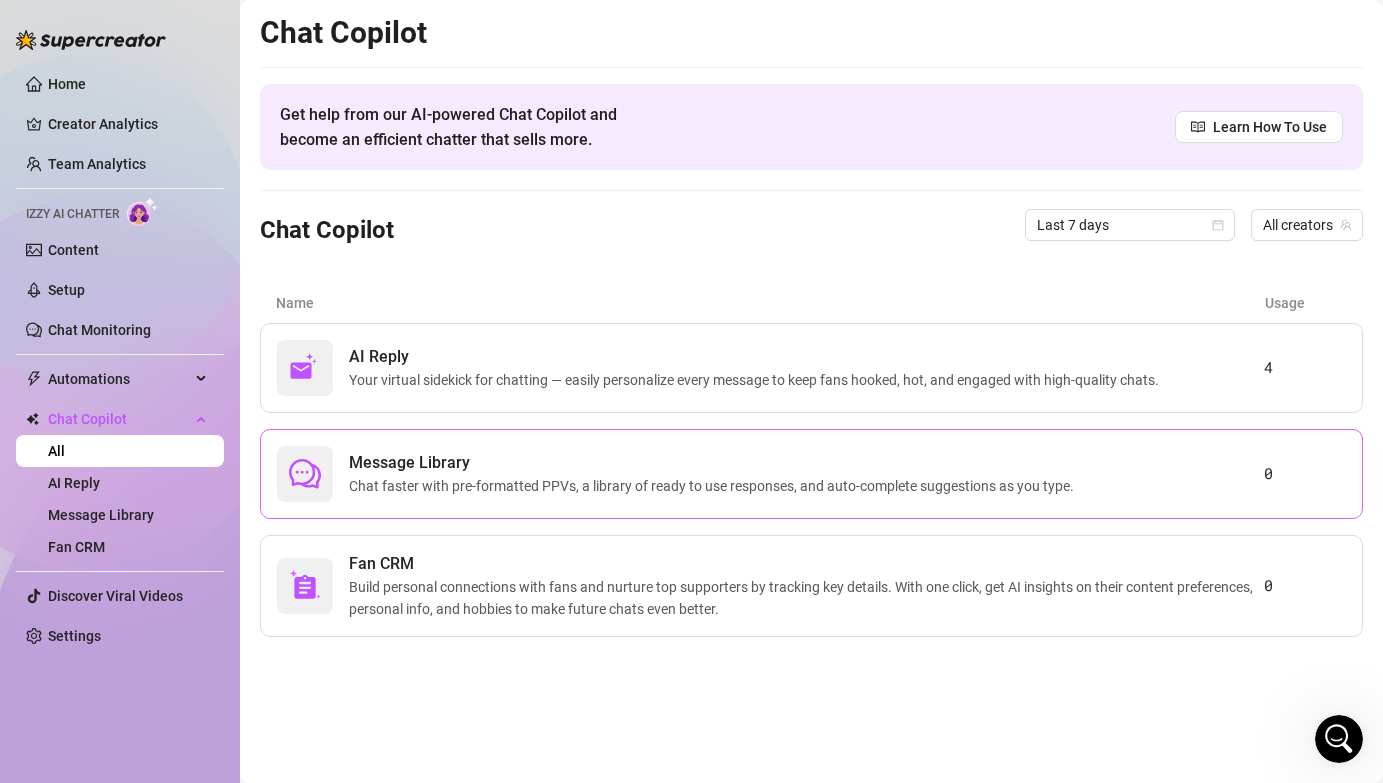 click on "Message Library" at bounding box center (715, 463) 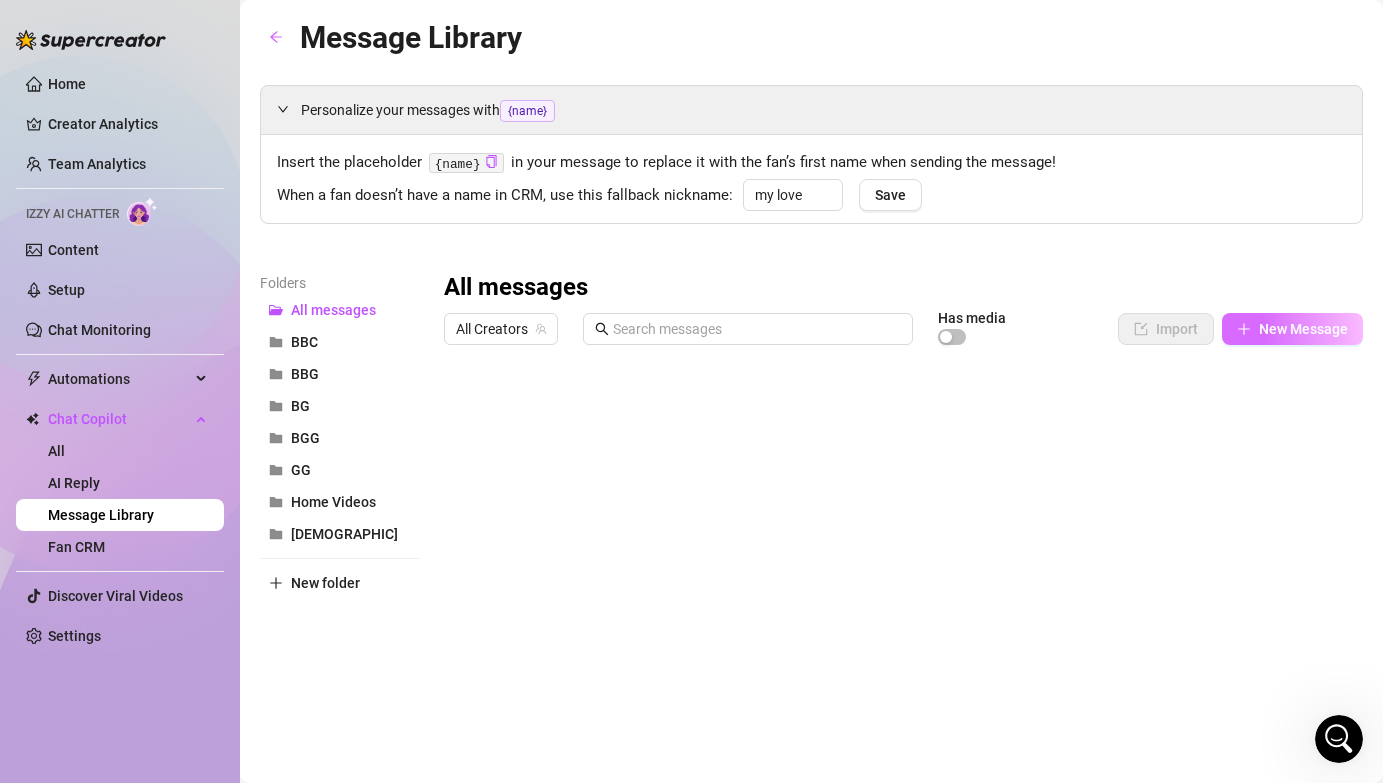 click on "New Message" at bounding box center (1303, 329) 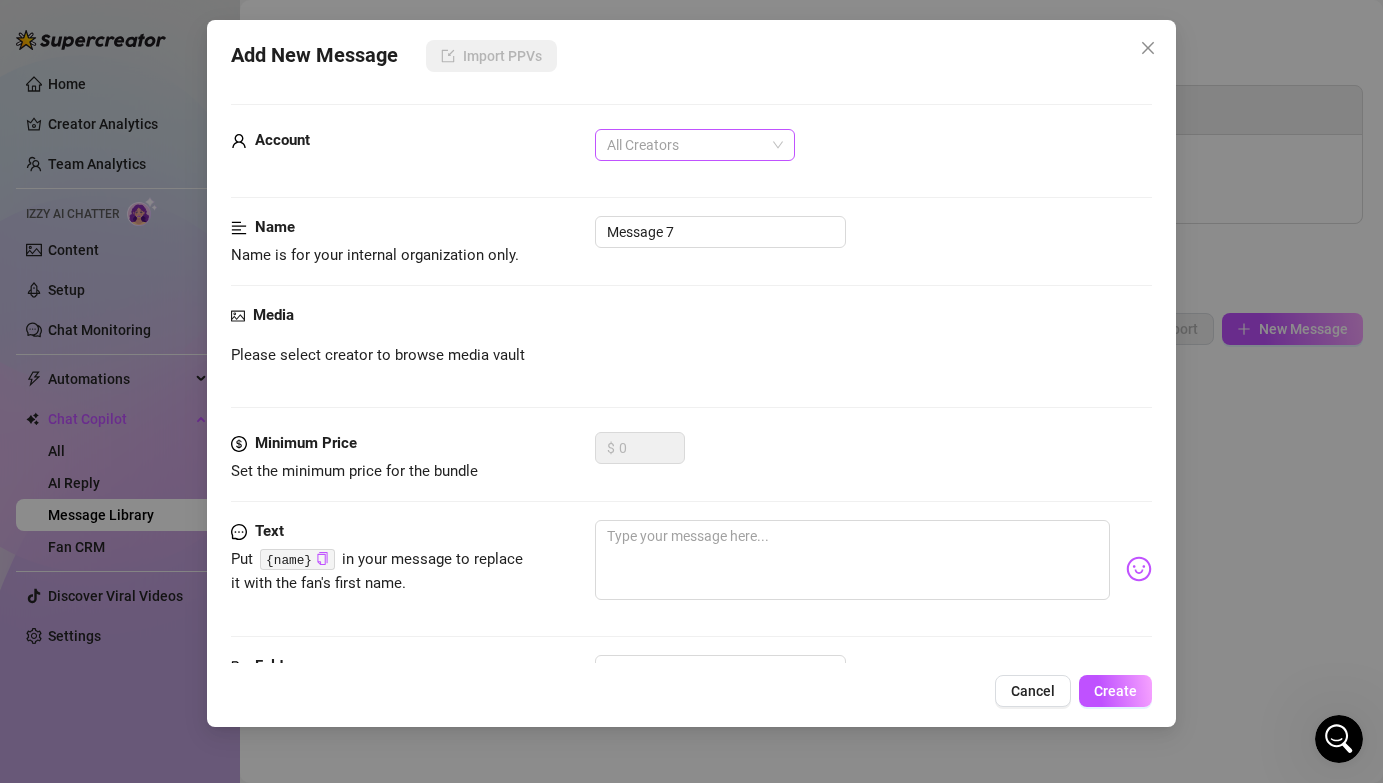 click on "All Creators" at bounding box center [695, 145] 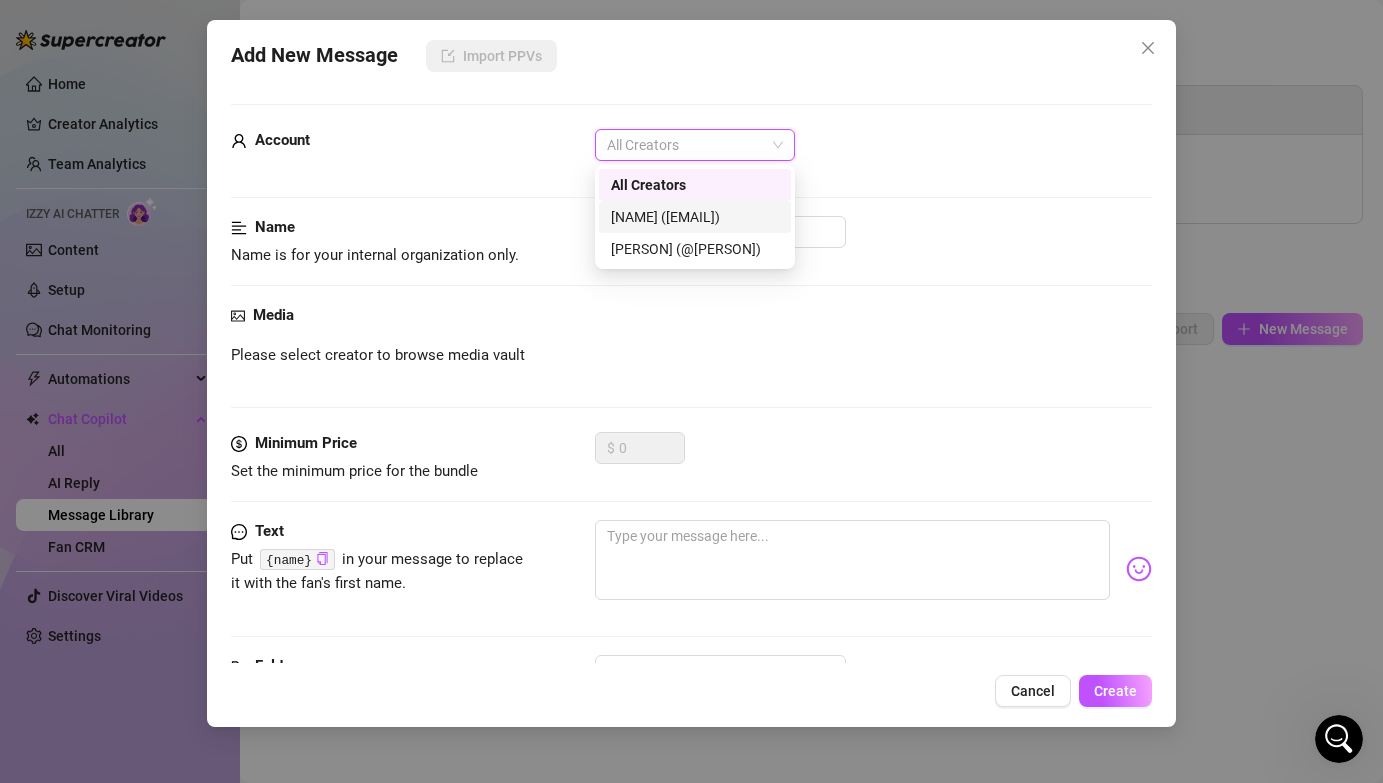 click on "[NAME] ([EMAIL])" at bounding box center (695, 217) 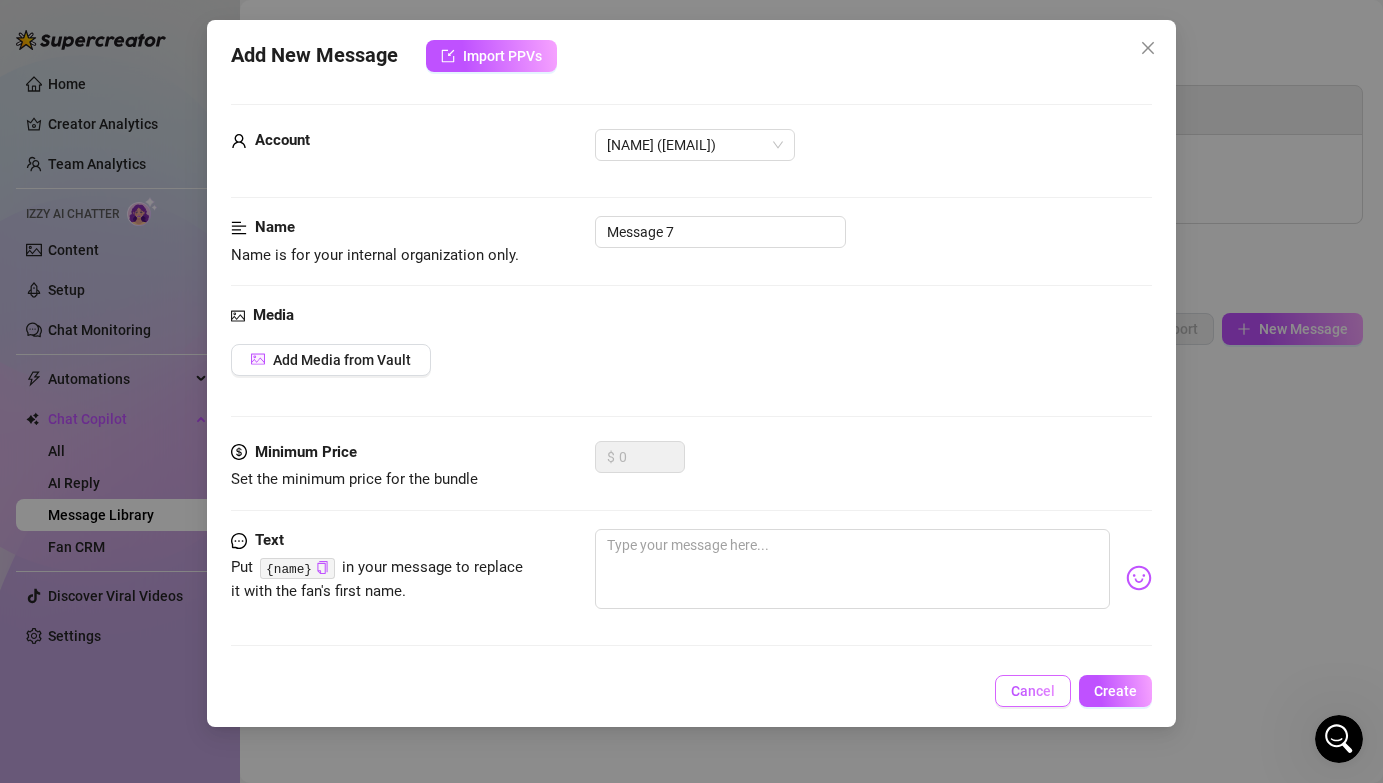 click on "Cancel" at bounding box center [1033, 691] 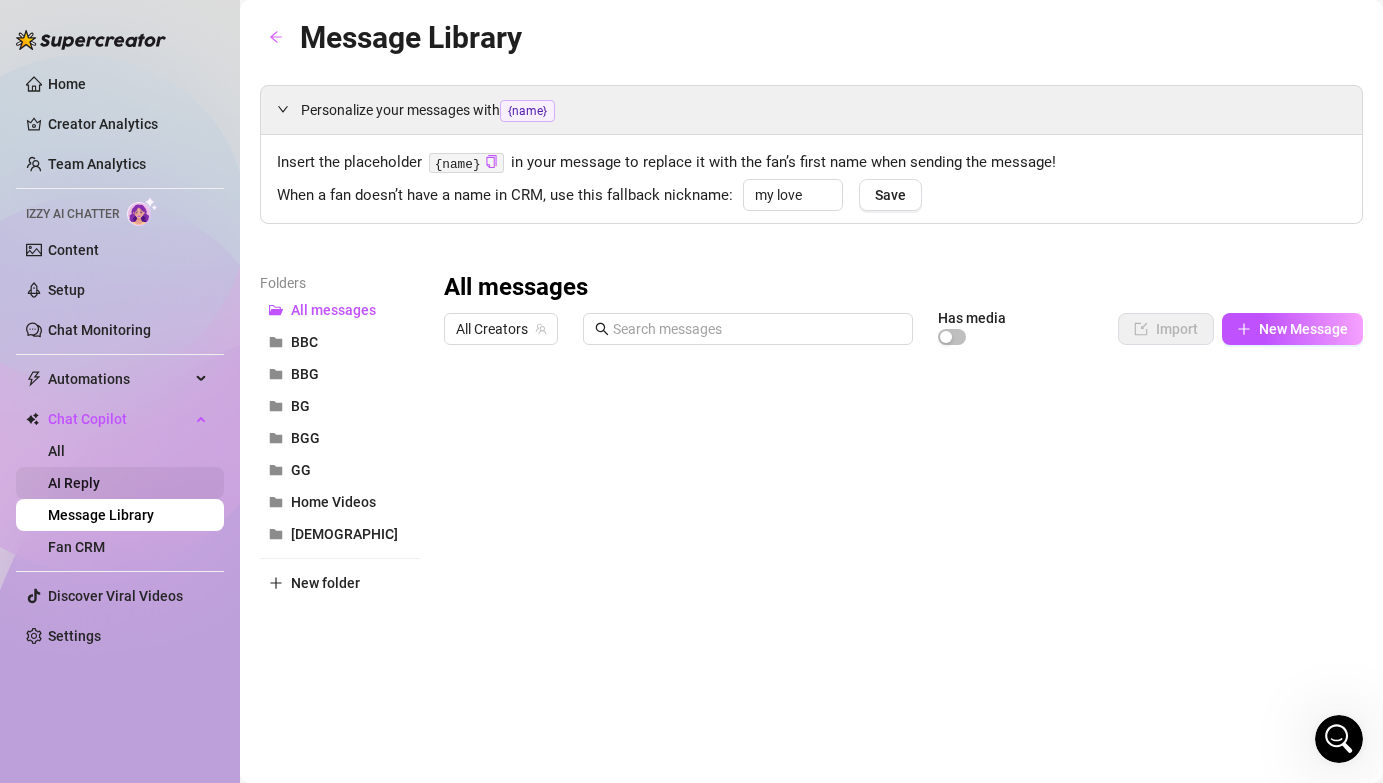 click on "AI Reply" at bounding box center [74, 483] 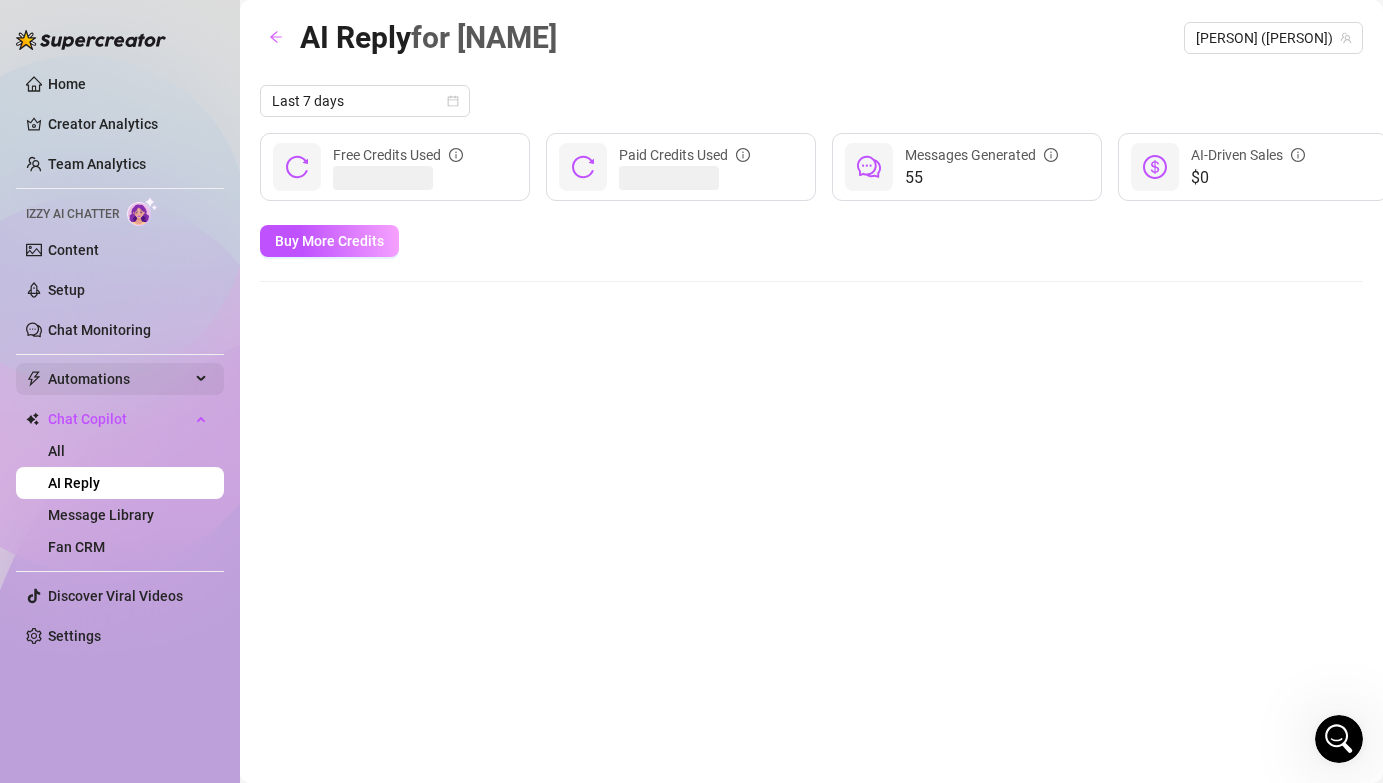 click on "Automations" at bounding box center (119, 379) 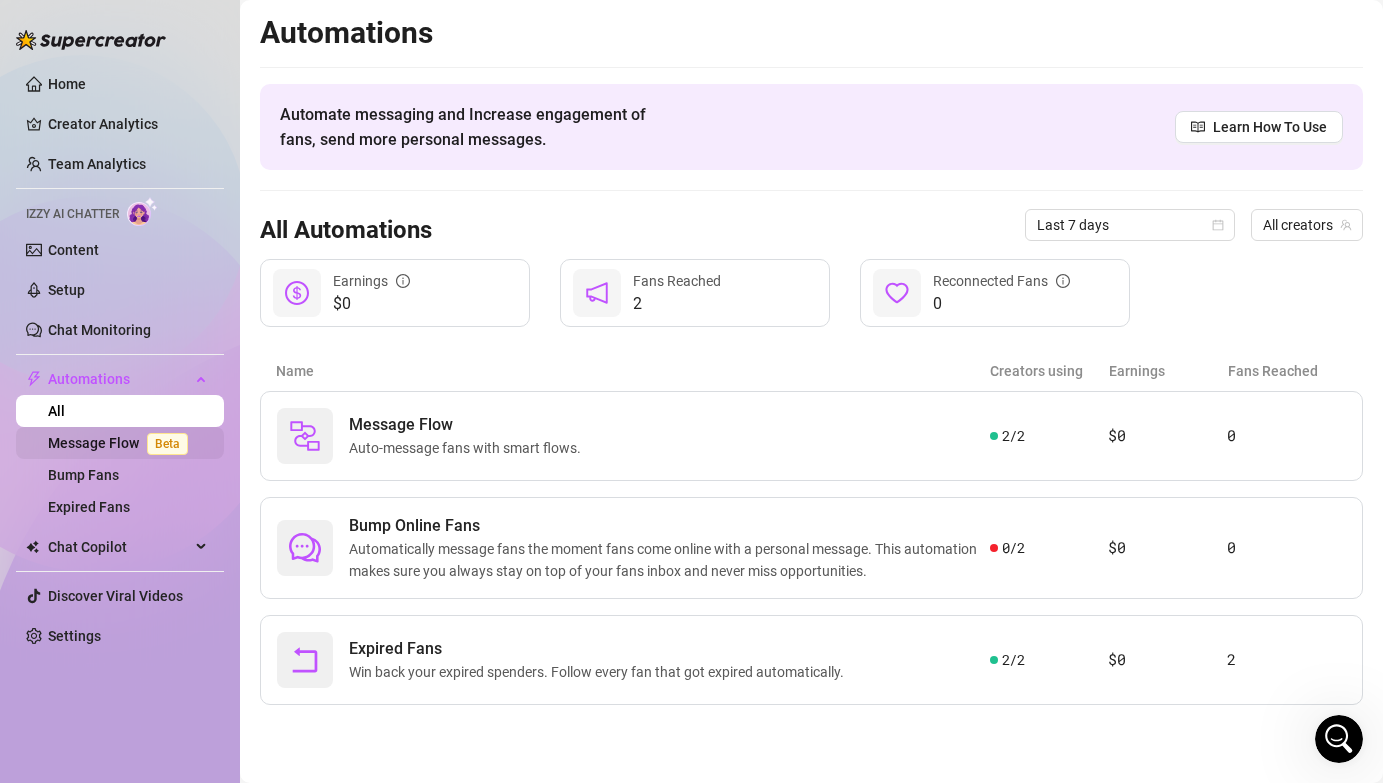 click on "Message Flow Beta" at bounding box center [122, 443] 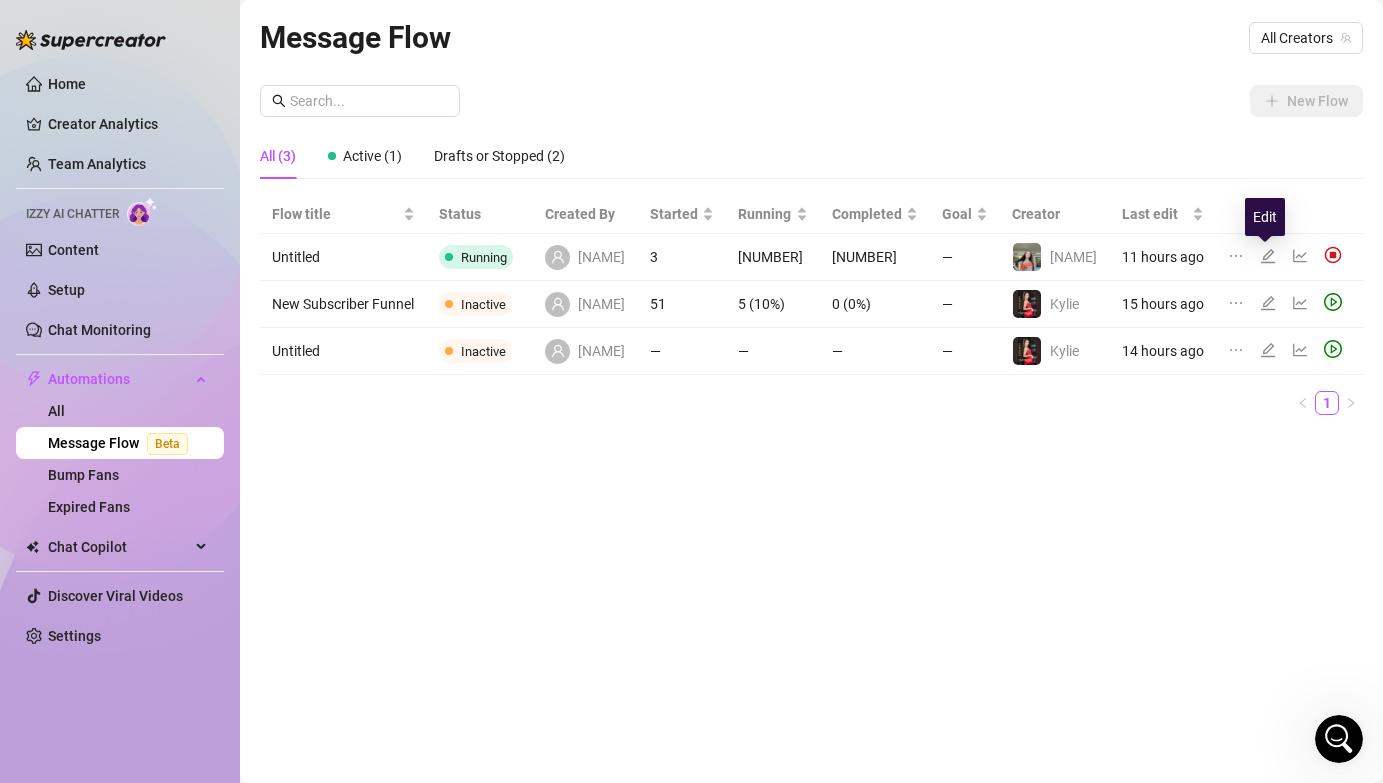 click 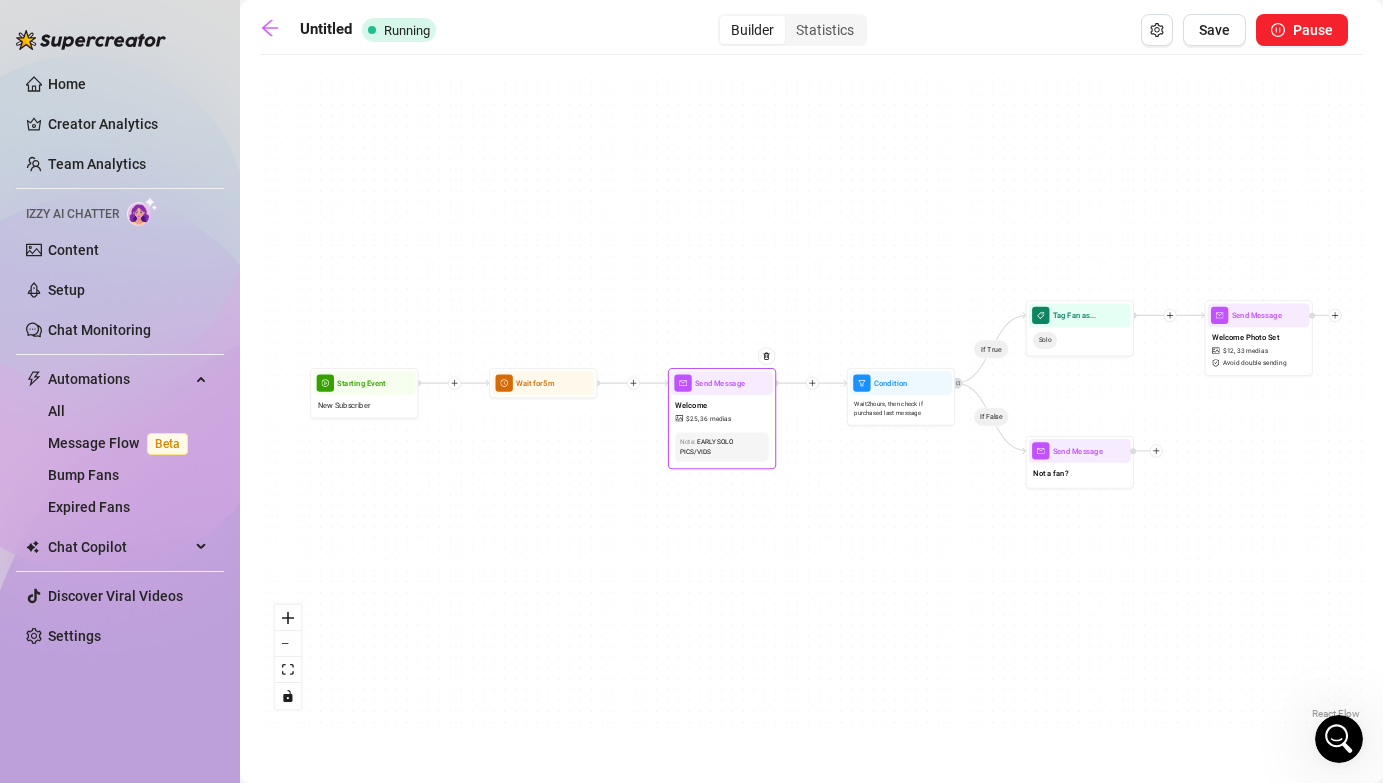 click on "EARLY SOLO PICS/VIDS" at bounding box center [722, 447] 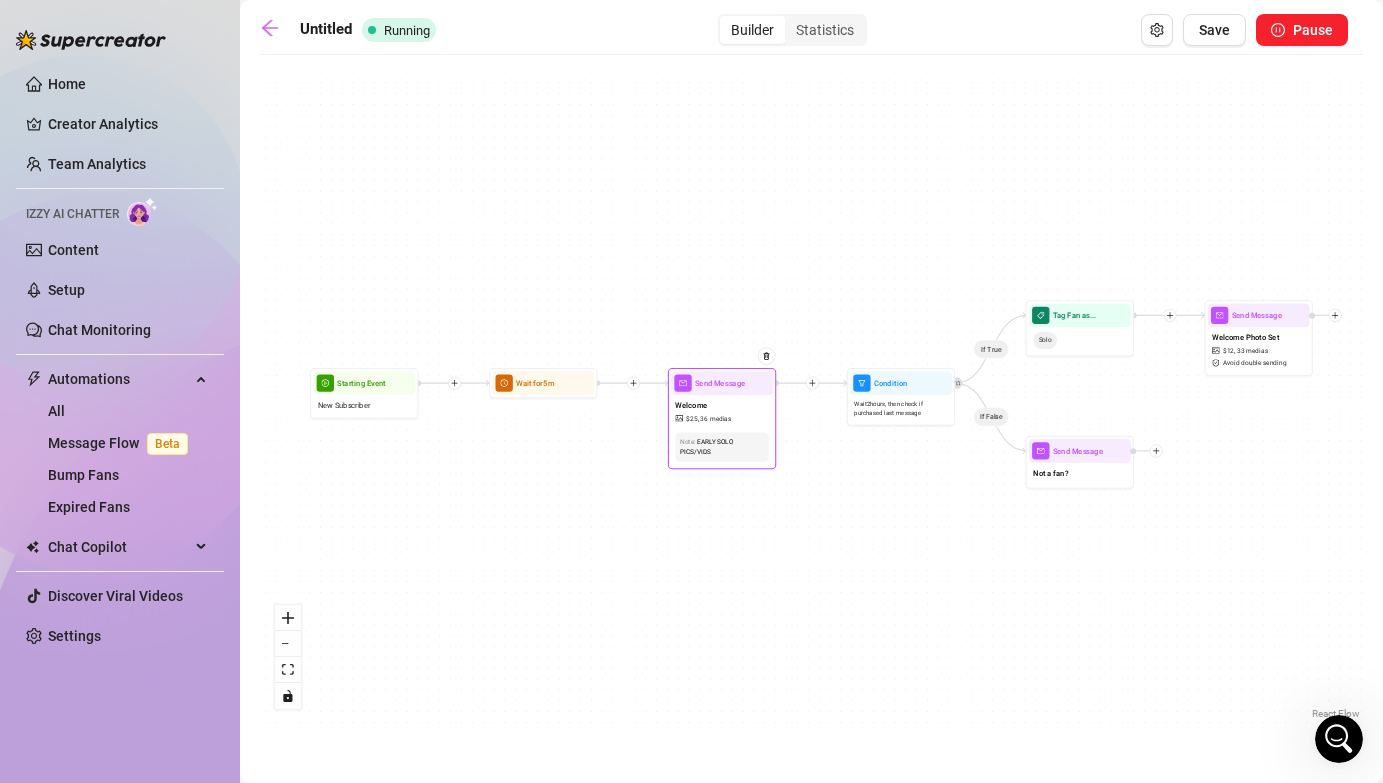 click on "Send Message" at bounding box center (720, 383) 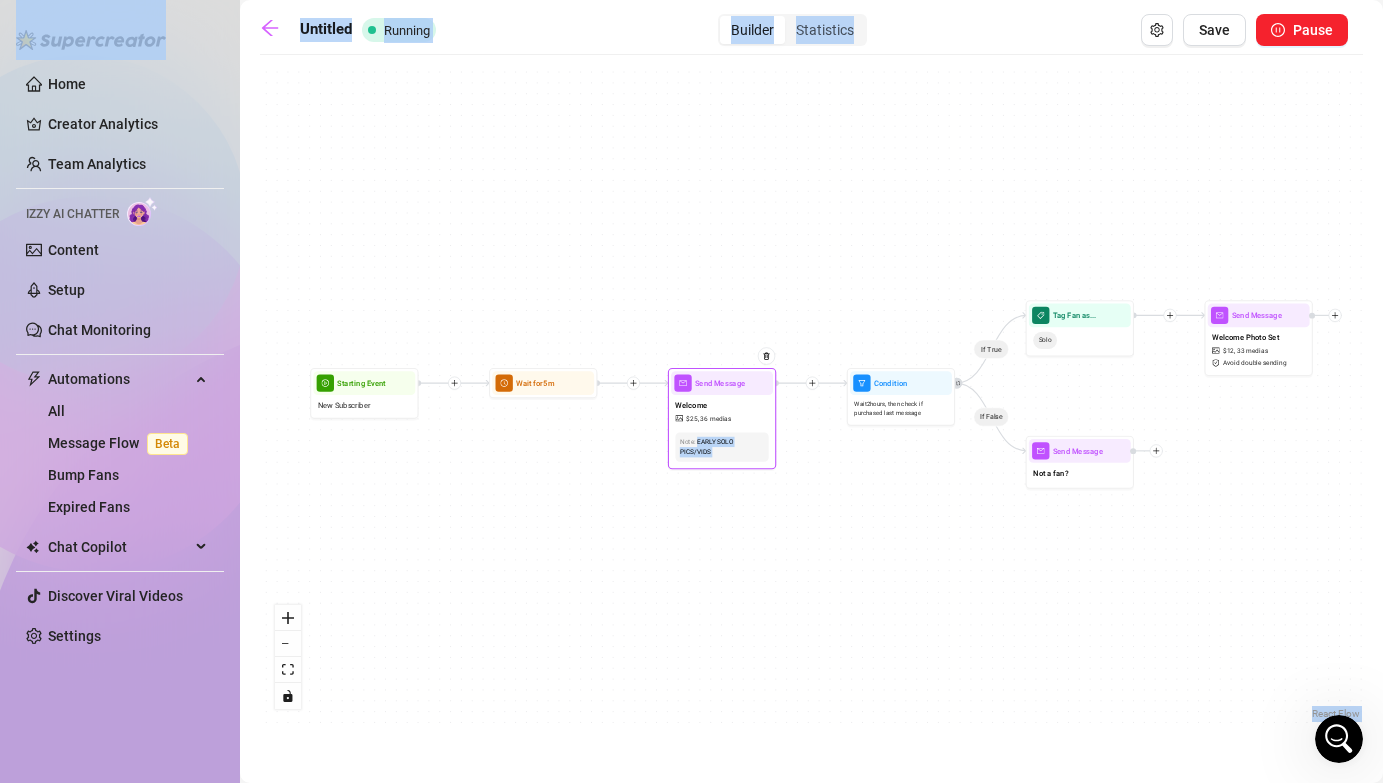 type on "Hey there {name} I'm so happy you're here!!! I've included a bundle of solos for you to enjoy, but I have soooo many different kinds of content! Hope you enjoy this, I'm offering at a discount for my newbie hehe typically $1 per minute, but only .50 for a welcome present!!!! And some free photos to show you just how HOT the rest of the photo set is!!!
You rock!! Enjoy yourself, it's what I'm here for :)" 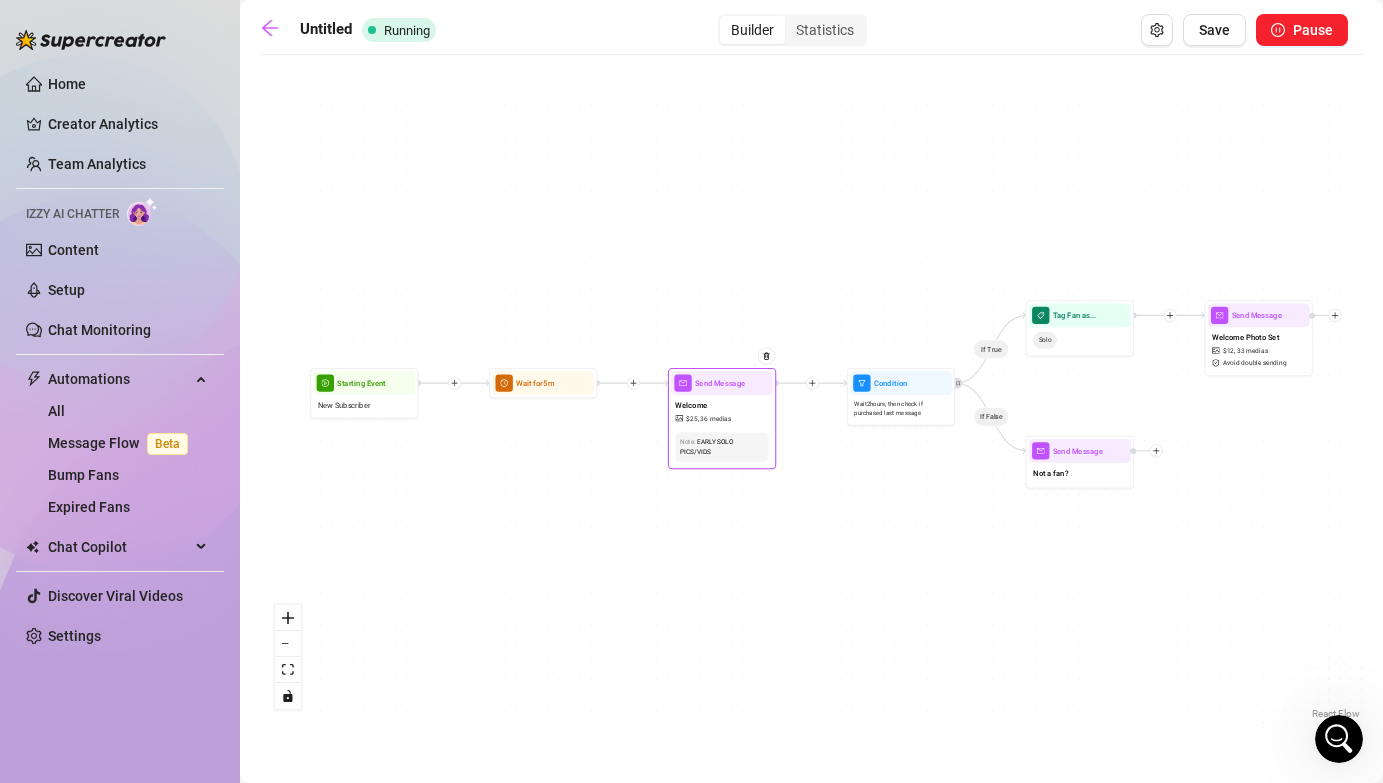 click on "Send Message" at bounding box center (720, 383) 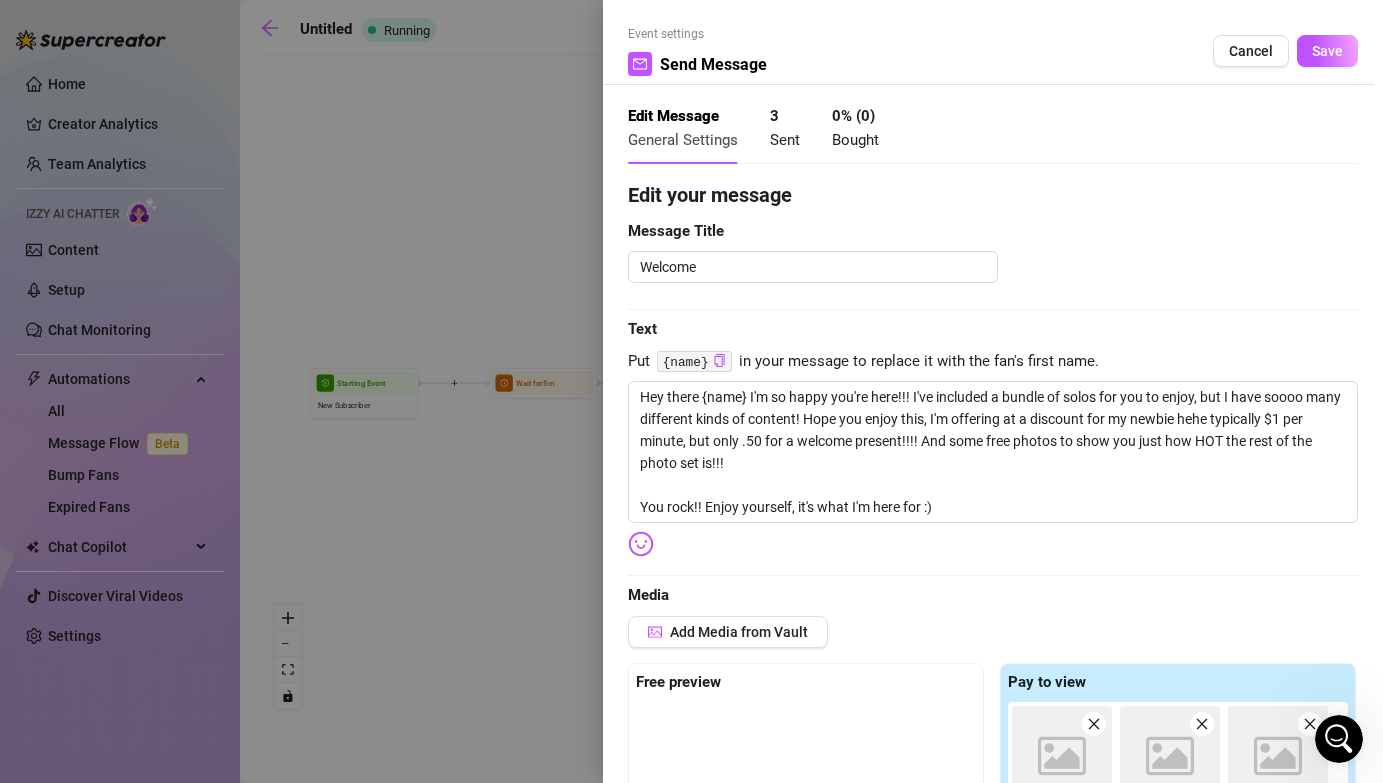 type on "Hey there {name} I'm so happy you're here!!! I've included a bundle of solos for you to enjoy, but I have soooo many different kinds of content! Hope you enjoy this, I'm offering at a discount for my newbie hehe typically $1 per minute, but only .50 for a welcome present!!!! And some free photos to show you just how HOT the rest of the photo set is!!!
You rock!! Enjoy yourself, it's what I'm here for :)" 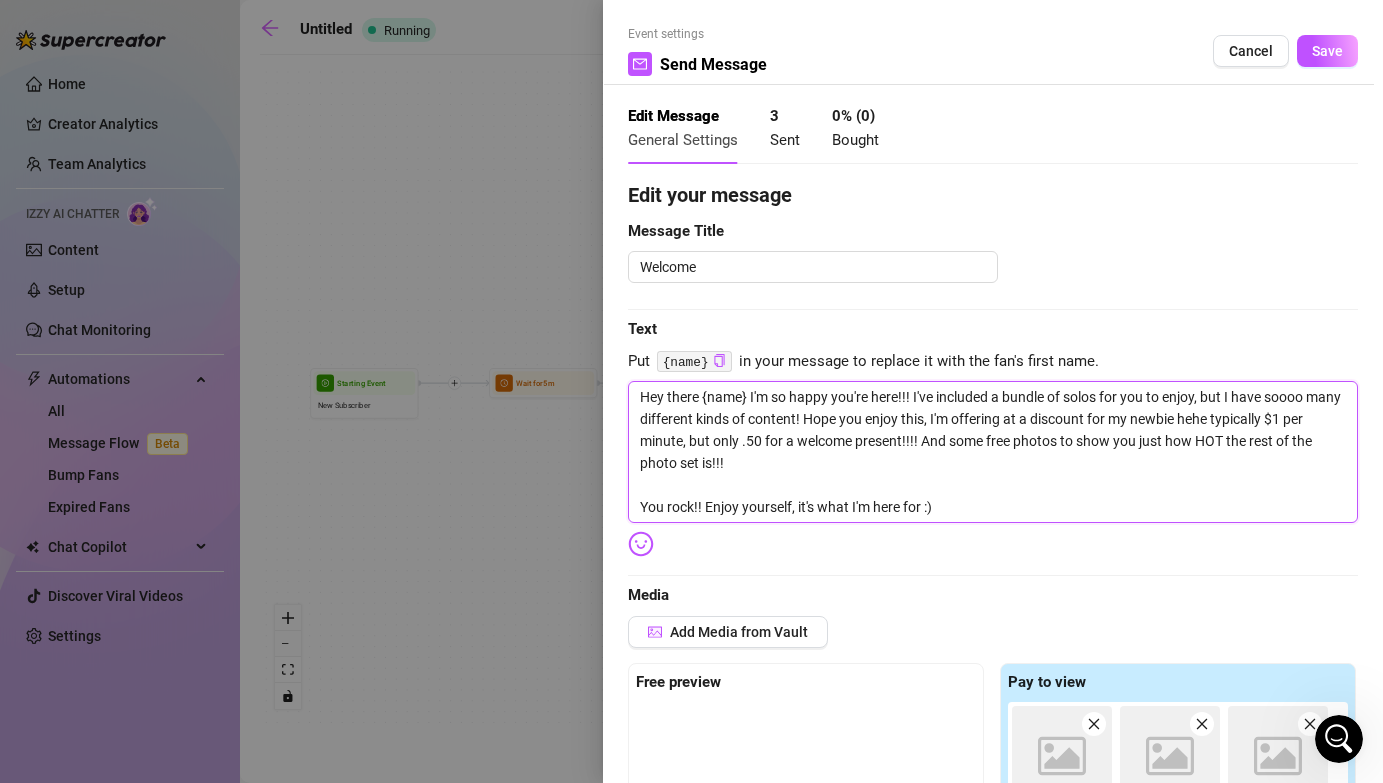 click on "Hey there {name} I'm so happy you're here!!! I've included a bundle of solos for you to enjoy, but I have soooo many different kinds of content! Hope you enjoy this, I'm offering at a discount for my newbie hehe typically $1 per minute, but only .50 for a welcome present!!!! And some free photos to show you just how HOT the rest of the photo set is!!!
You rock!! Enjoy yourself, it's what I'm here for :)" at bounding box center (993, 452) 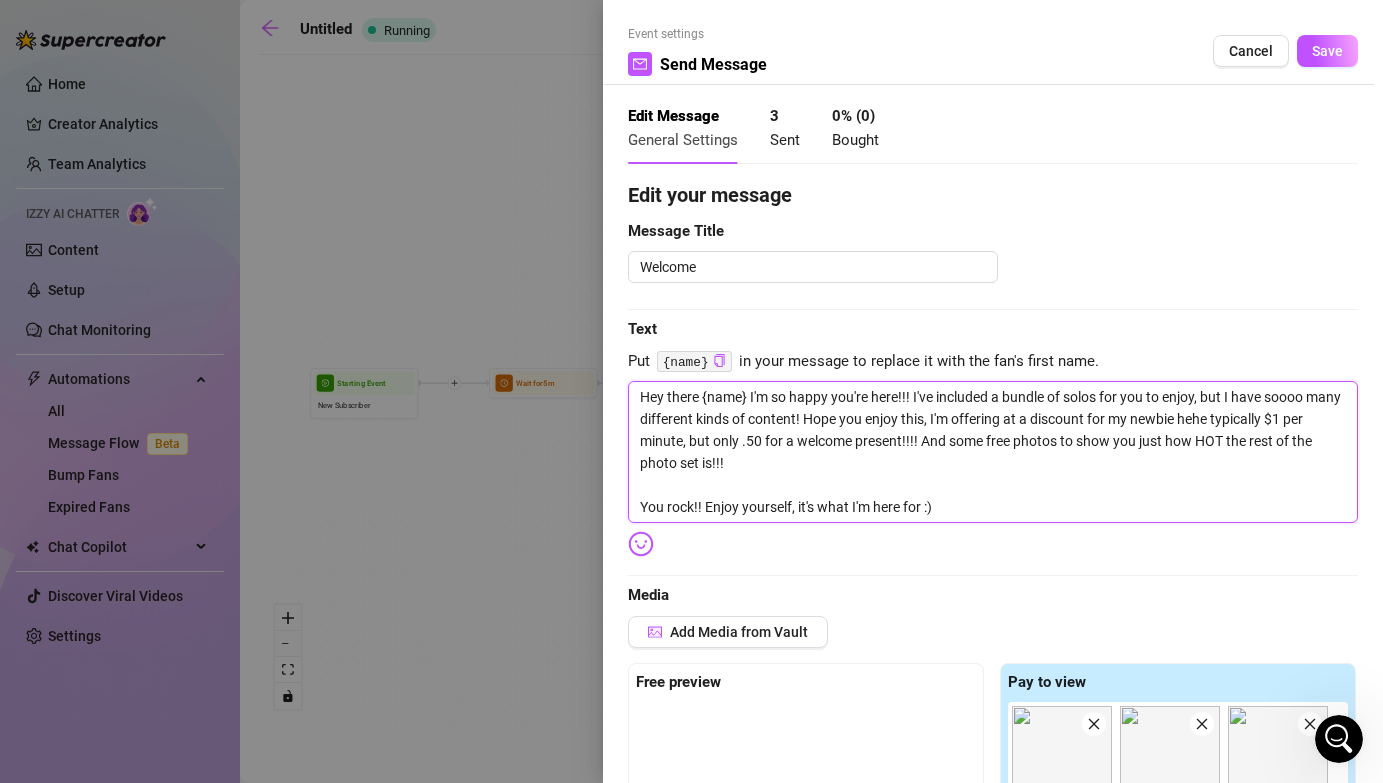drag, startPoint x: 639, startPoint y: 396, endPoint x: 1038, endPoint y: 558, distance: 430.63324 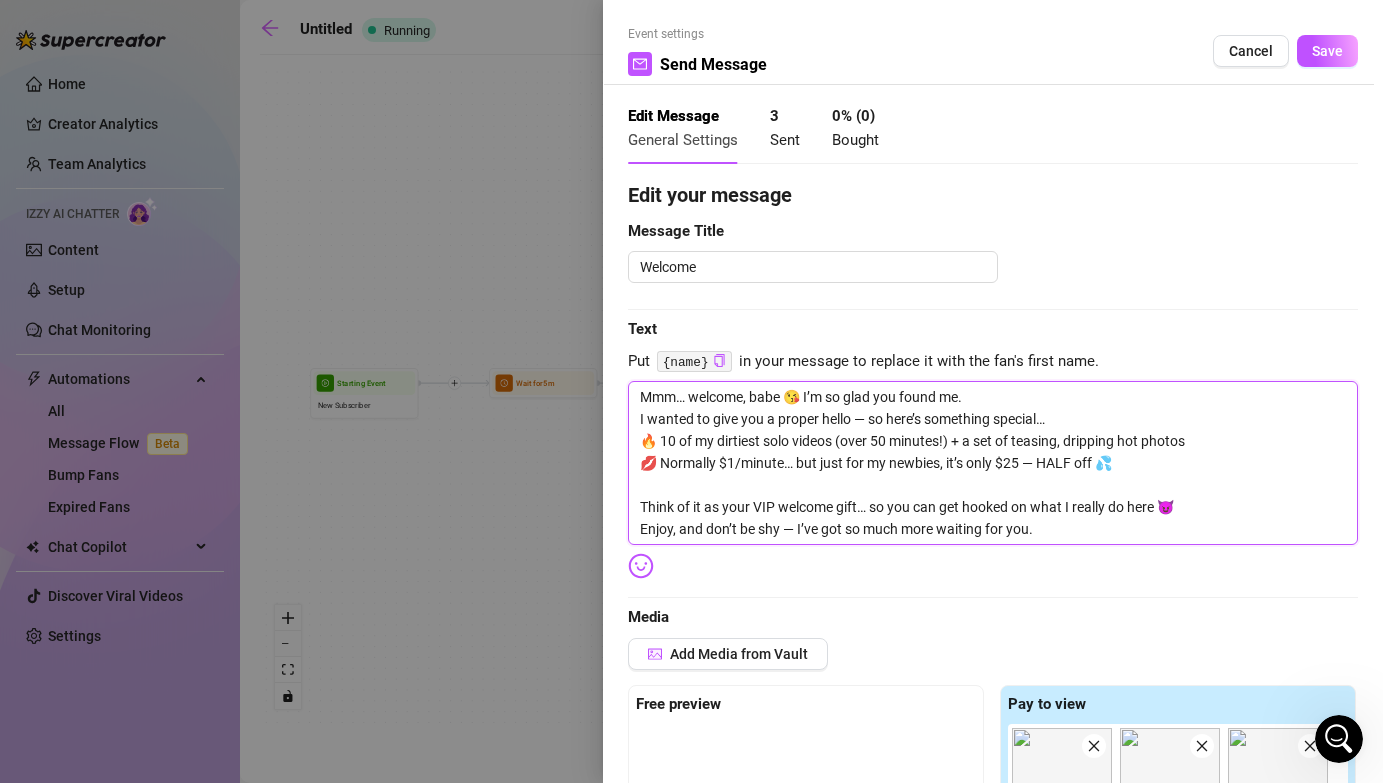 scroll, scrollTop: 0, scrollLeft: 0, axis: both 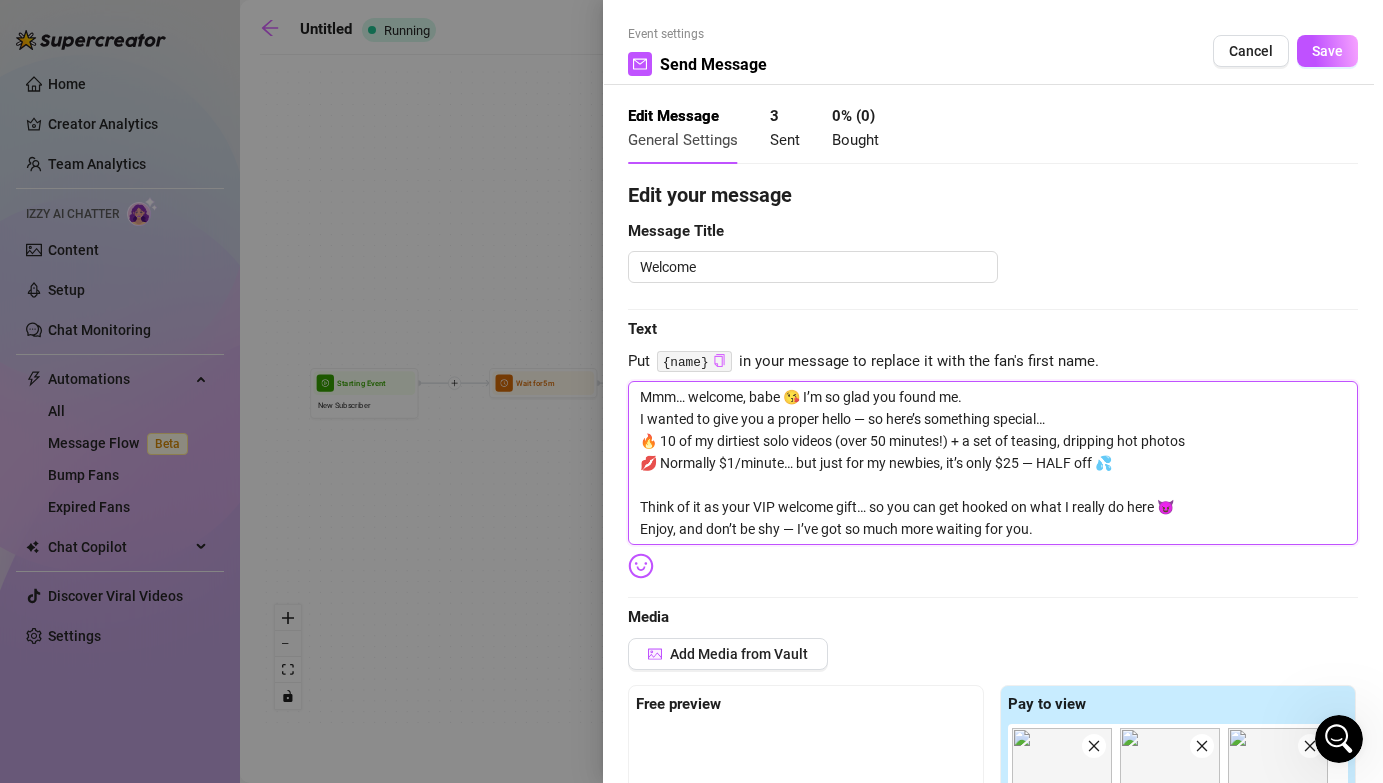 type on "Mmm… welcome, babe 😘 I’m so glad you found me.
I wanted to give you a proper hello — so here’s something special…
🔥 10 of my dirtiest solo videos (over 50 minutes!) + a set of teasing, dripping hot photos
💋 Normally $1/minute… but just for my newbies, it’s only $25 — HALF off 💦
Think of it as your VIP welcome gift… so you can get hooked on what I really do here 😈
Enjoy, and don’t be shy — I’ve got so much more waiting for you." 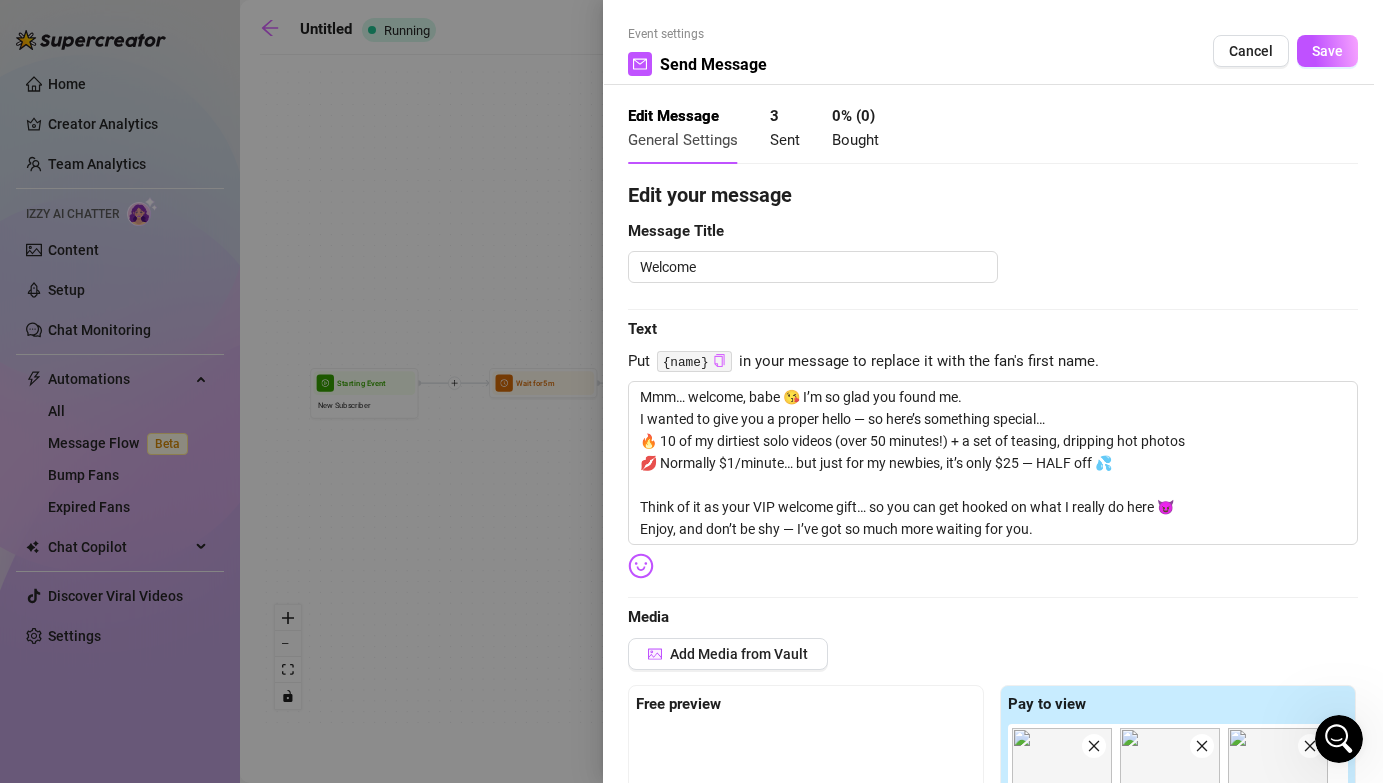 click 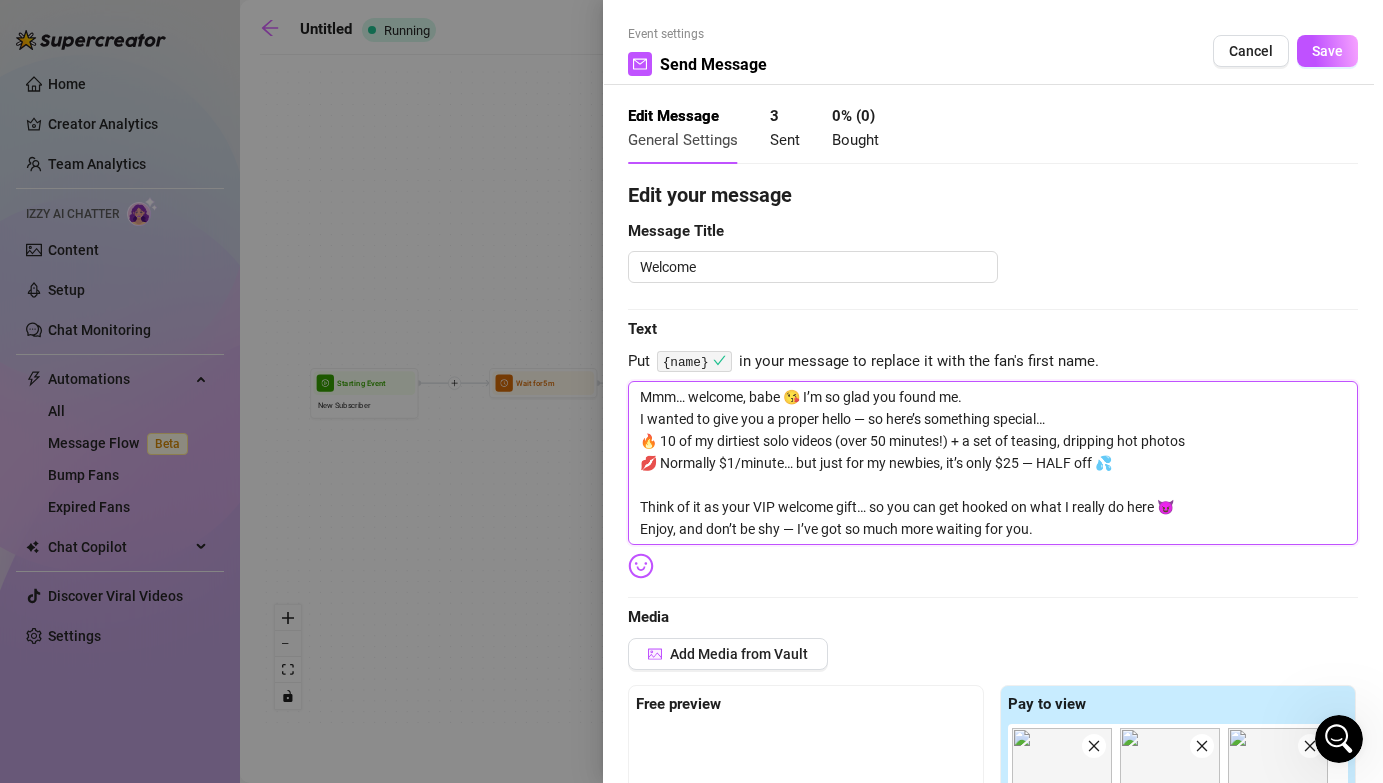 click on "Mmm… welcome, babe 😘 I’m so glad you found me.
I wanted to give you a proper hello — so here’s something special…
🔥 10 of my dirtiest solo videos (over 50 minutes!) + a set of teasing, dripping hot photos
💋 Normally $1/minute… but just for my newbies, it’s only $25 — HALF off 💦
Think of it as your VIP welcome gift… so you can get hooked on what I really do here 😈
Enjoy, and don’t be shy — I’ve got so much more waiting for you." at bounding box center [993, 463] 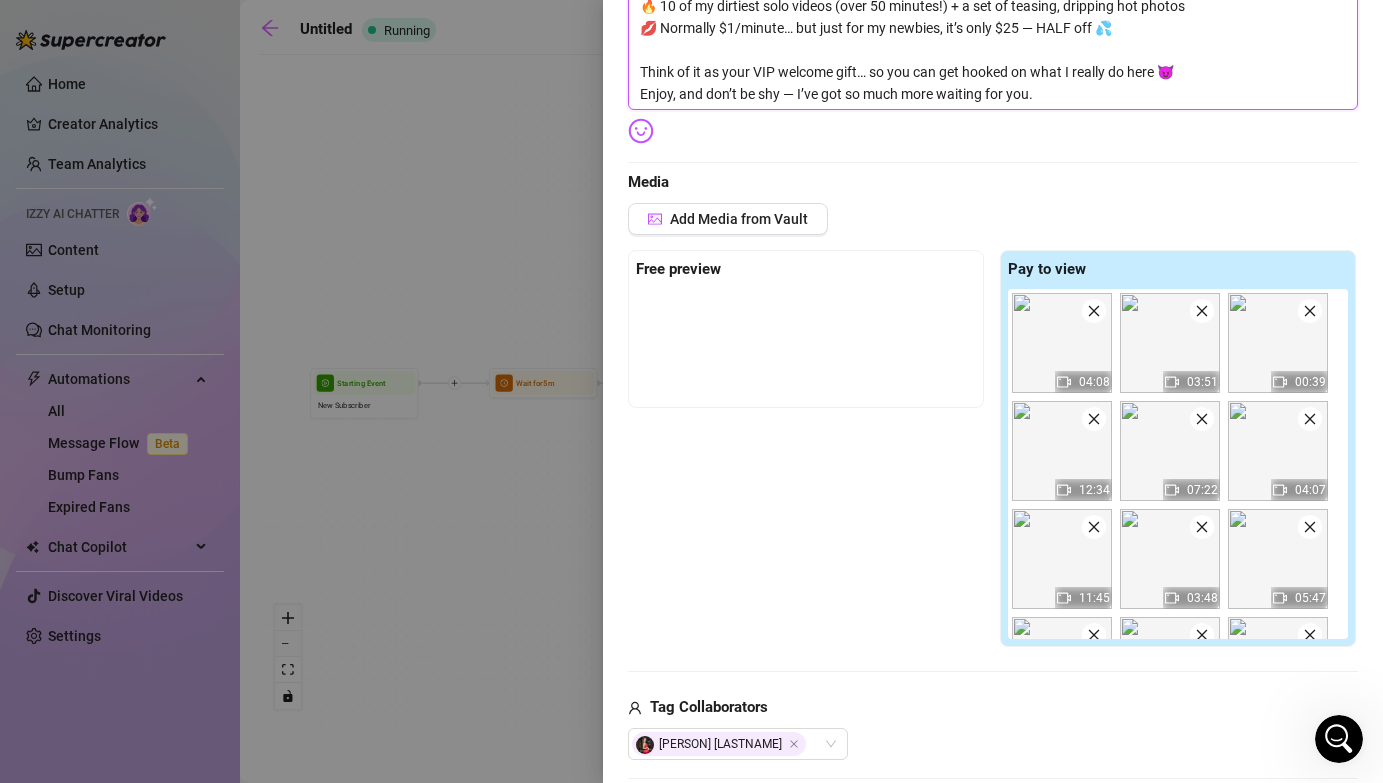 scroll, scrollTop: 435, scrollLeft: 0, axis: vertical 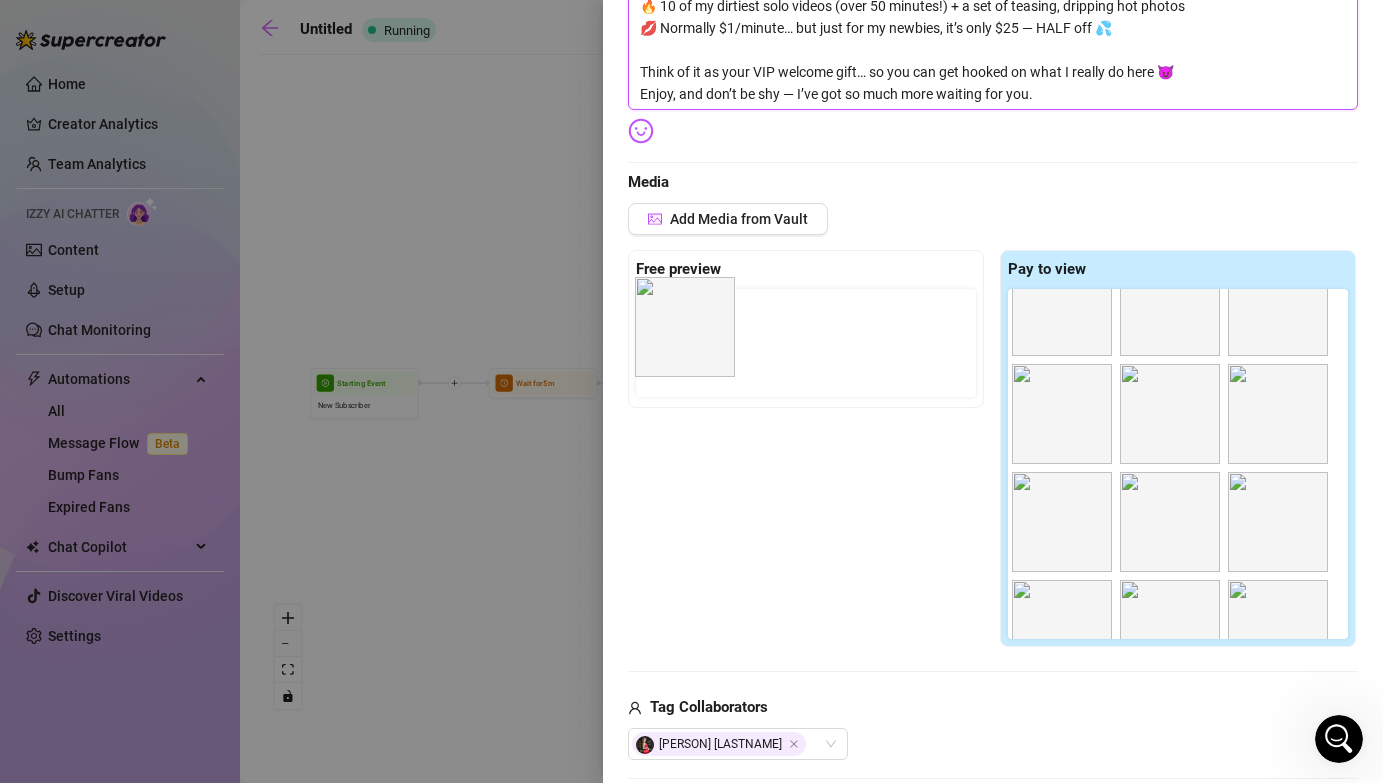 drag, startPoint x: 1268, startPoint y: 433, endPoint x: 667, endPoint y: 342, distance: 607.8503 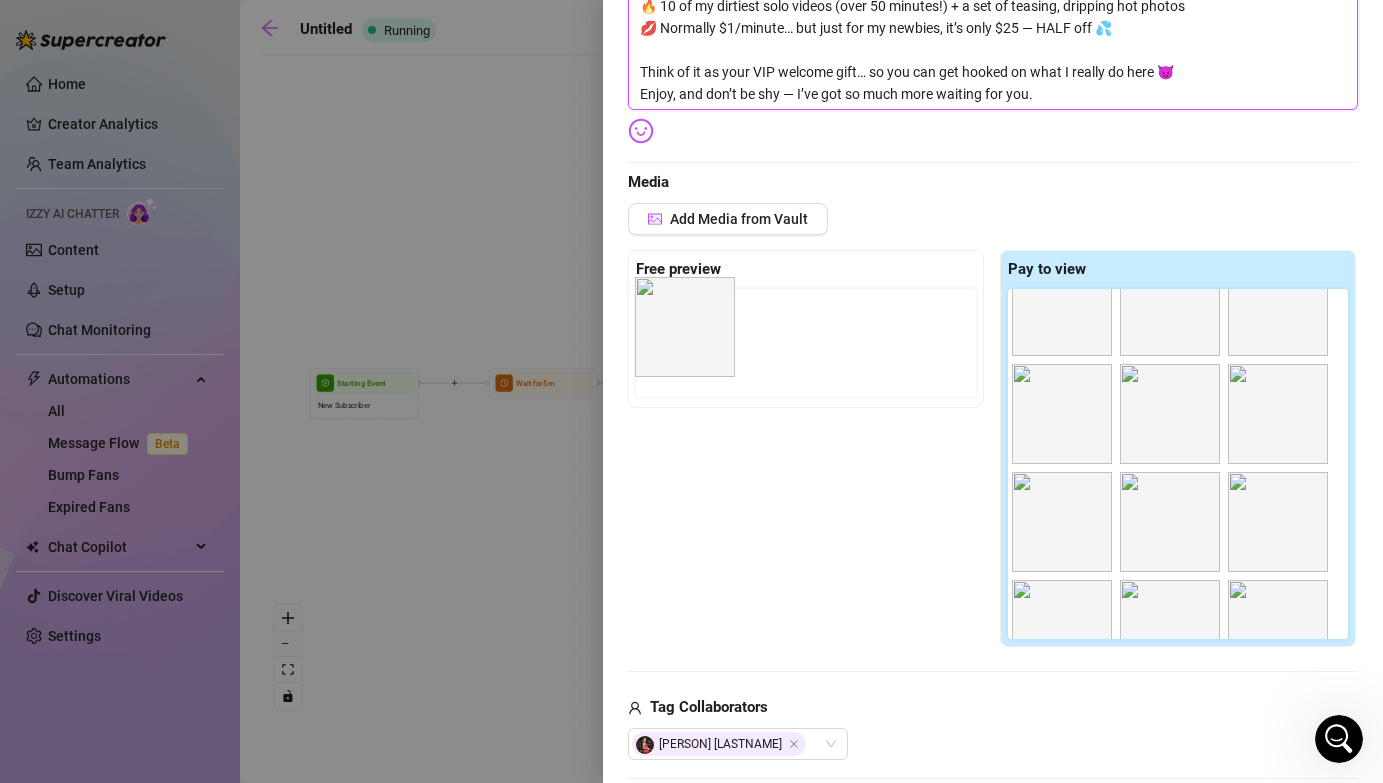 click on "Free preview Pay to view 04:08 03:51 00:39 12:34 07:22 04:07 11:45 03:48 05:47" at bounding box center (993, 449) 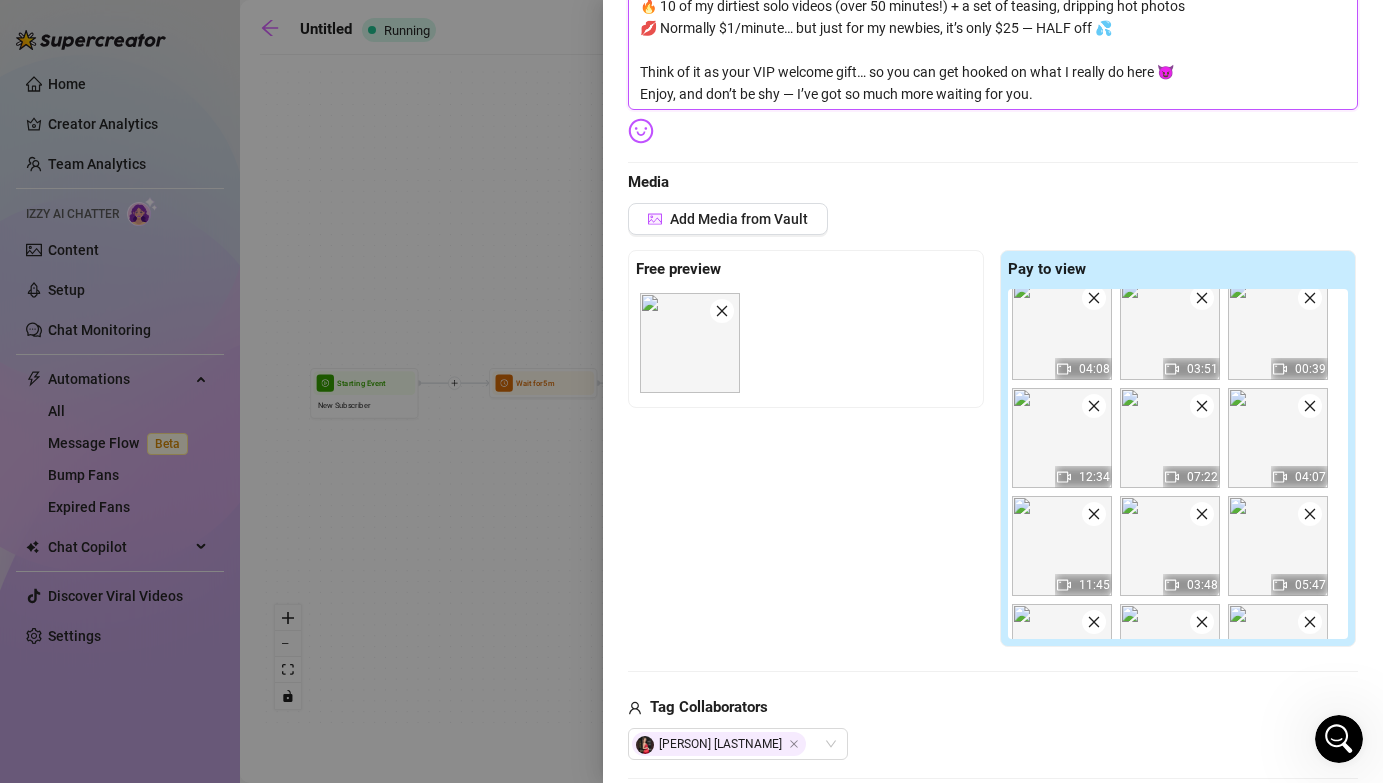 scroll, scrollTop: 0, scrollLeft: 0, axis: both 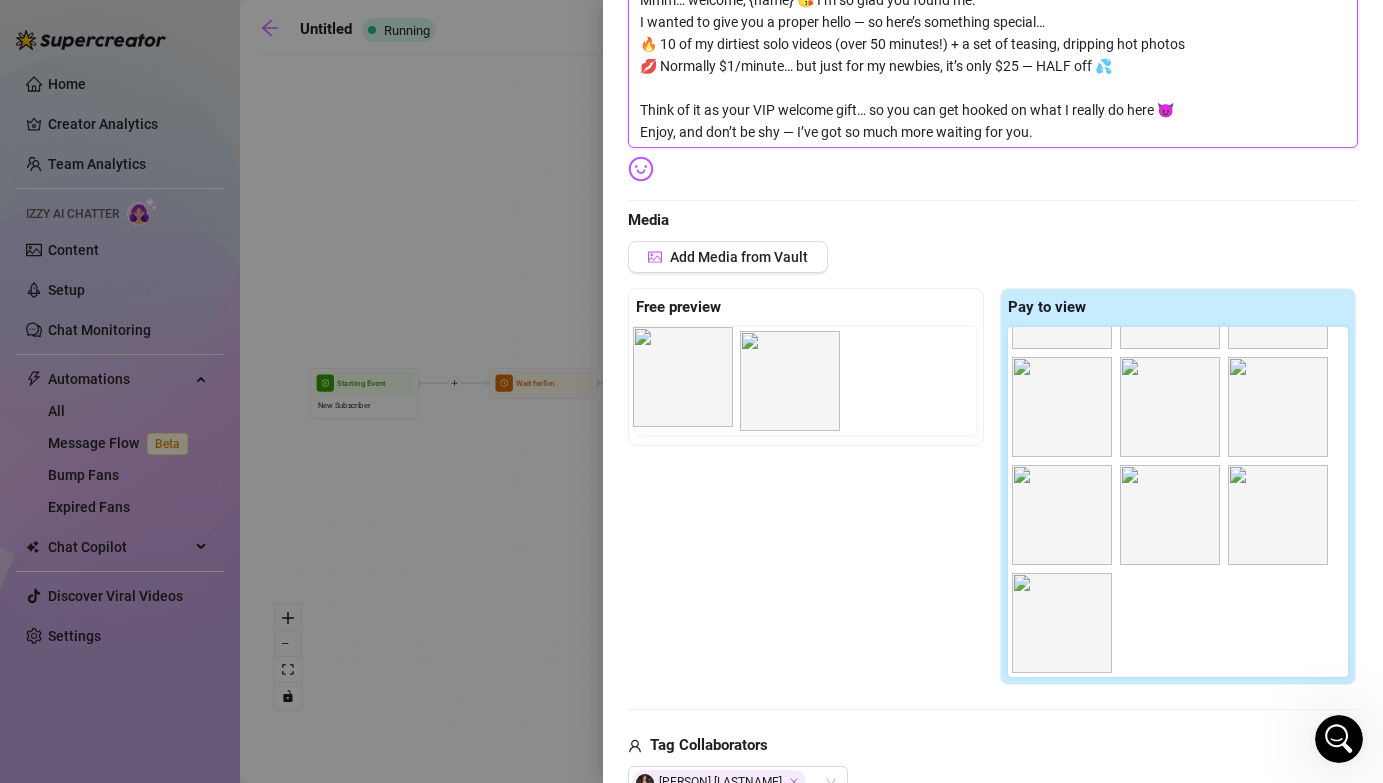 drag, startPoint x: 1205, startPoint y: 540, endPoint x: 712, endPoint y: 401, distance: 512.22064 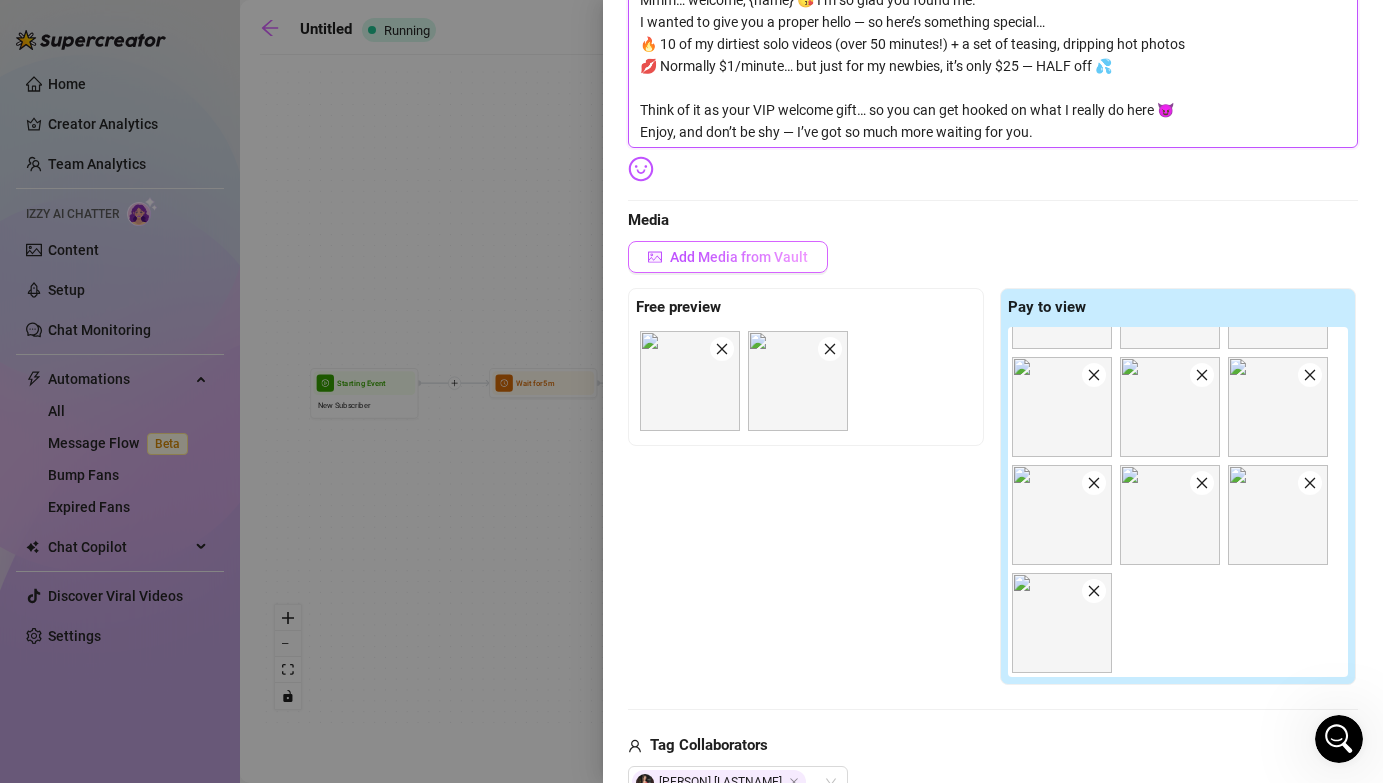 type on "Mmm… welcome, {name} 😘 I’m so glad you found me.
I wanted to give you a proper hello — so here’s something special…
🔥 10 of my dirtiest solo videos (over 50 minutes!) + a set of teasing, dripping hot photos
💋 Normally $1/minute… but just for my newbies, it’s only $25 — HALF off 💦
Think of it as your VIP welcome gift… so you can get hooked on what I really do here 😈
Enjoy, and don’t be shy — I’ve got so much more waiting for you." 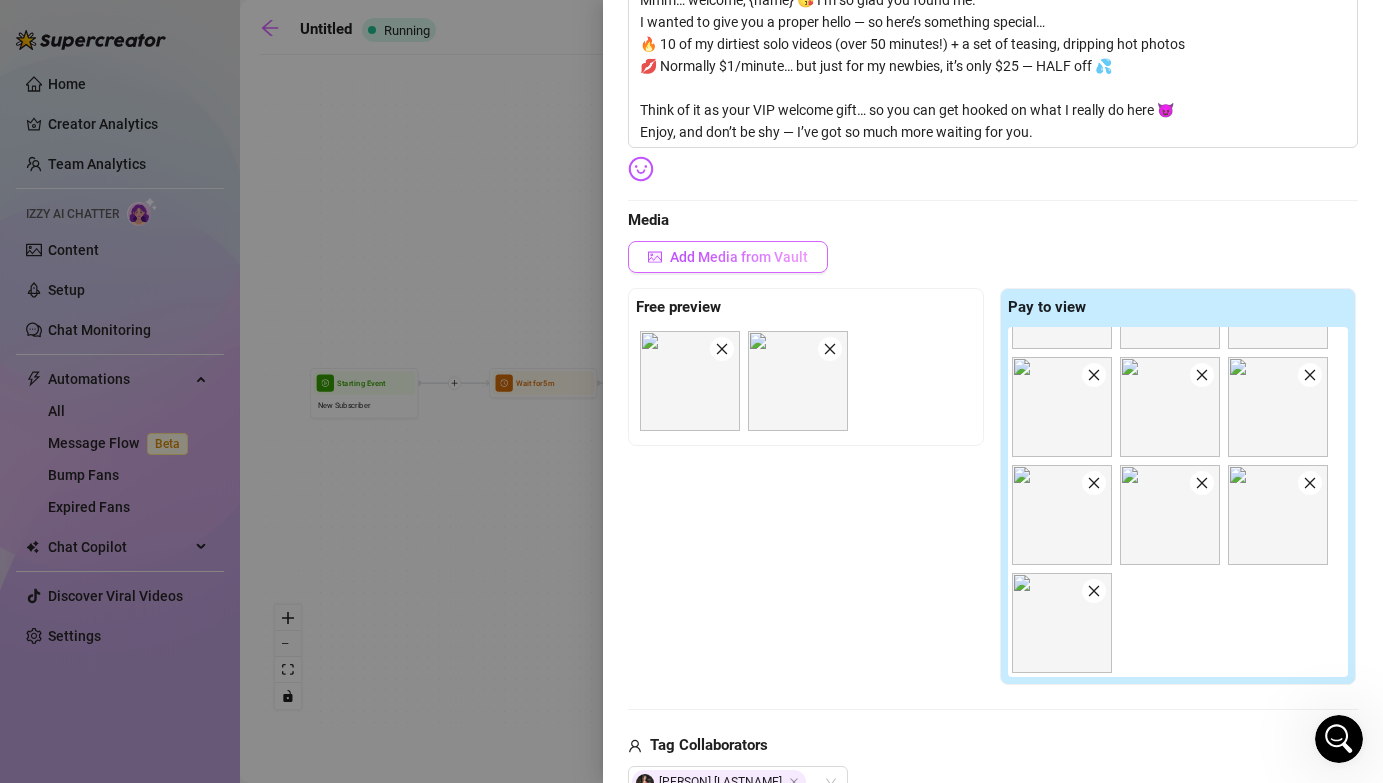 click on "Add Media from Vault" at bounding box center [739, 257] 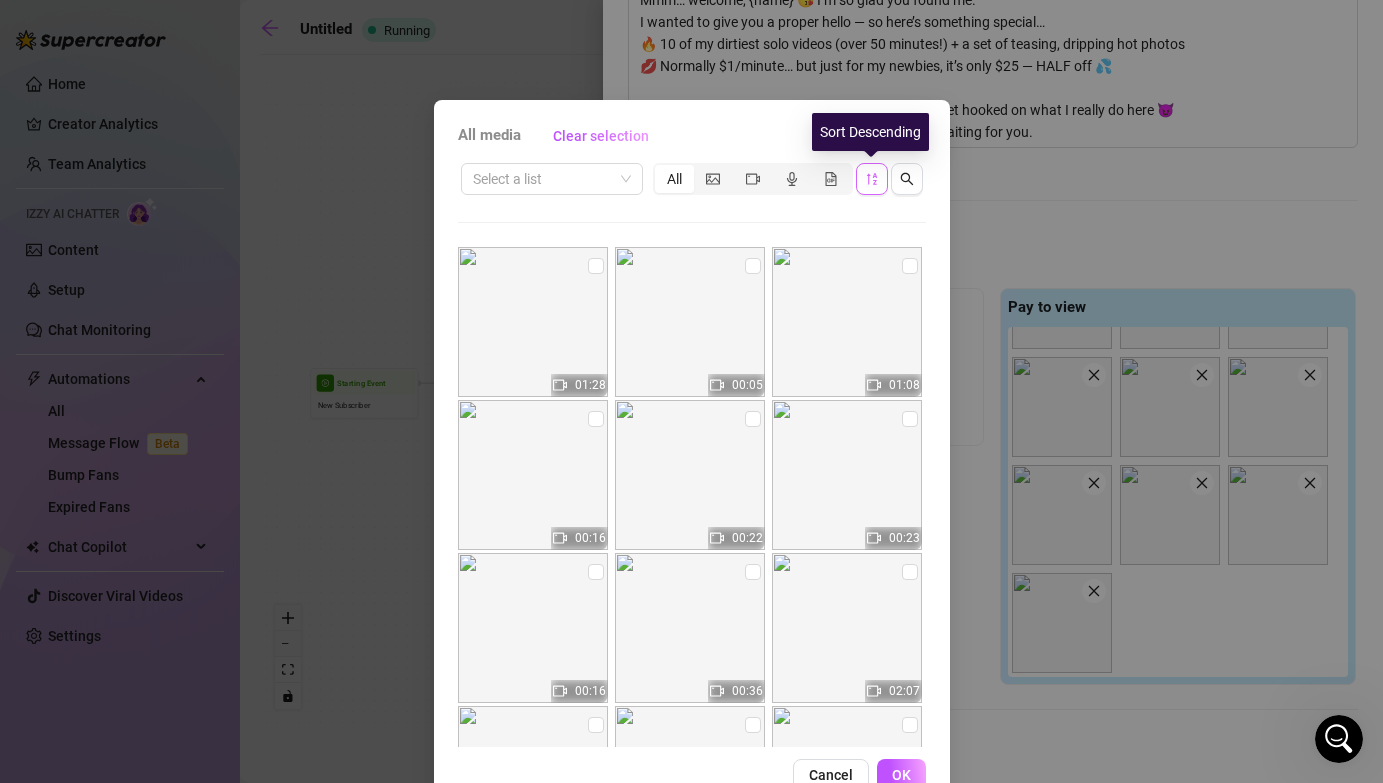 click 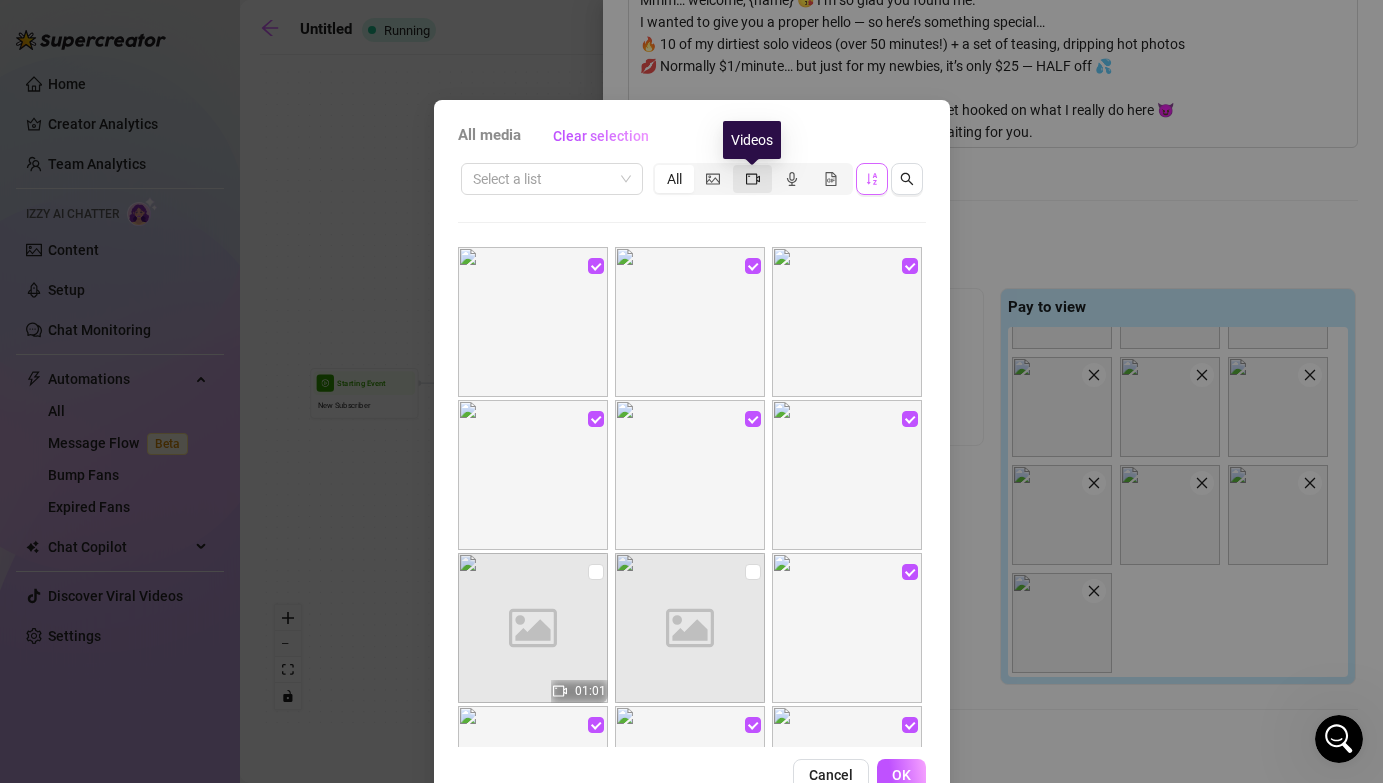 click 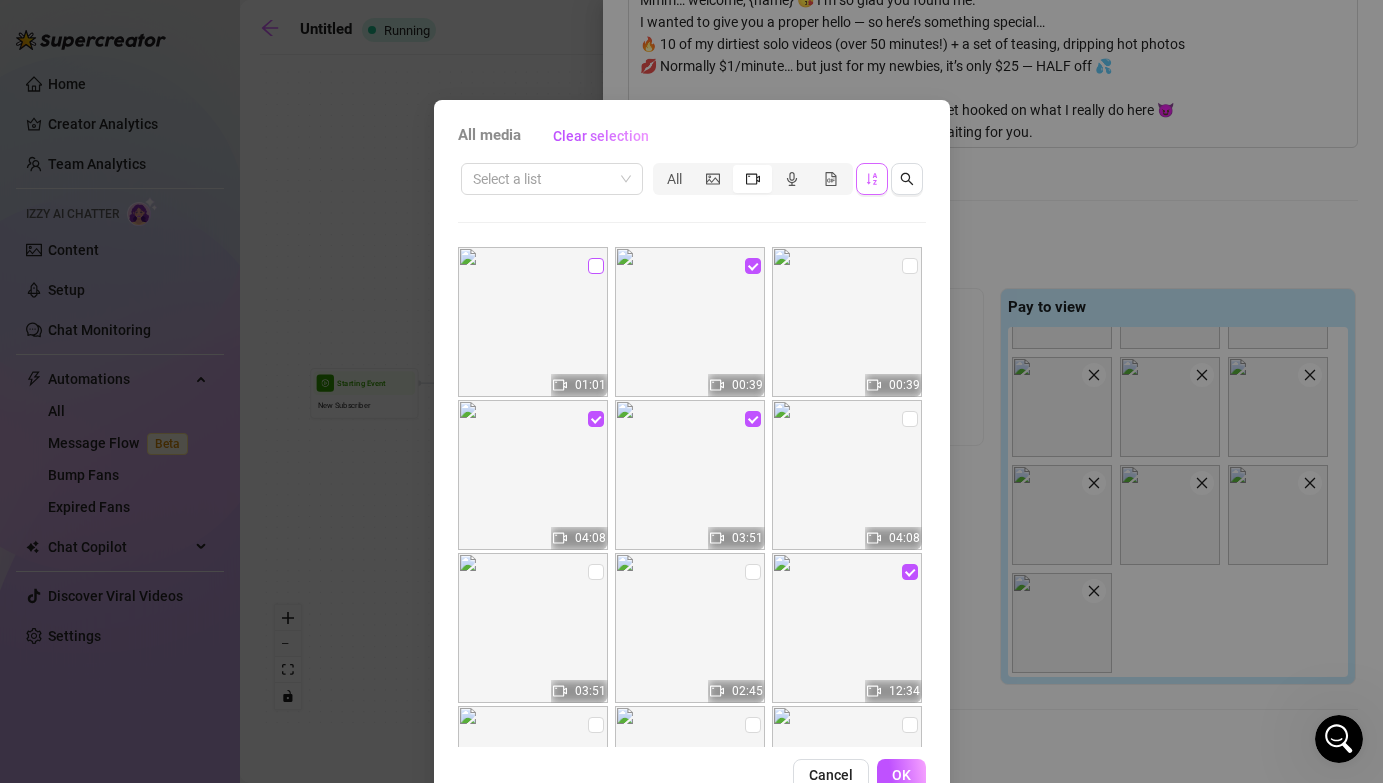 click at bounding box center (596, 266) 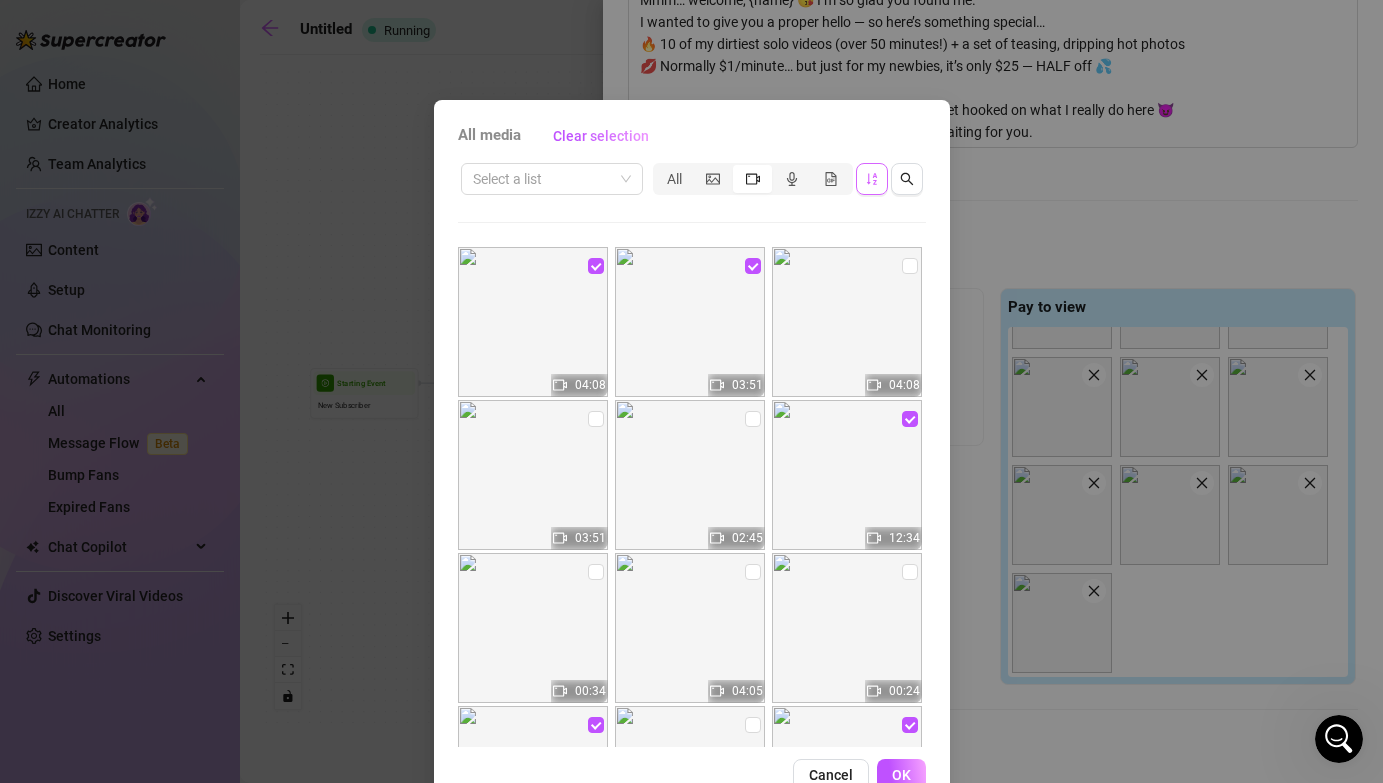 scroll, scrollTop: 161, scrollLeft: 0, axis: vertical 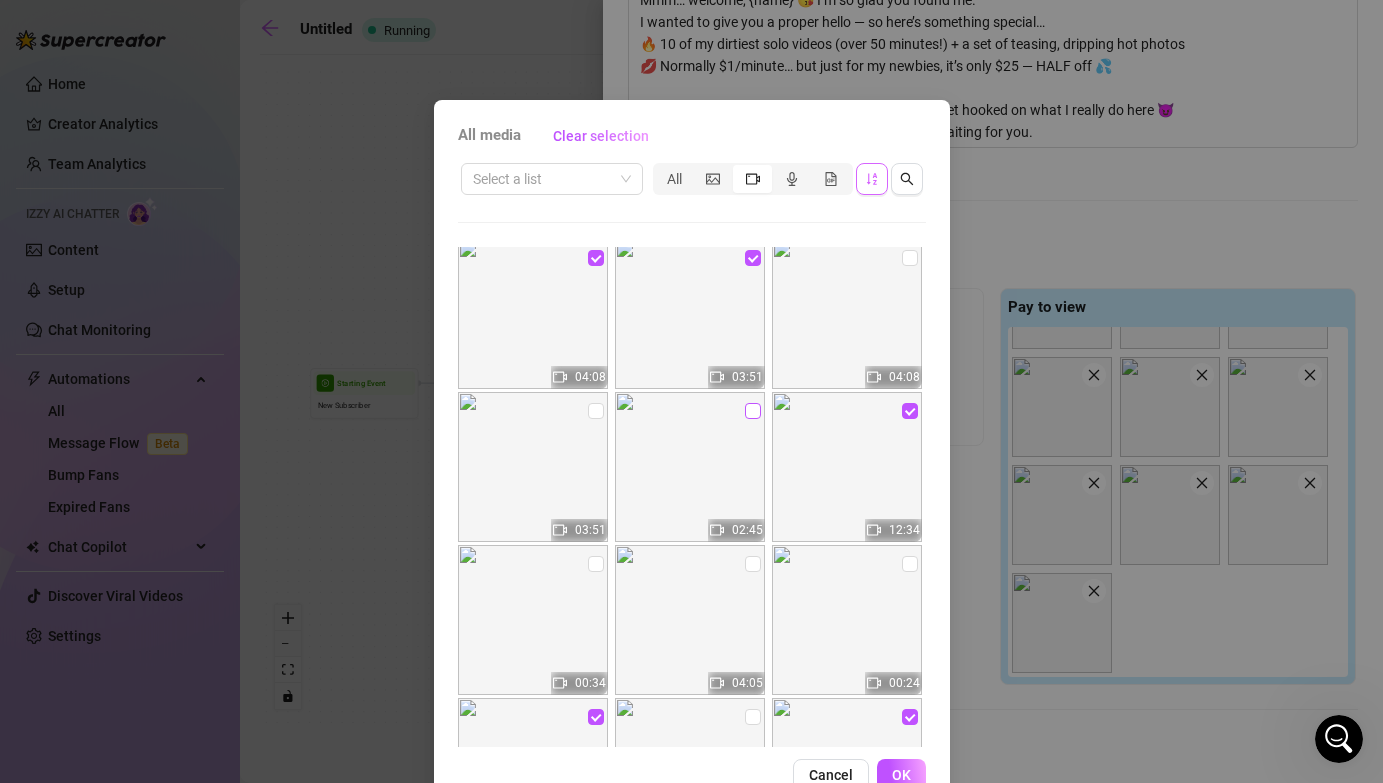 click at bounding box center [753, 411] 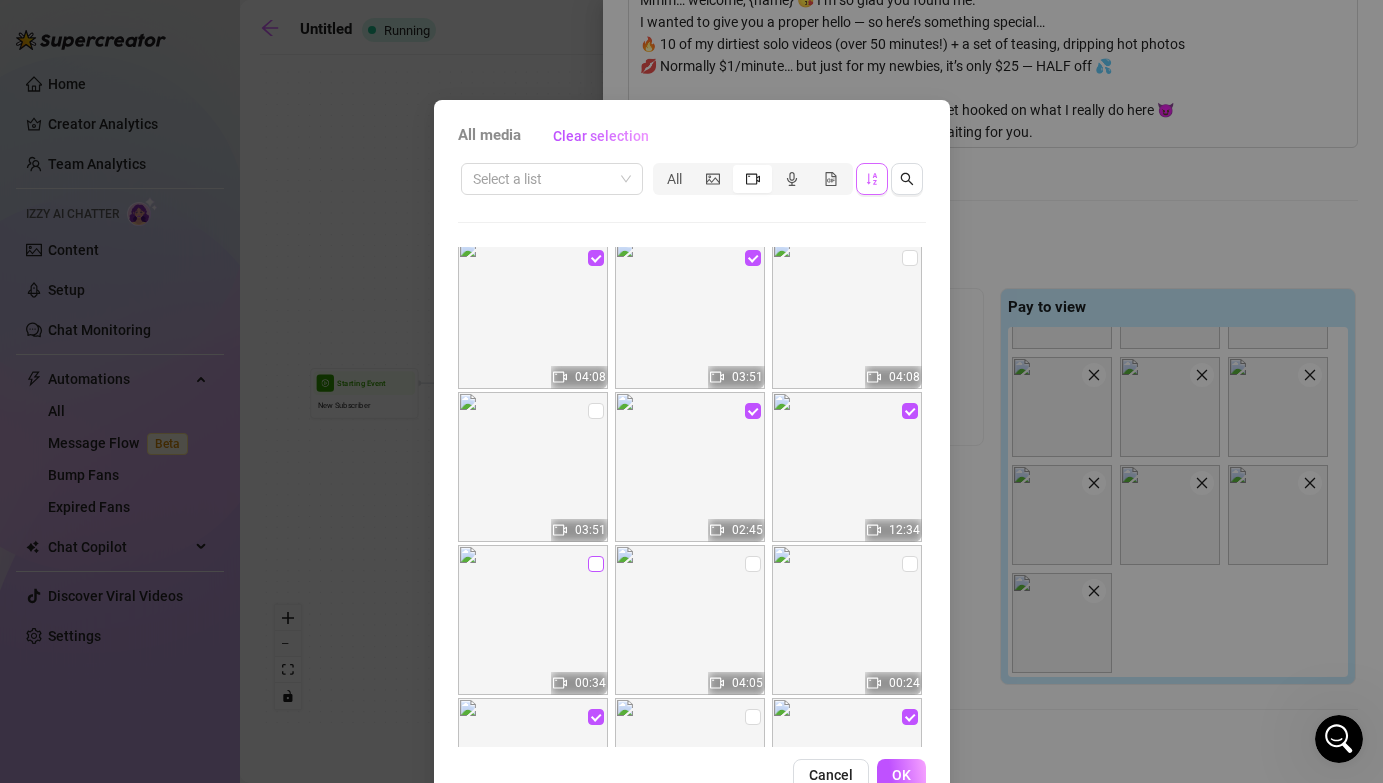 click at bounding box center (596, 564) 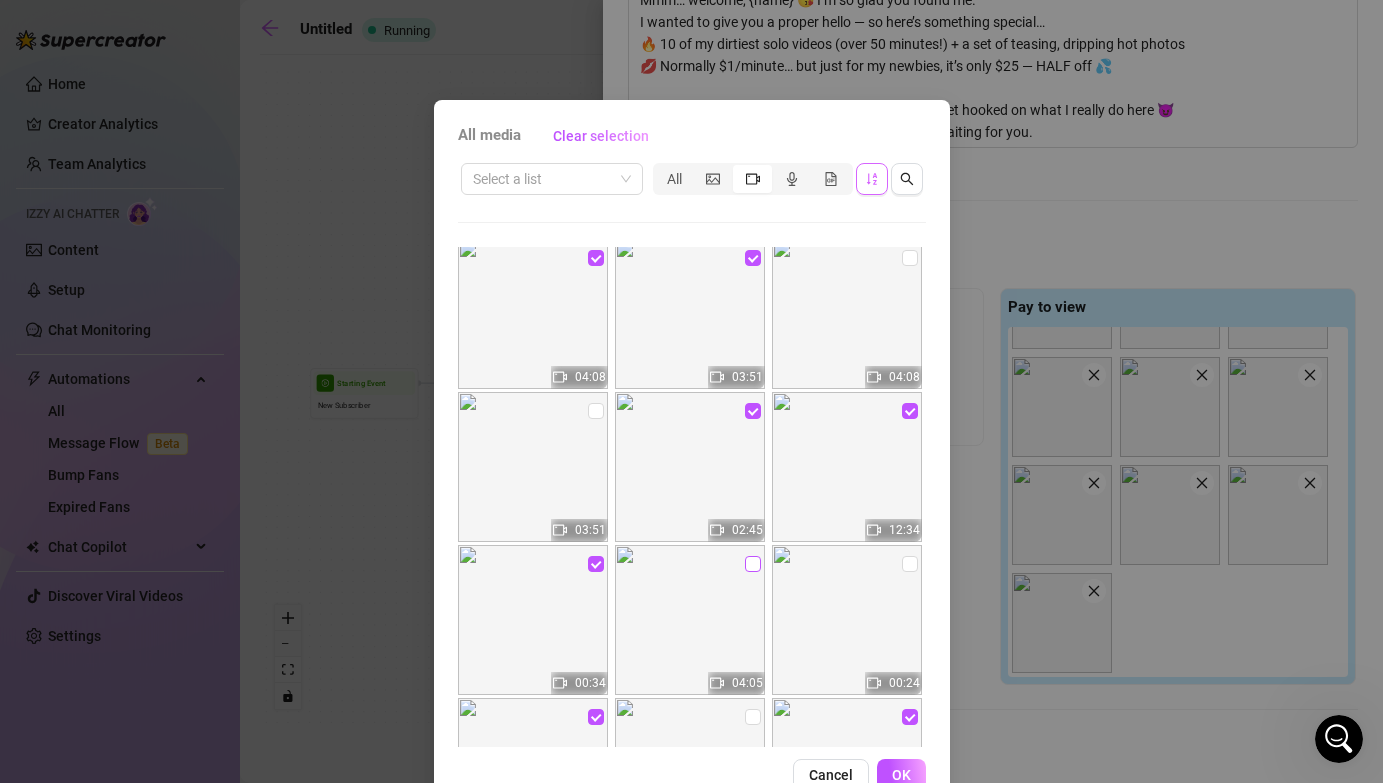 click at bounding box center (753, 564) 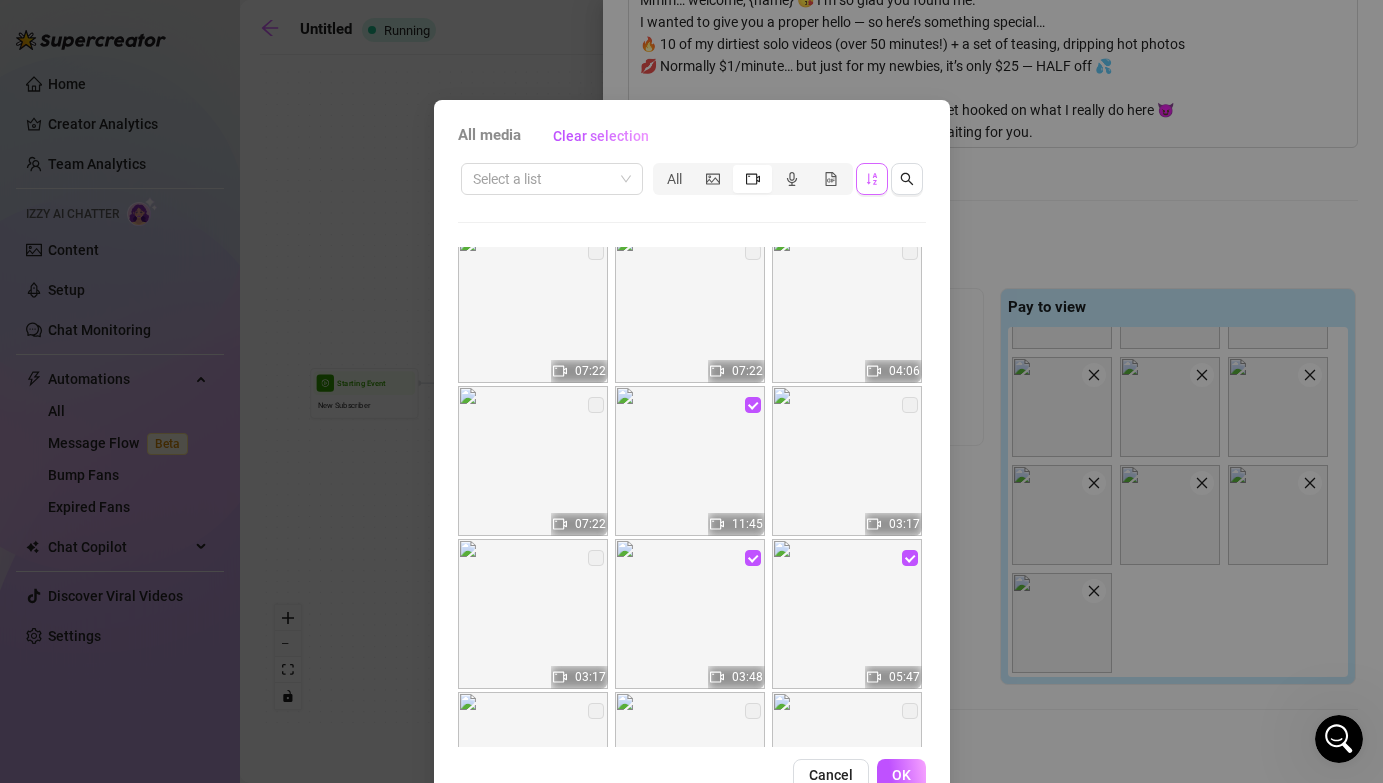 scroll, scrollTop: 782, scrollLeft: 0, axis: vertical 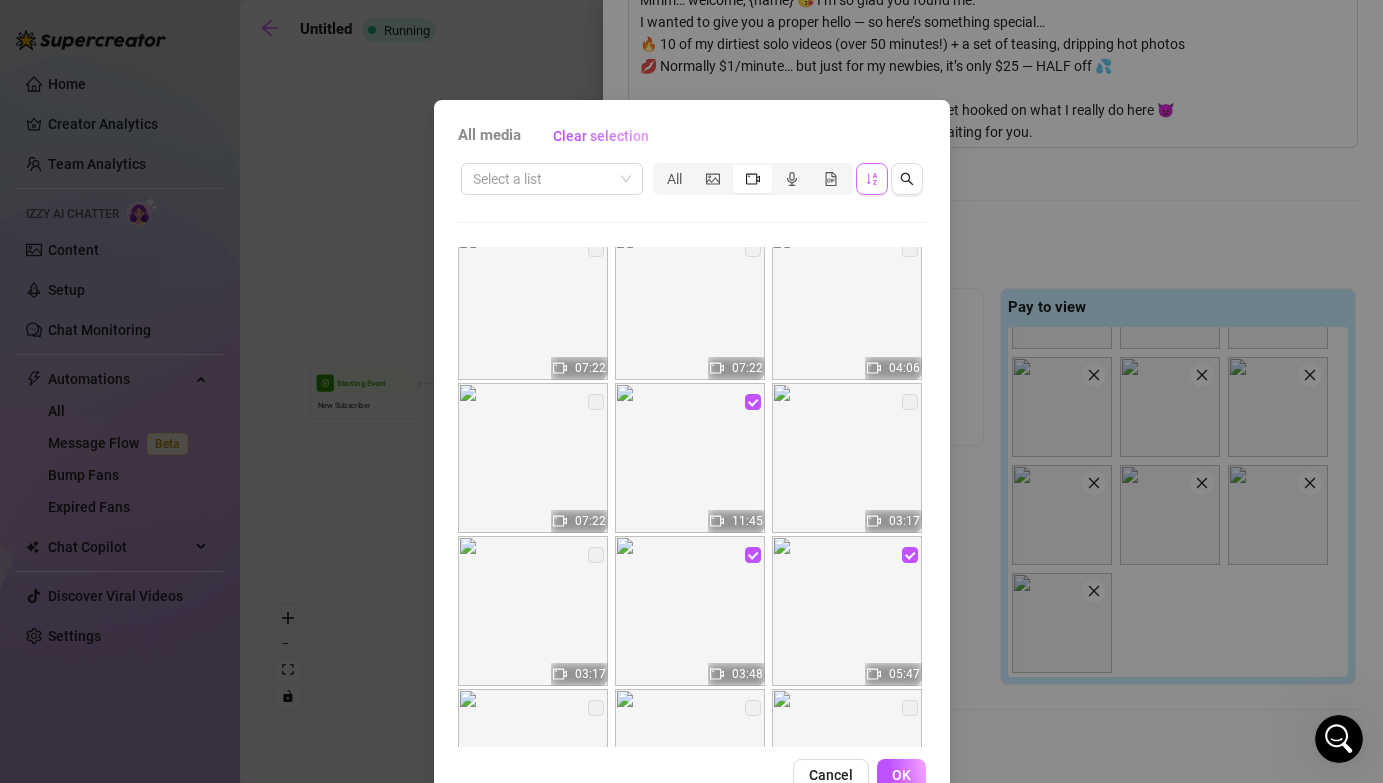 click at bounding box center (596, 555) 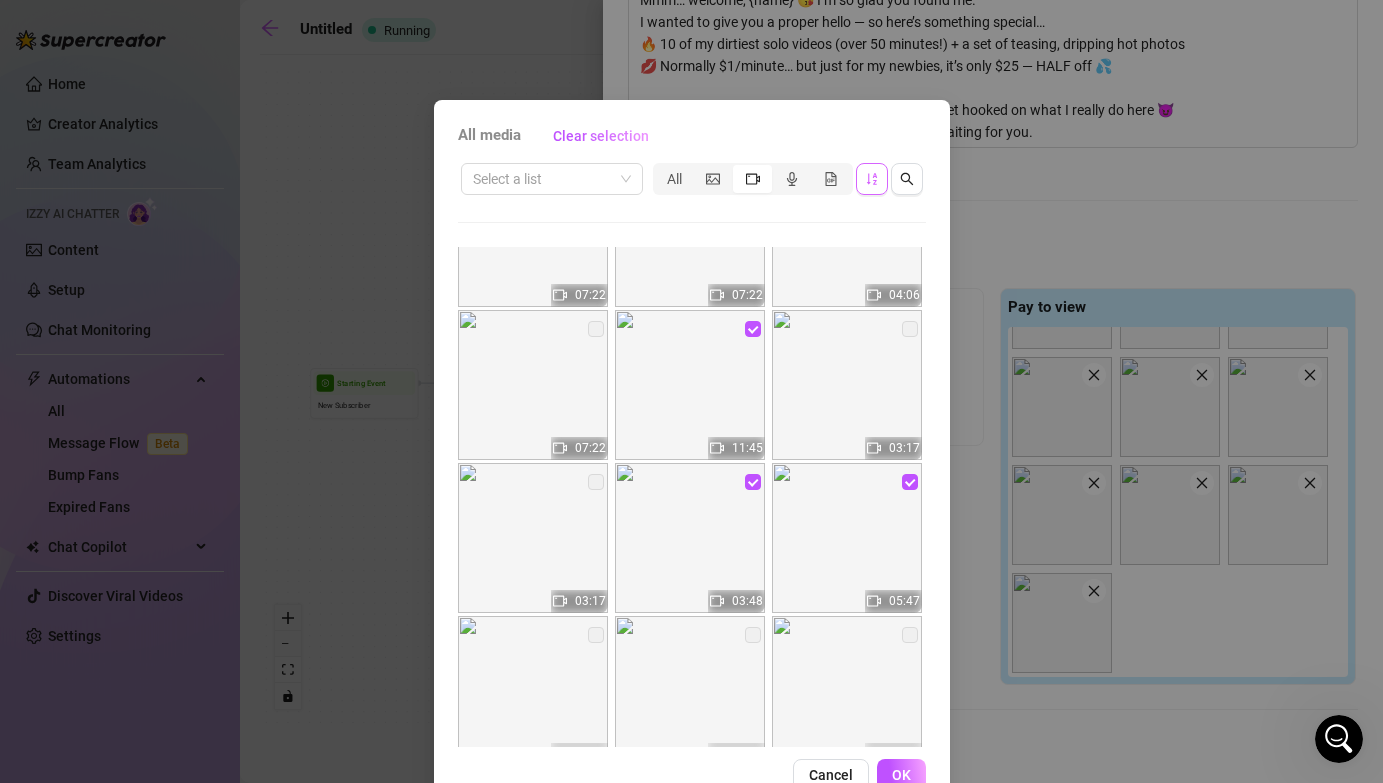 scroll, scrollTop: 852, scrollLeft: 0, axis: vertical 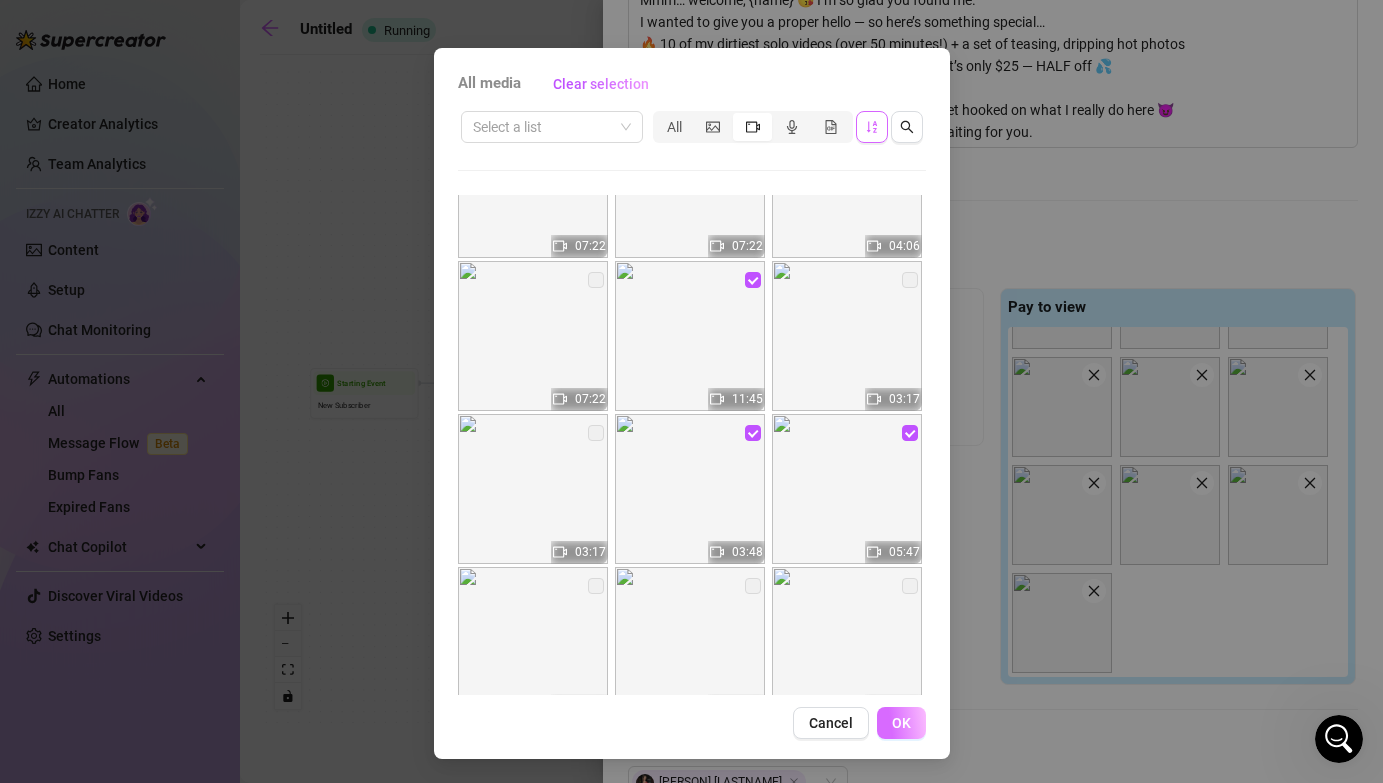 click on "OK" at bounding box center [901, 723] 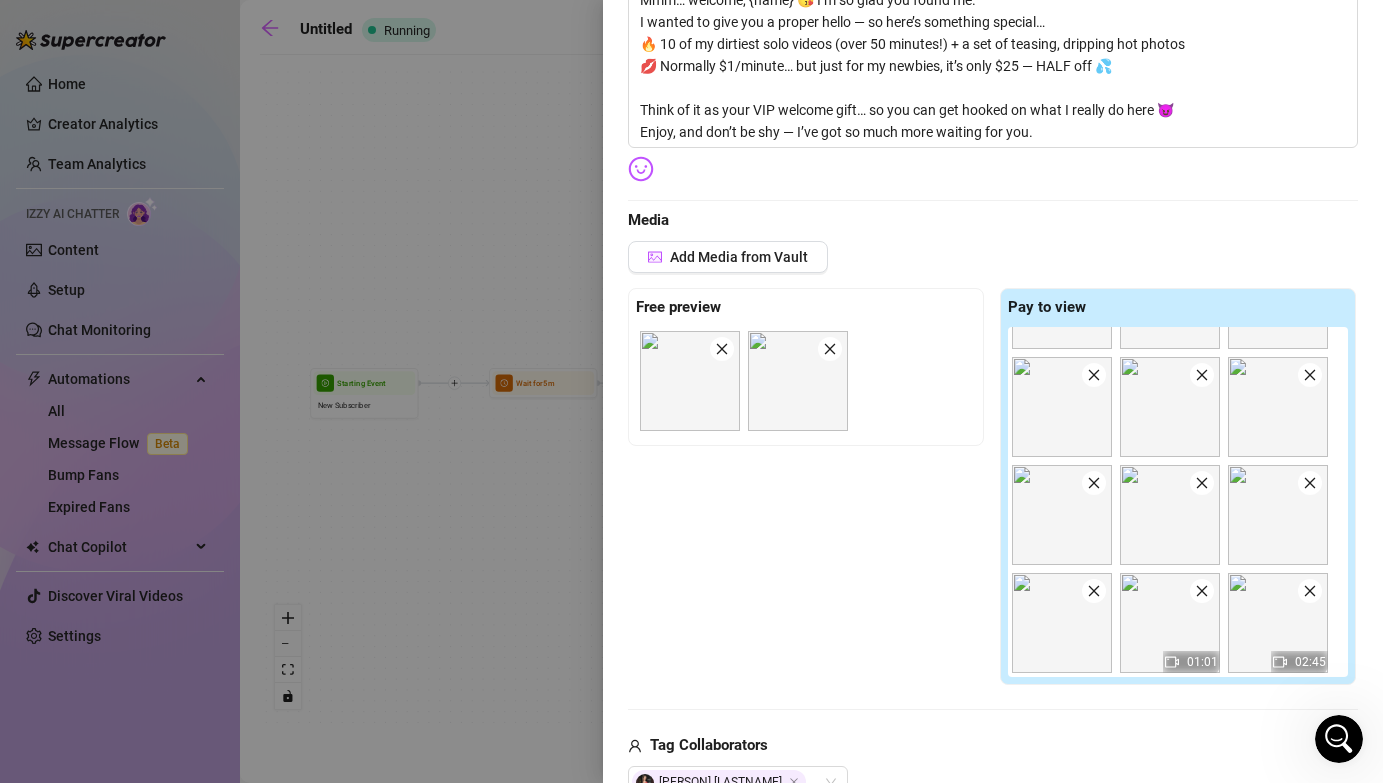 scroll, scrollTop: 1054, scrollLeft: 0, axis: vertical 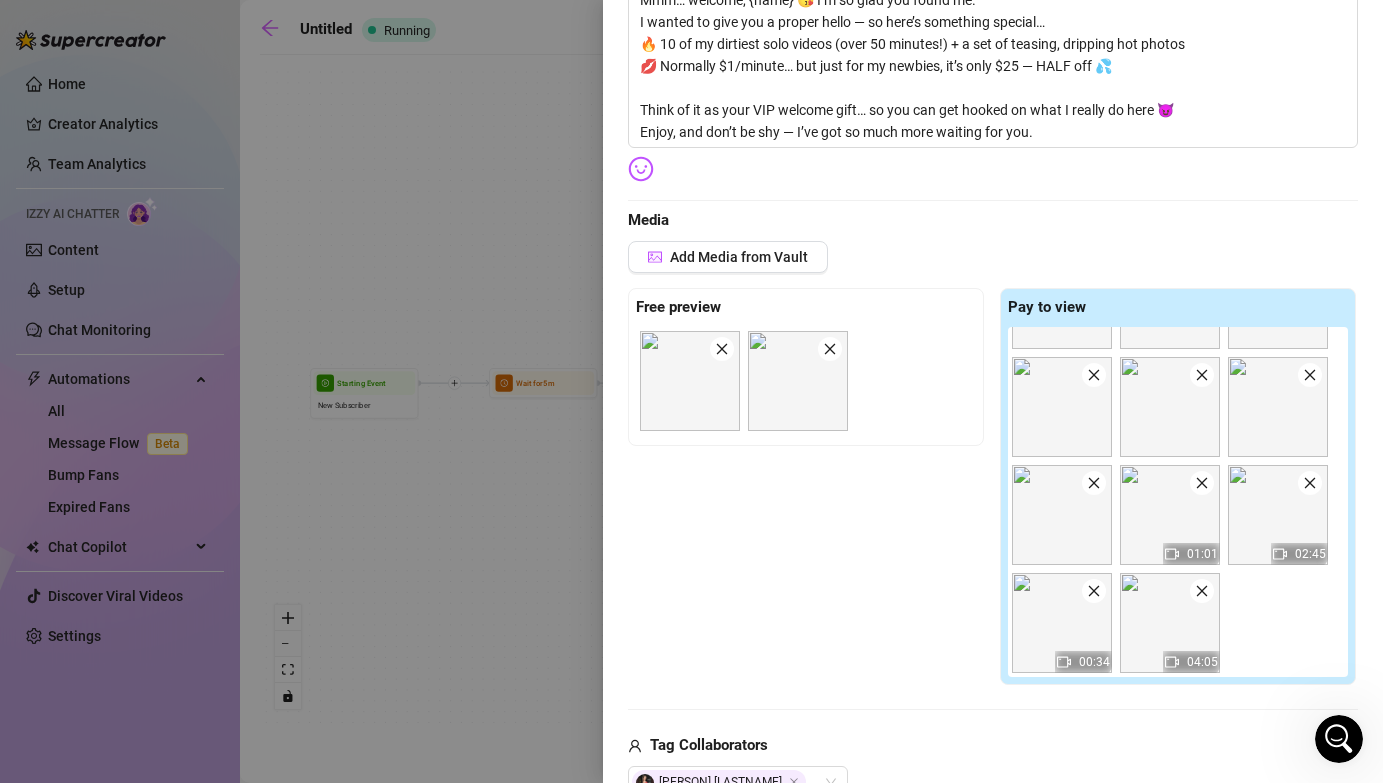click at bounding box center (1062, 623) 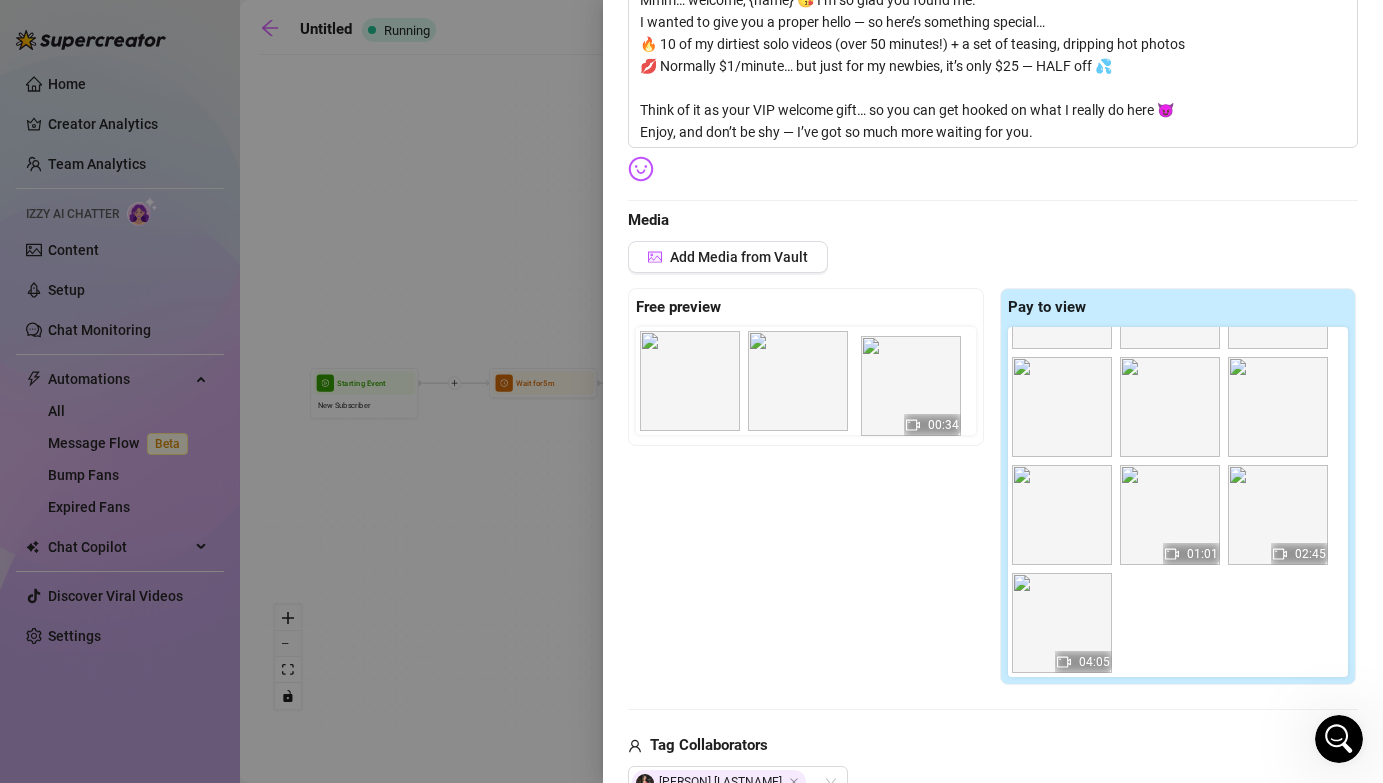 drag, startPoint x: 1075, startPoint y: 646, endPoint x: 917, endPoint y: 409, distance: 284.83856 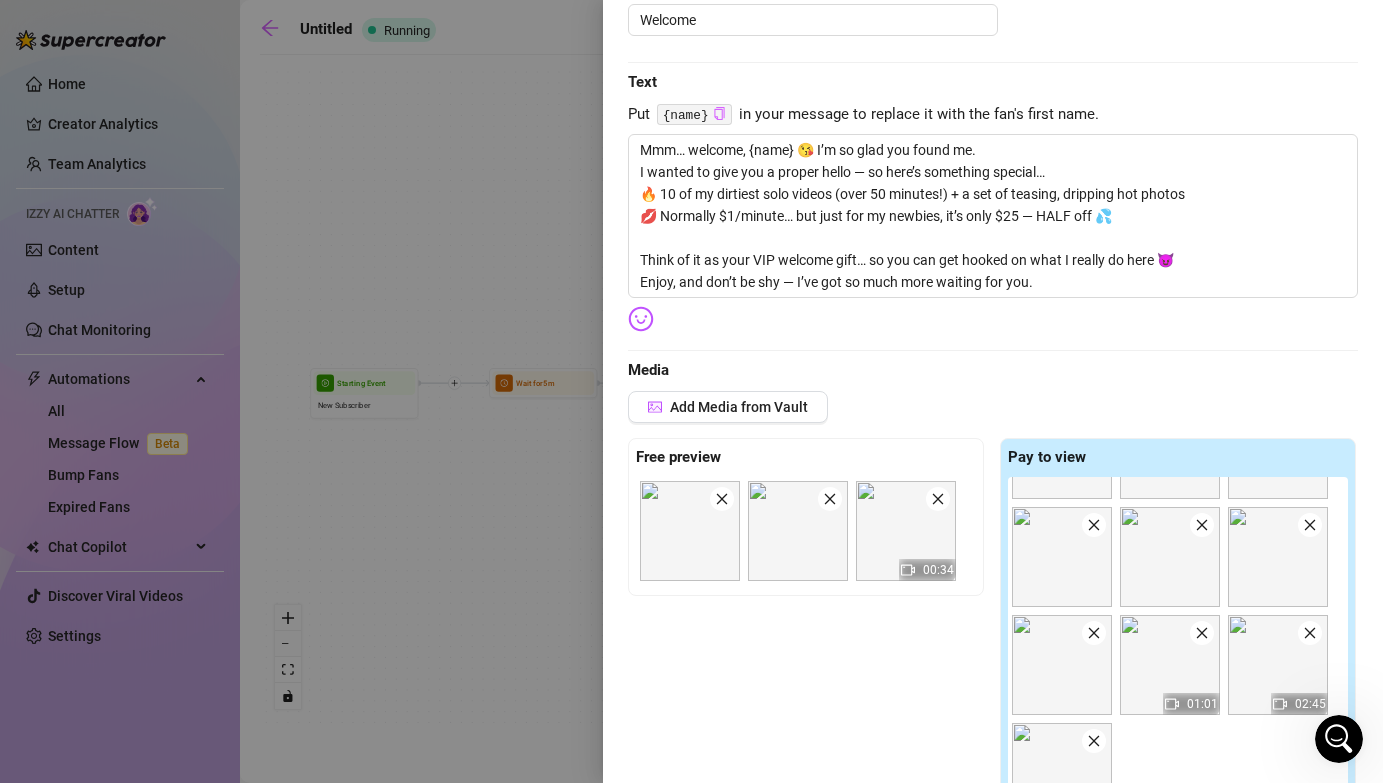 scroll, scrollTop: 226, scrollLeft: 0, axis: vertical 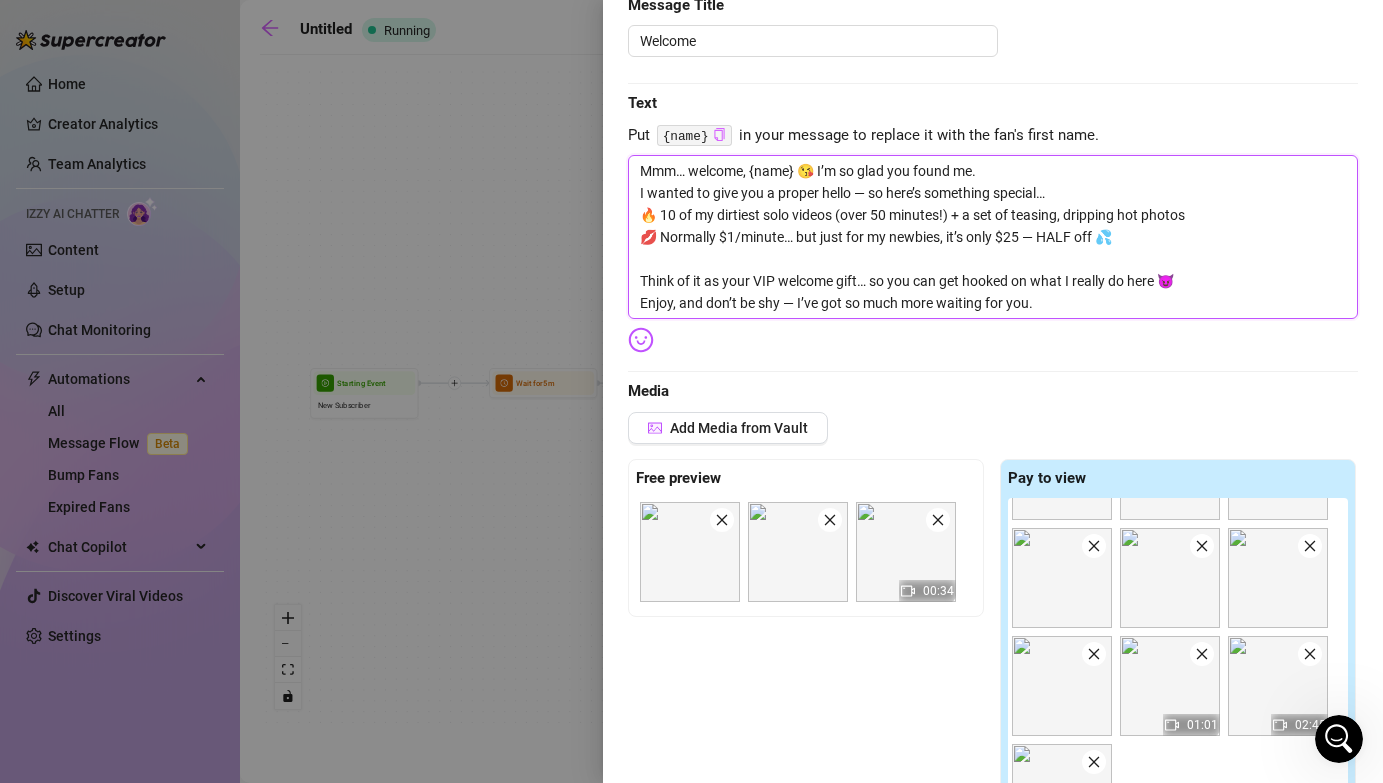 click on "Mmm… welcome, {name} 😘 I’m so glad you found me.
I wanted to give you a proper hello — so here’s something special…
🔥 10 of my dirtiest solo videos (over 50 minutes!) + a set of teasing, dripping hot photos
💋 Normally $1/minute… but just for my newbies, it’s only $25 — HALF off 💦
Think of it as your VIP welcome gift… so you can get hooked on what I really do here 😈
Enjoy, and don’t be shy — I’ve got so much more waiting for you." at bounding box center (993, 237) 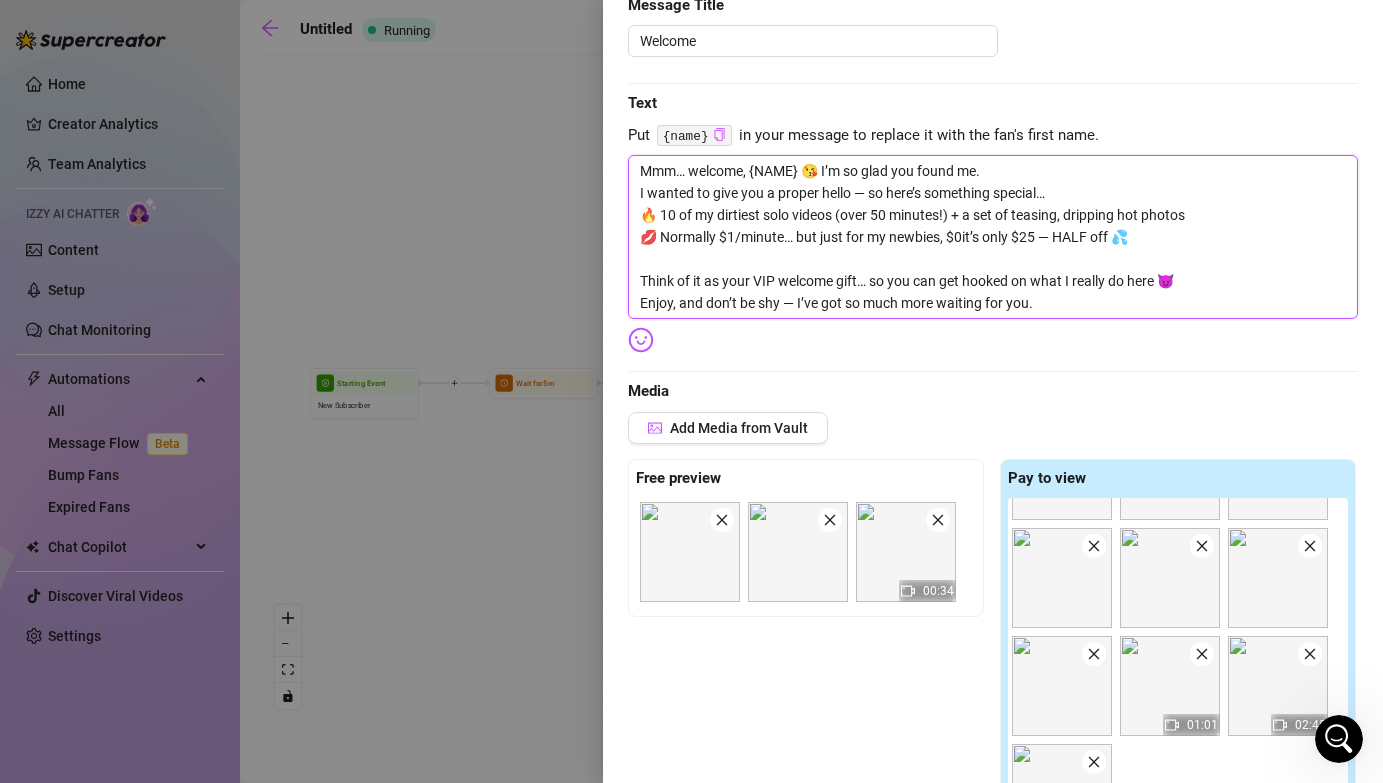 type on "Mmm… welcome, {name} 😘 I’m so glad you found me.
I wanted to give you a proper hello — so here’s something special…
🔥 10 of my dirtiest solo videos (over 50 minutes!) + a set of teasing, dripping hot photos
💋 Normally $1/minute… but just for my newbies, $0.it’s only $25 — HALF off 💦
Think of it as your VIP welcome gift… so you can get hooked on what I really do here 😈
Enjoy, and don’t be shy — I’ve got so much more waiting for you." 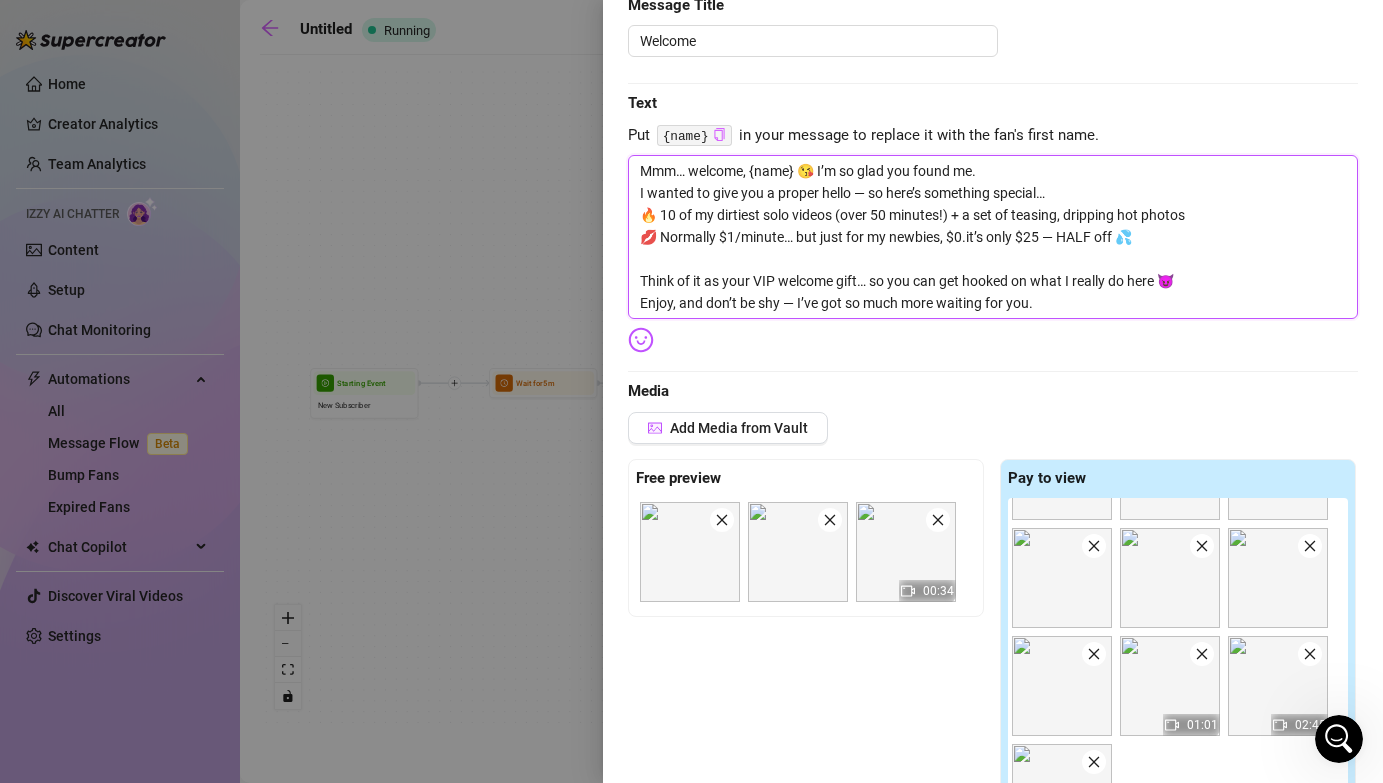 type on "Mmm… welcome, {name} 😘 I’m so glad you found me.
I wanted to give you a proper hello — so here’s something special…
🔥 10 of my dirtiest solo videos (over 50 minutes!) + a set of teasing, dripping hot photos
💋 Normally $1/minute… but just for my newbies, $0.5it’s only $25 — HALF off 💦
Think of it as your VIP welcome gift… so you can get hooked on what I really do here 😈
Enjoy, and don’t be shy — I’ve got so much more waiting for you." 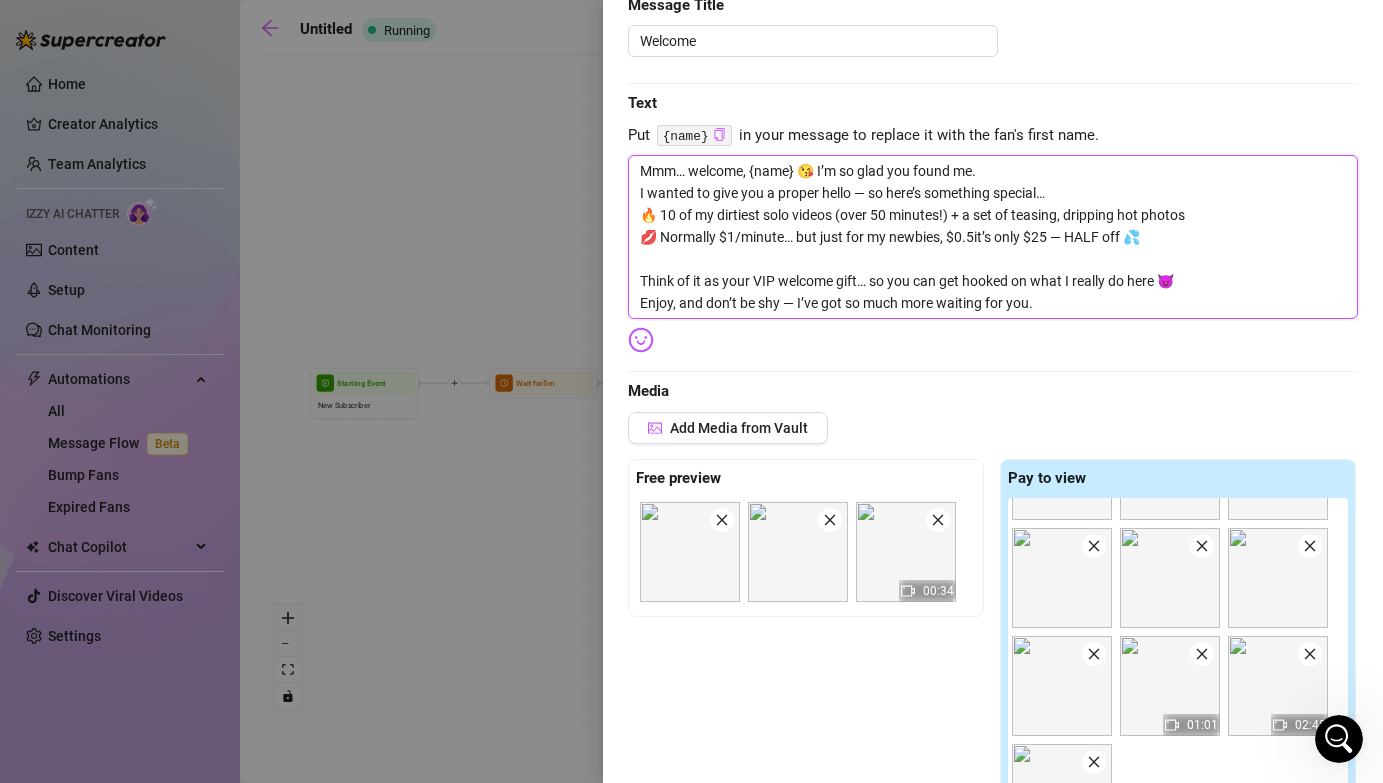 type on "Mmm… welcome, {name} 😘 I’m so glad you found me.
I wanted to give you a proper hello — so here’s something special…
🔥 10 of my dirtiest solo videos (over 50 minutes!) + a set of teasing, dripping hot photos
💋 Normally $1/minute… but just for my newbies, $0.it’s only $25 — HALF off 💦
Think of it as your VIP welcome gift… so you can get hooked on what I really do here 😈
Enjoy, and don’t be shy — I’ve got so much more waiting for you." 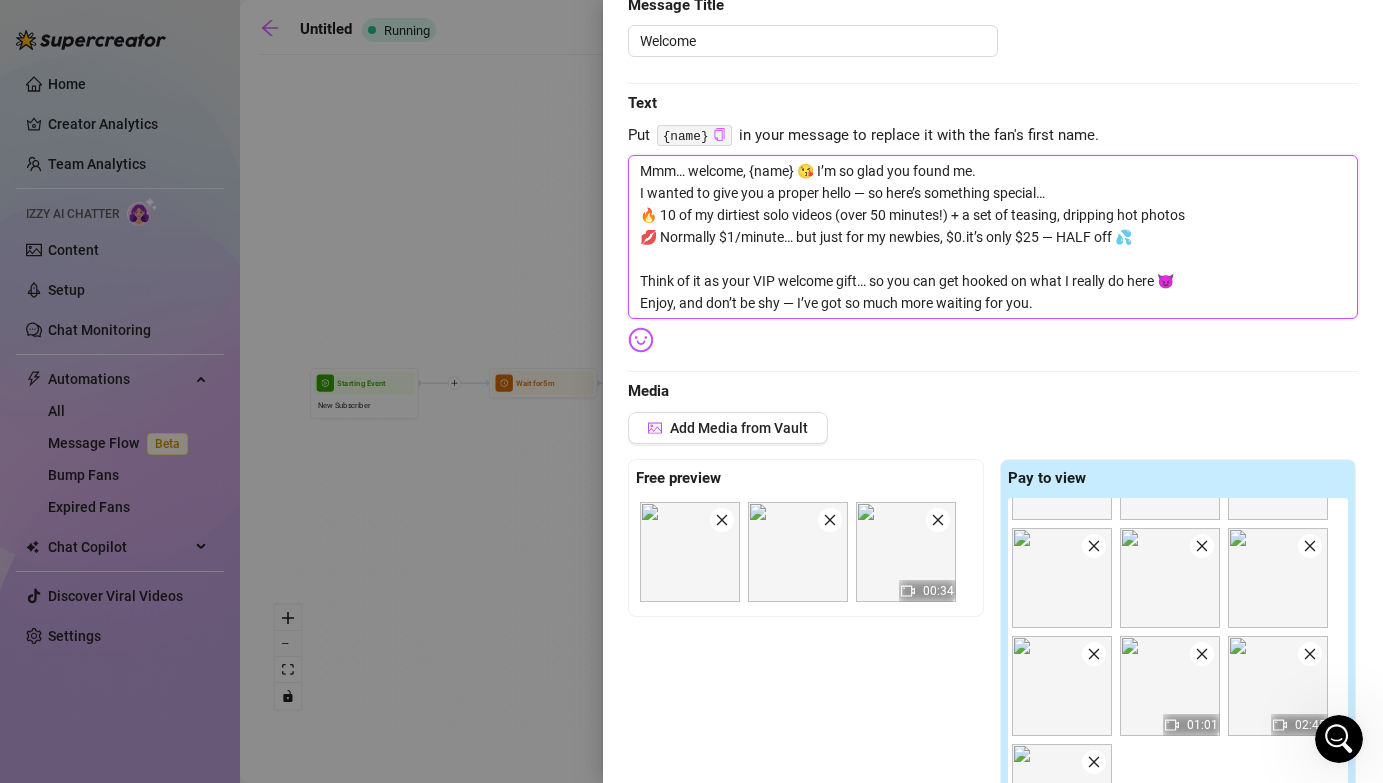 type on "Mmm… welcome, {NAME} 😘 I’m so glad you found me.
I wanted to give you a proper hello — so here’s something special…
🔥 10 of my dirtiest solo videos (over 50 minutes!) + a set of teasing, dripping hot photos
💋 Normally $1/minute… but just for my newbies, $0it’s only $25 — HALF off 💦
Think of it as your VIP welcome gift… so you can get hooked on what I really do here 😈
Enjoy, and don’t be shy — I’ve got so much more waiting for you." 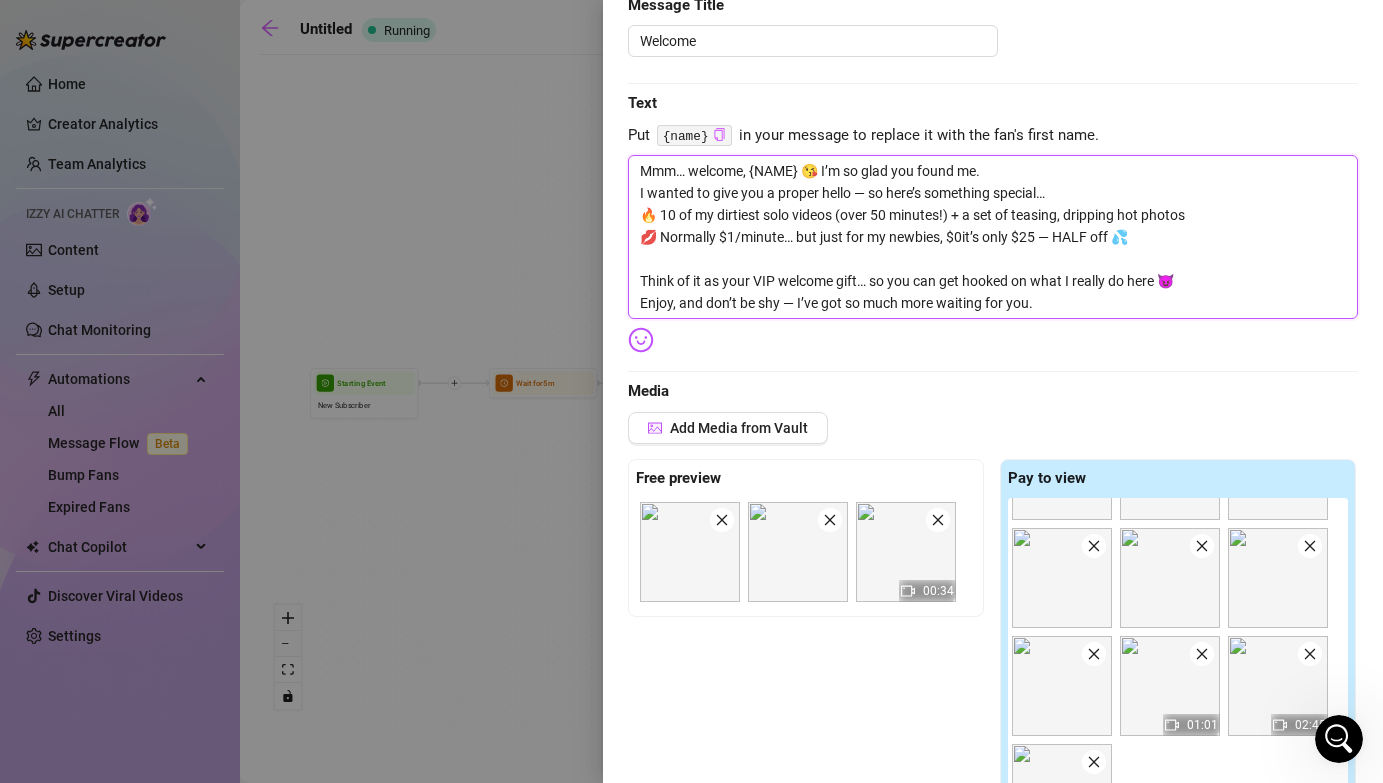 type on "Mmm… welcome, {name} 😘 I’m so glad you found me.
I wanted to give you a proper hello — so here’s something special…
🔥 10 of my dirtiest solo videos (over 50 minutes!) + a set of teasing, dripping hot photos
💋 Normally $1/minute… but just for my newbies, it’s only $25 — HALF off 💦
Think of it as your VIP welcome gift… so you can get hooked on what I really do here 😈
Enjoy, and don’t be shy — I’ve got so much more waiting for you." 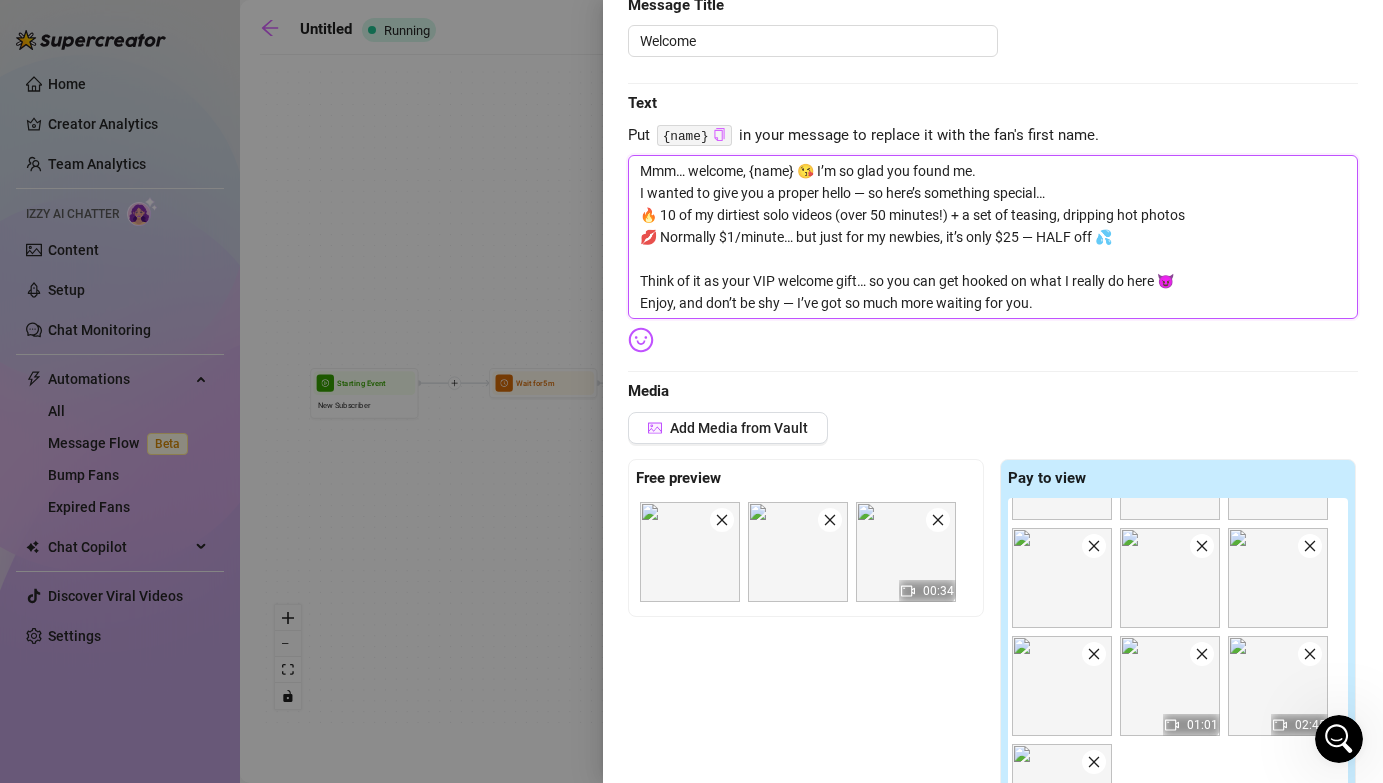 type on "Mmm… welcome, {name} 😘 I’m so glad you found me.
I wanted to give you a proper hello — so here’s something special…
🔥 10 of my dirtiest solo videos (over 50 minutes!) + a set of teasing, dripping hot photos
💋 Normally $1/minute… but just for my newbies, it’s only $25 — HALF off 💦
Think of it as your VIP welcome gift… so you can get hooked on what I really do here 😈
Enjoy, and don’t be shy — I’ve got so much more waiting for you." 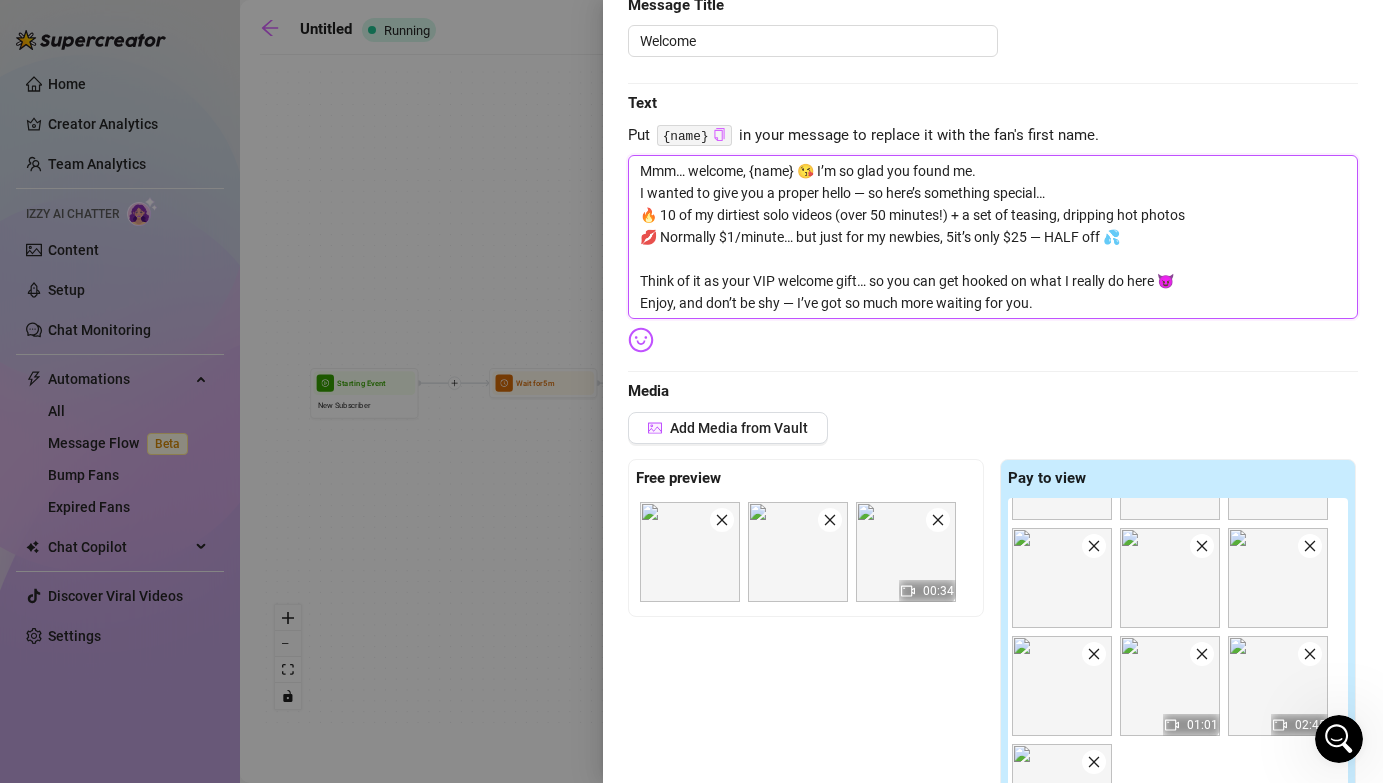 type on "Mmm… welcome, {NAME} 😘 I’m so glad you found me.
I wanted to give you a proper hello — so here’s something special…
🔥 10 of my dirtiest solo videos (over 50 minutes!) + a set of teasing, dripping hot photos
💋 Normally $1/minute… but just for my newbies, 50it’s only $25 — HALF off 💦
Think of it as your VIP welcome gift… so you can get hooked on what I really do here 😈
Enjoy, and don’t be shy — I’ve got so much more waiting for you." 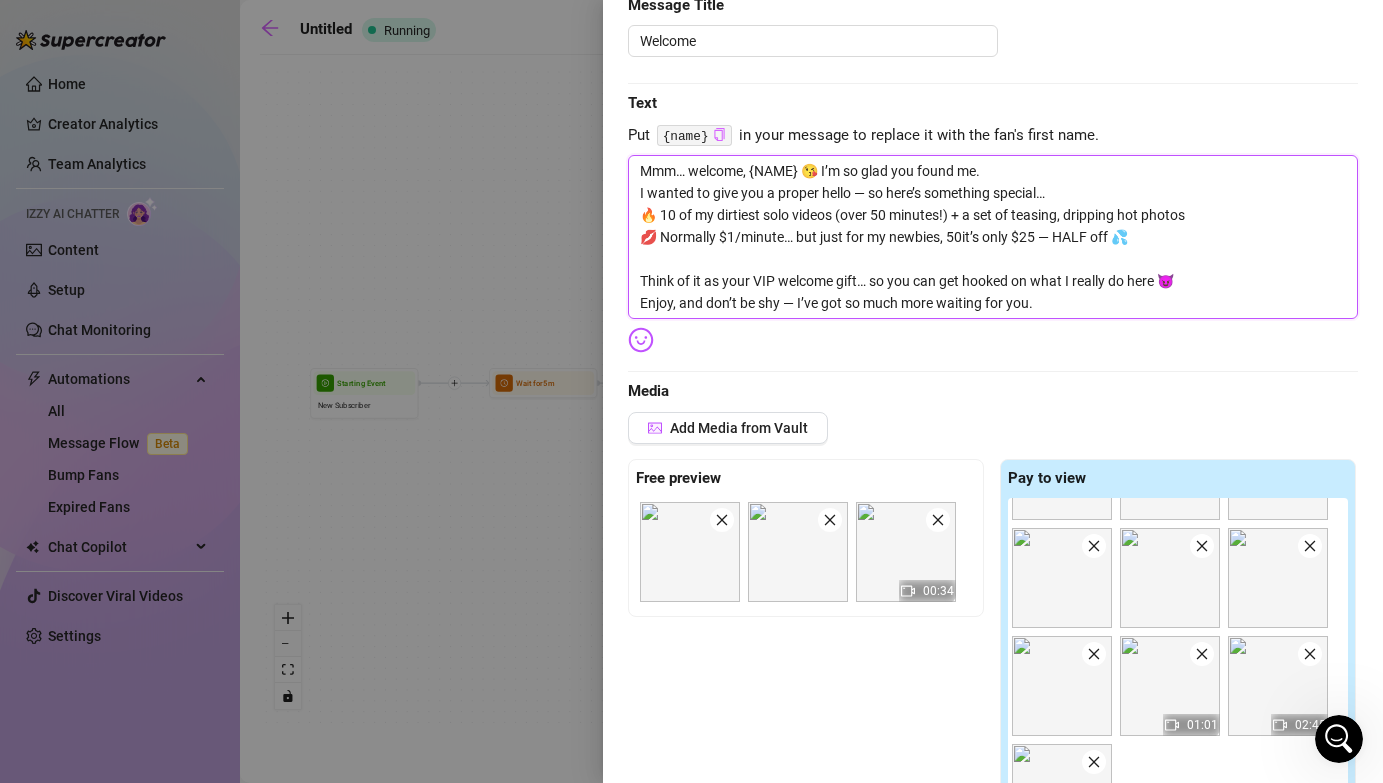 type on "Mmm… welcome, {name} 😘 I’m so glad you found me.
I wanted to give you a proper hello — so here’s something special…
🔥 10 of my dirtiest solo videos (over 50 minutes!) + a set of teasing, dripping hot photos
💋 Normally $1/minute… but just for my newbies, 50 it’s only $25 — HALF off 💦
Think of it as your VIP welcome gift… so you can get hooked on what I really do here 😈
Enjoy, and don’t be shy — I’ve got so much more waiting for you." 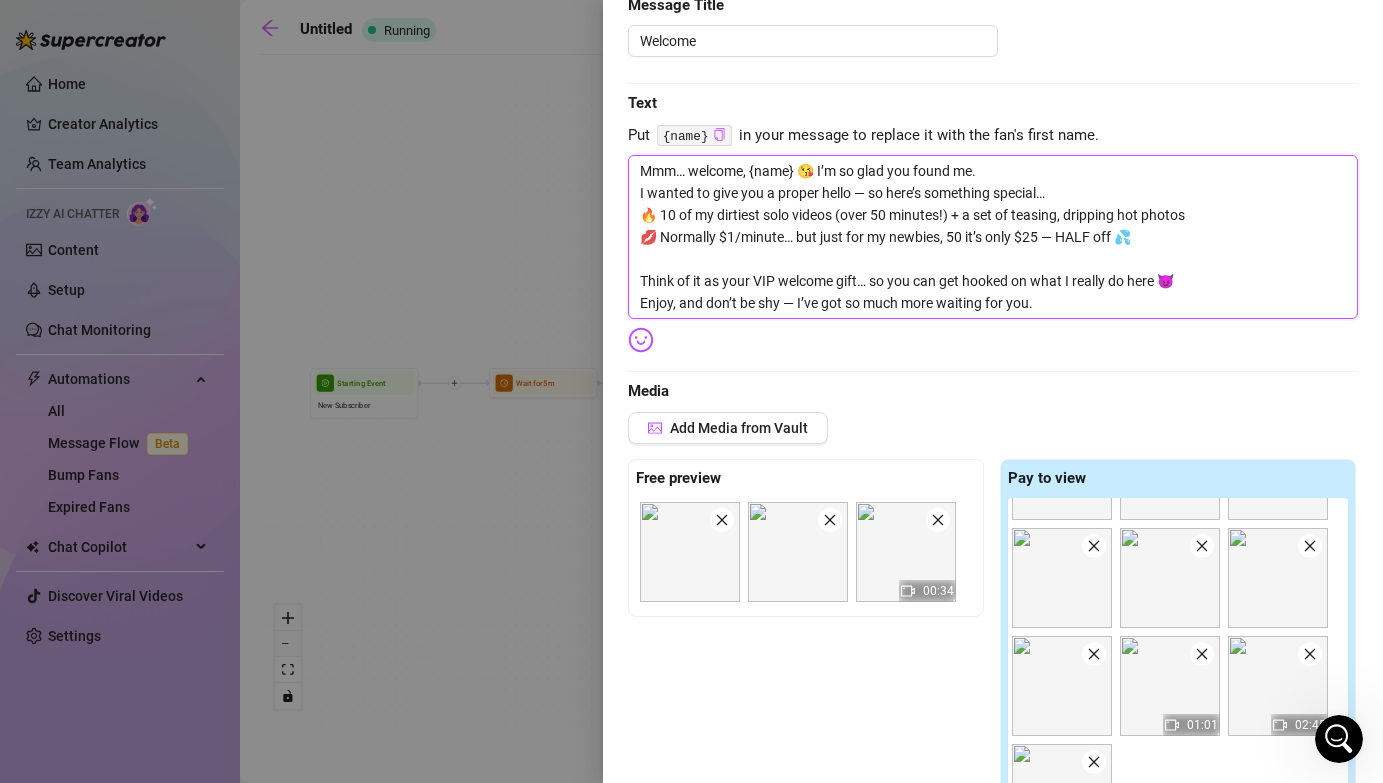 type on "Mmm… welcome, {name} 😘 I’m so glad you found me.
I wanted to give you a proper hello — so here’s something special…
🔥 10 of my dirtiest solo videos (over 50 minutes!) + a set of teasing, dripping hot photos
💋 Normally $1/minute… but just for my newbies, 50 cit’s only $25 — HALF off 💦
Think of it as your VIP welcome gift… so you can get hooked on what I really do here 😈
Enjoy, and don’t be shy — I’ve got so much more waiting for you." 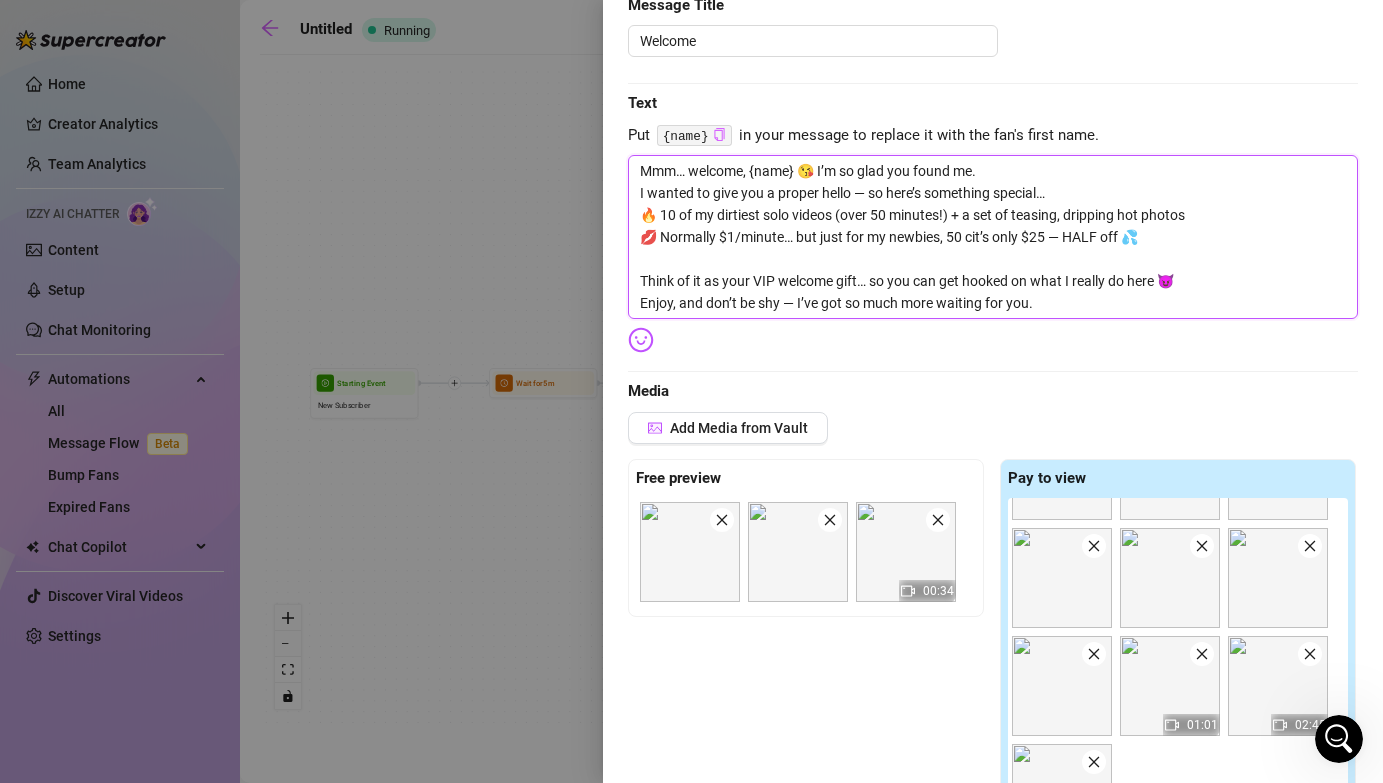 type on "Mmm… welcome, {name} 😘 I’m so glad you found me.
I wanted to give you a proper hello — so here’s something special…
🔥 10 of my dirtiest solo videos (over 50 minutes!) + a set of teasing, dripping hot photos
💋 Normally $1/minute… but just for my newbies, 50 ceit’s only $25 — HALF off 💦
Think of it as your VIP welcome gift… so you can get hooked on what I really do here 😈
Enjoy, and don’t be shy — I’ve got so much more waiting for you." 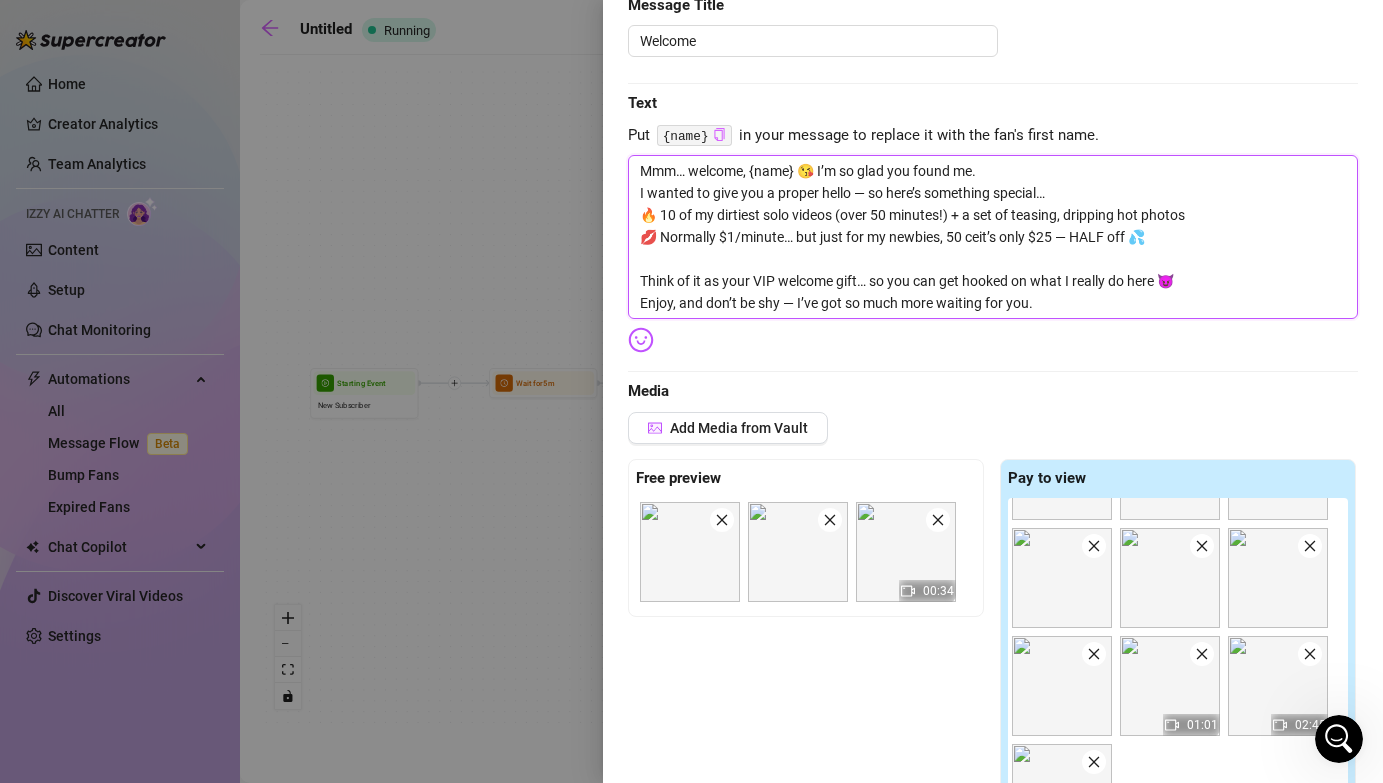 type on "Mmm… welcome, {name} 😘 I’m so glad you found me.
I wanted to give you a proper hello — so here’s something special…
🔥 10 of my dirtiest solo videos (over 50 minutes!) + a set of teasing, dripping hot photos
💋 Normally $1/minute… but just for my newbies, 50 cenit’s only $25 — HALF off 💦
Think of it as your VIP welcome gift… so you can get hooked on what I really do here 😈
Enjoy, and don’t be shy — I’ve got so much more waiting for you." 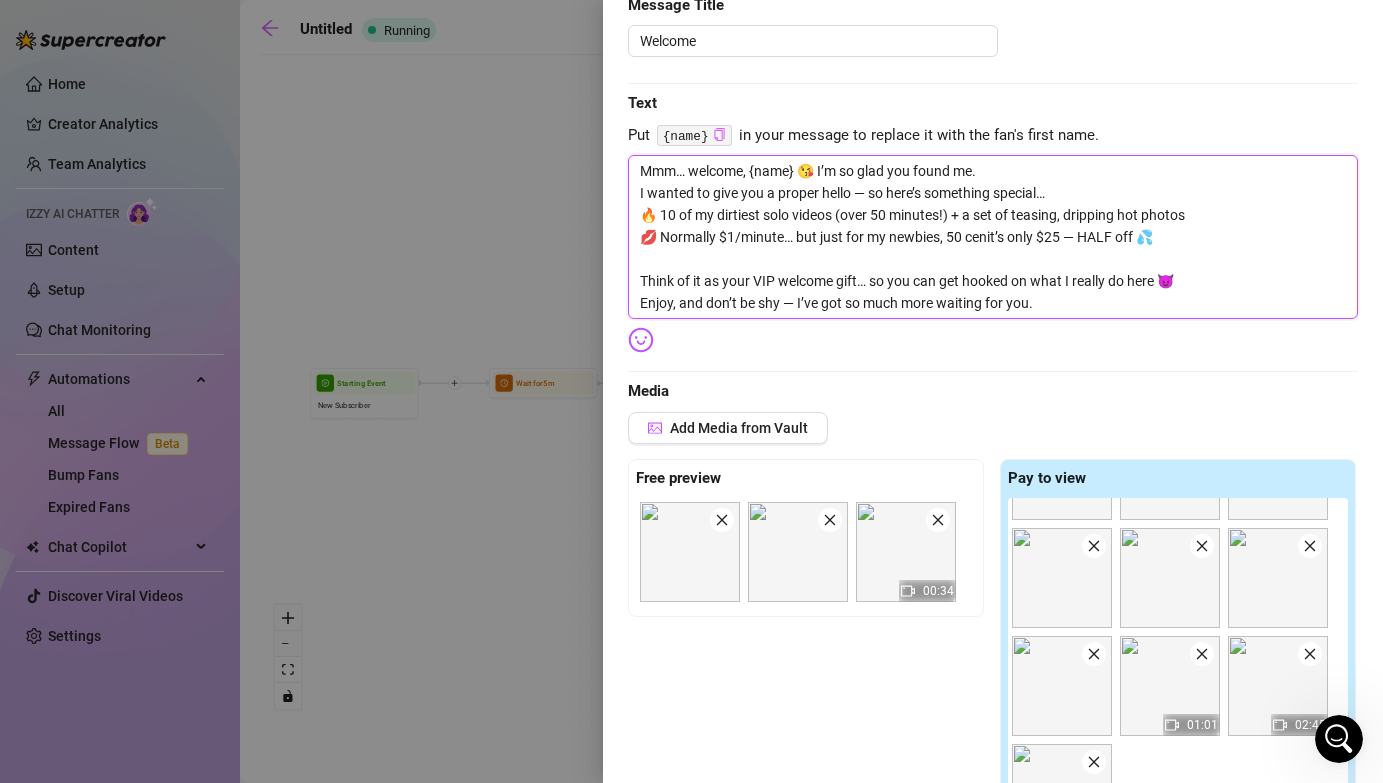 type on "Mmm… welcome, {NAME} 😘 I’m so glad you found me.
I wanted to give you a proper hello — so here’s something special…
🔥 10 of my dirtiest solo videos (over 50 minutes!) + a set of teasing, dripping hot photos
💋 Normally $1/minute… but just for my newbies, 50 cents, it’s only $25 — HALF off 💦
Think of it as your VIP welcome gift… so you can get hooked on what I really do here 😈
Enjoy, and don’t be shy — I’ve got so much more waiting for you." 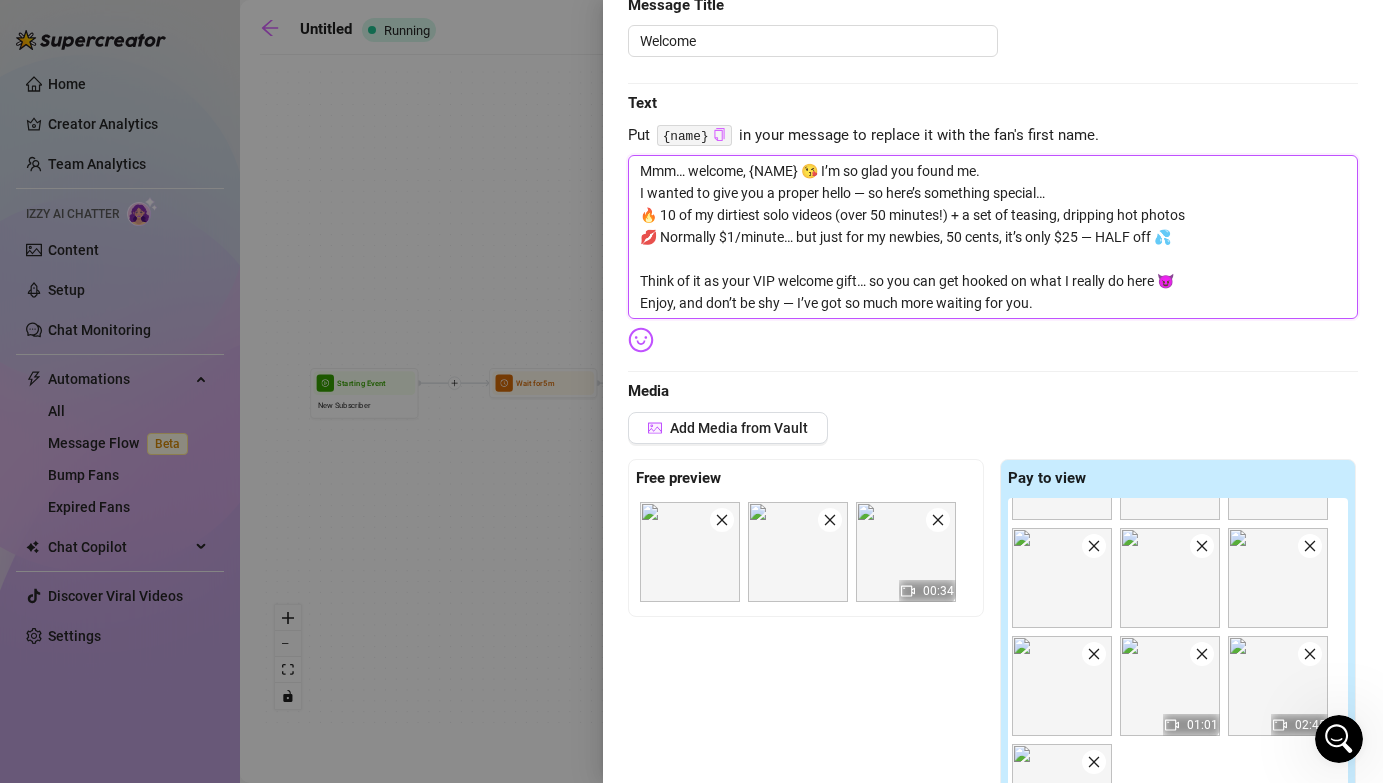type on "Mmm… welcome, {name} 😘 I’m so glad you found me.
I wanted to give you a proper hello — so here’s something special…
🔥 10 of my dirtiest solo videos (over 50 minutes!) + a set of teasing, dripping hot photos
💋 Normally $1/minute… but just for my newbies, 50 centsit’s only $25 — HALF off 💦
Think of it as your VIP welcome gift… so you can get hooked on what I really do here 😈
Enjoy, and don’t be shy — I’ve got so much more waiting for you." 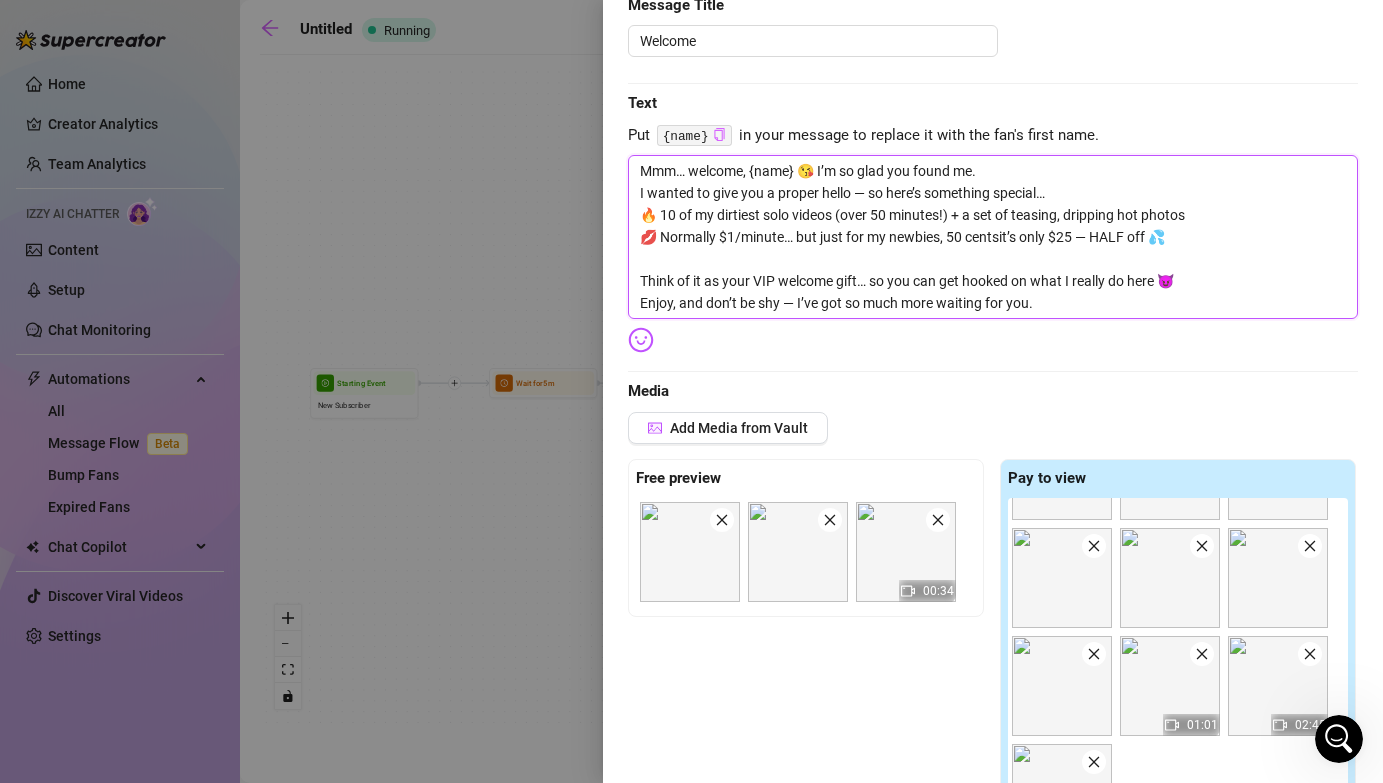 type on "Mmm… welcome, {name} 😘 I’m so glad you found me.
I wanted to give you a proper hello — so here’s something special…
🔥 10 of my dirtiest solo videos (over 50 minutes!) + a set of teasing, dripping hot photos
💋 Normally $1/minute… but just for my newbies, 50 cents,it’s only $25 — HALF off 💦
Think of it as your VIP welcome gift… so you can get hooked on what I really do here 😈
Enjoy, and don’t be shy — I’ve got so much more waiting for you." 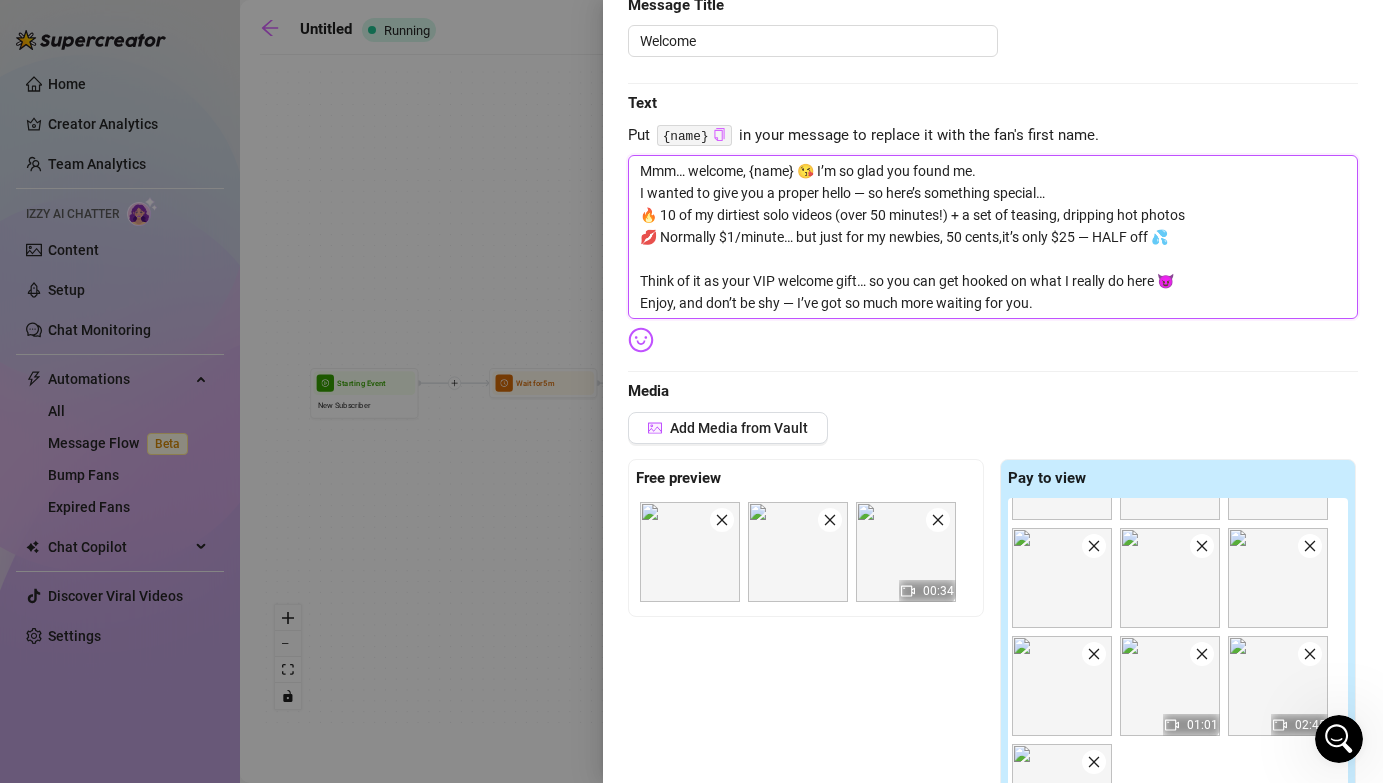 type on "Mmm… welcome, {NAME} 😘 I’m so glad you found me.
I wanted to give you a proper hello — so here’s something special…
🔥 10 of my dirtiest solo videos (over 50 minutes!) + a set of teasing, dripping hot photos
💋 Normally $1/minute… but just for my newbies, it’s only $25 — HALF off 💦
Think of it as your VIP welcome gift… so you can get hooked on what I really do here 😈
Enjoy, and don’t be shy — I’ve got so much more waiting for you." 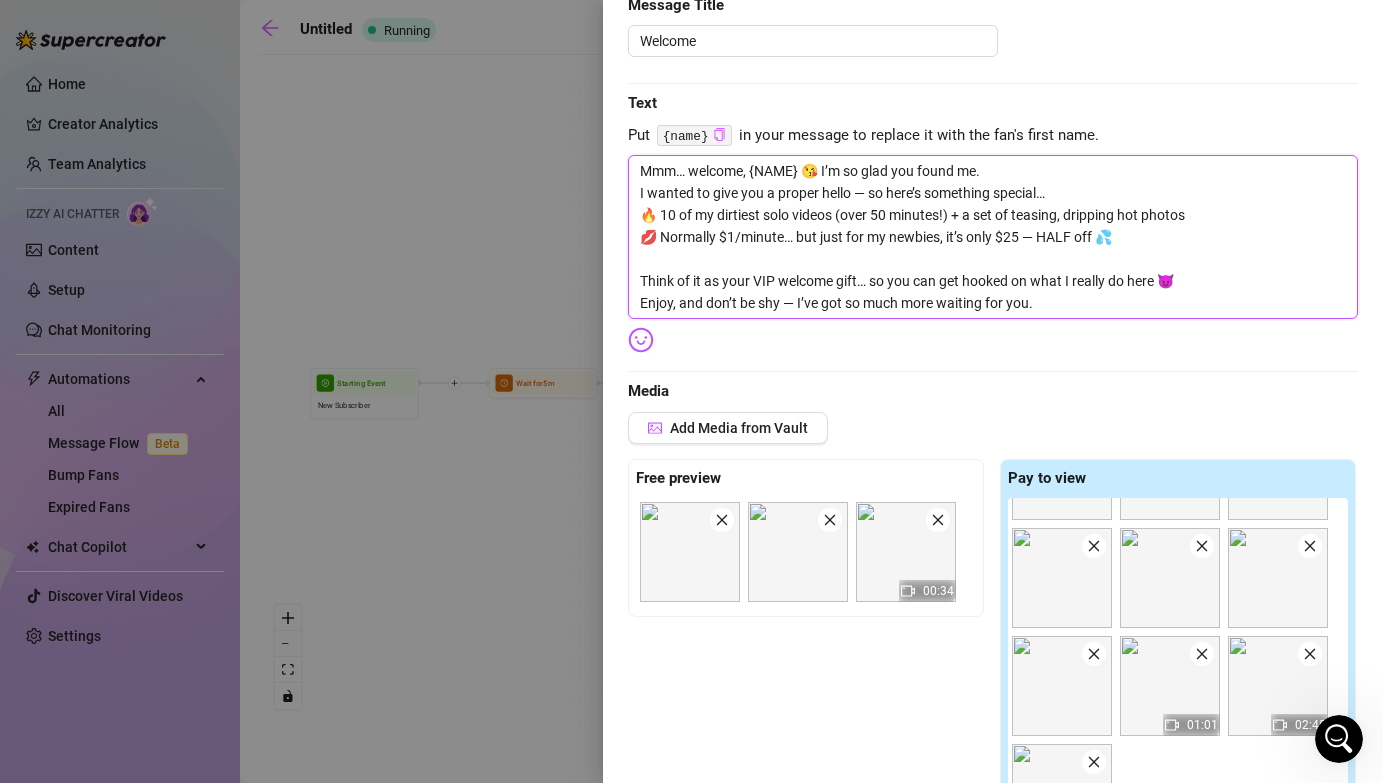 click on "Mmm… welcome, {NAME} 😘 I’m so glad you found me.
I wanted to give you a proper hello — so here’s something special…
🔥 10 of my dirtiest solo videos (over 50 minutes!) + a set of teasing, dripping hot photos
💋 Normally $1/minute… but just for my newbies, it’s only $25 — HALF off 💦
Think of it as your VIP welcome gift… so you can get hooked on what I really do here 😈
Enjoy, and don’t be shy — I’ve got so much more waiting for you." at bounding box center (993, 237) 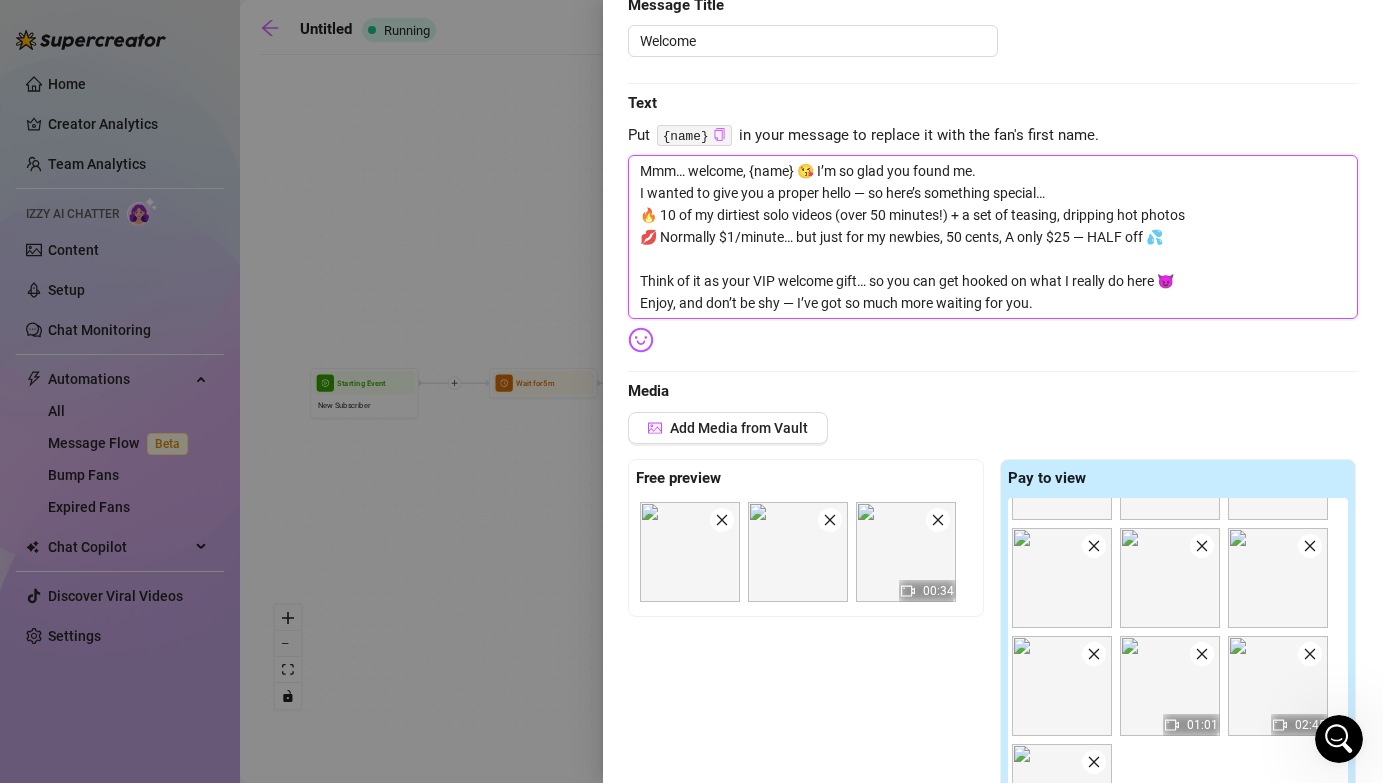 type on "Mmm… welcome, {NAME} 😘 I’m so glad you found me.
I wanted to give you a proper hello — so here’s something special…
🔥 10 of my dirtiest solo videos (over 50 minutes!) + a set of teasing, dripping hot photos
💋 Normally $1/minute… but just for my newbies, 50 cents, AK only $25 — HALF off 💦
Think of it as your VIP welcome gift… so you can get hooked on what I really do here 😈
Enjoy, and don’t be shy — I’ve got so much more waiting for you." 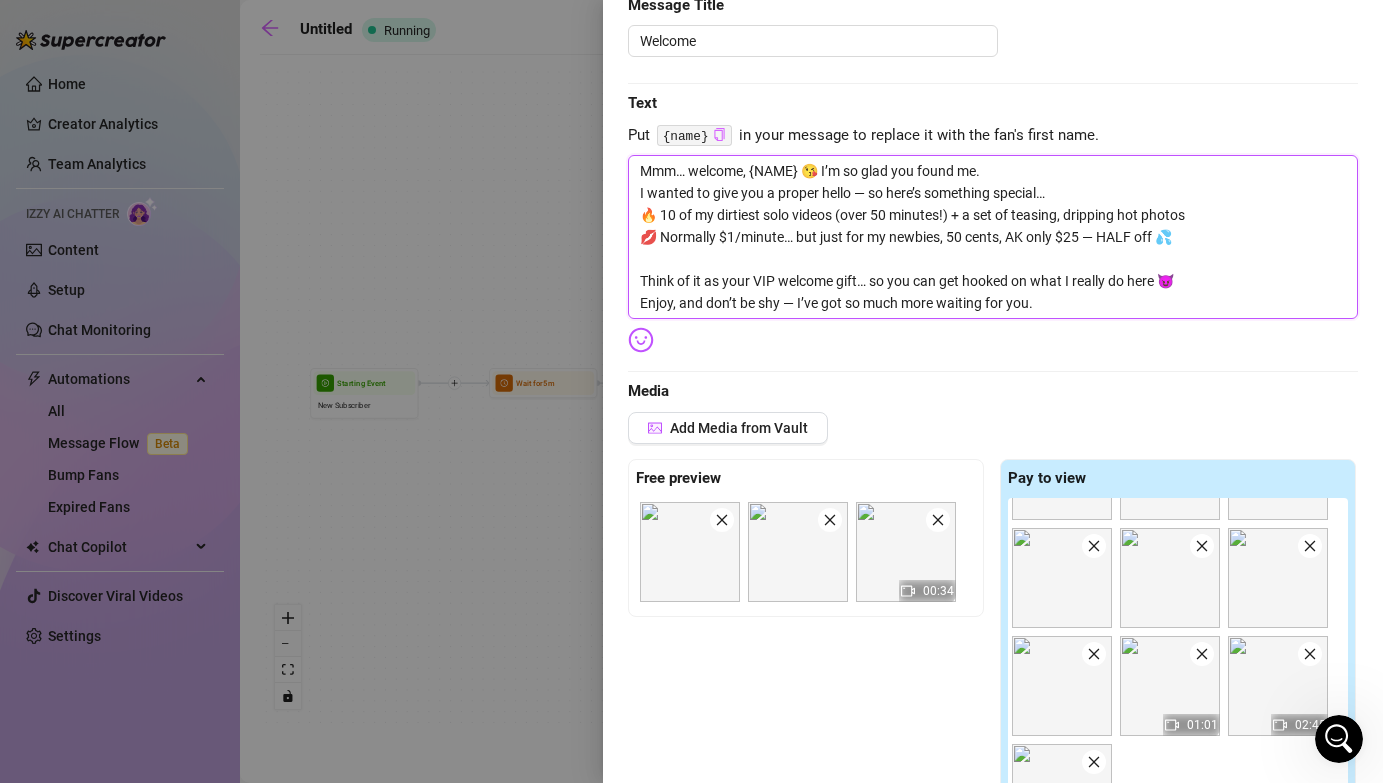 type on "Mmm… welcome, {name} 😘 I’m so glad you found me.
I wanted to give you a proper hello — so here’s something special…
🔥 10 of my dirtiest solo videos (over 50 minutes!) + a set of teasing, dripping hot photos
💋 Normally $1/minute… but just for my newbies, 50 cents, AKA only $25 — HALF off 💦
Think of it as your VIP welcome gift… so you can get hooked on what I really do here 😈
Enjoy, and don’t be shy — I’ve got so much more waiting for you." 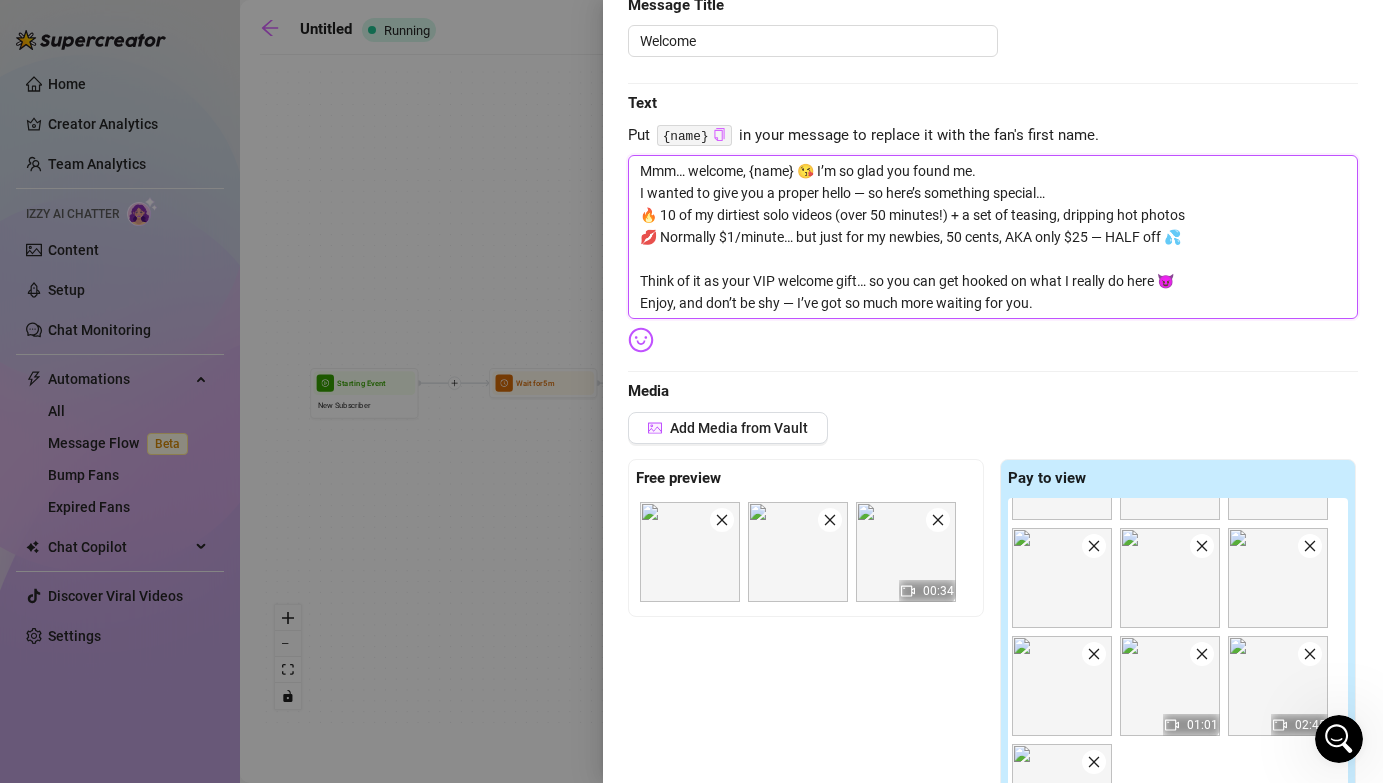 type on "Mmm… welcome, {name} 😘 I’m so glad you found me.
I wanted to give you a proper hello — so here’s something special…
🔥 10 of my dirtiest solo videos (over 50 minutes!) + a set of teasing, dripping hot photos
💋 Normally $1/minute… but just for my newbies, 50 cents, AKAA only $25 — HALF off 💦
Think of it as your VIP welcome gift… so you can get hooked on what I really do here 😈
Enjoy, and don’t be shy — I’ve got so much more waiting for you." 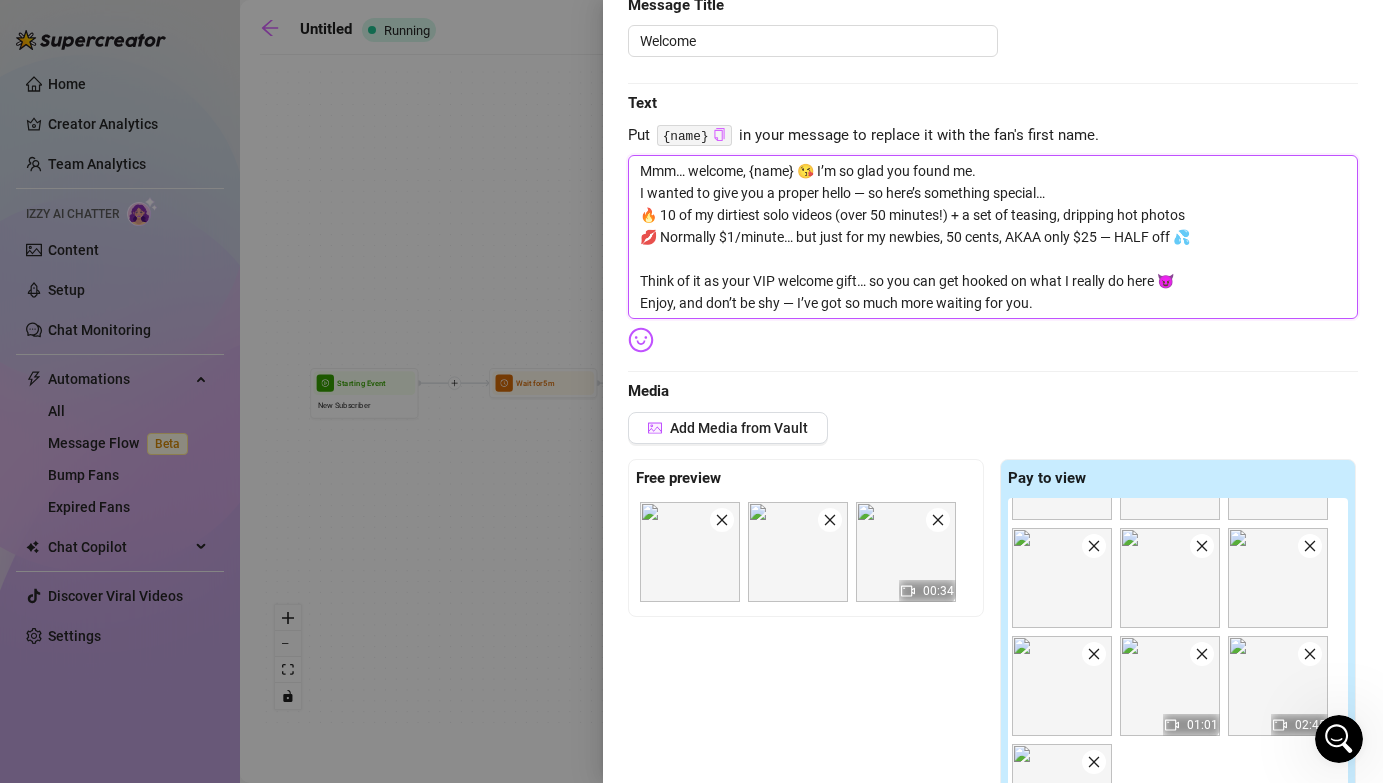 type on "Mmm… welcome, {name} 😘 I’m so glad you found me.
I wanted to give you a proper hello — so here’s something special…
🔥 10 of my dirtiest solo videos (over 50 minutes!) + a set of teasing, dripping hot photos
💋 Normally $1/minute… but just for my newbies, 50 cents, AKA only $25 — HALF off 💦
Think of it as your VIP welcome gift… so you can get hooked on what I really do here 😈
Enjoy, and don’t be shy — I’ve got so much more waiting for you." 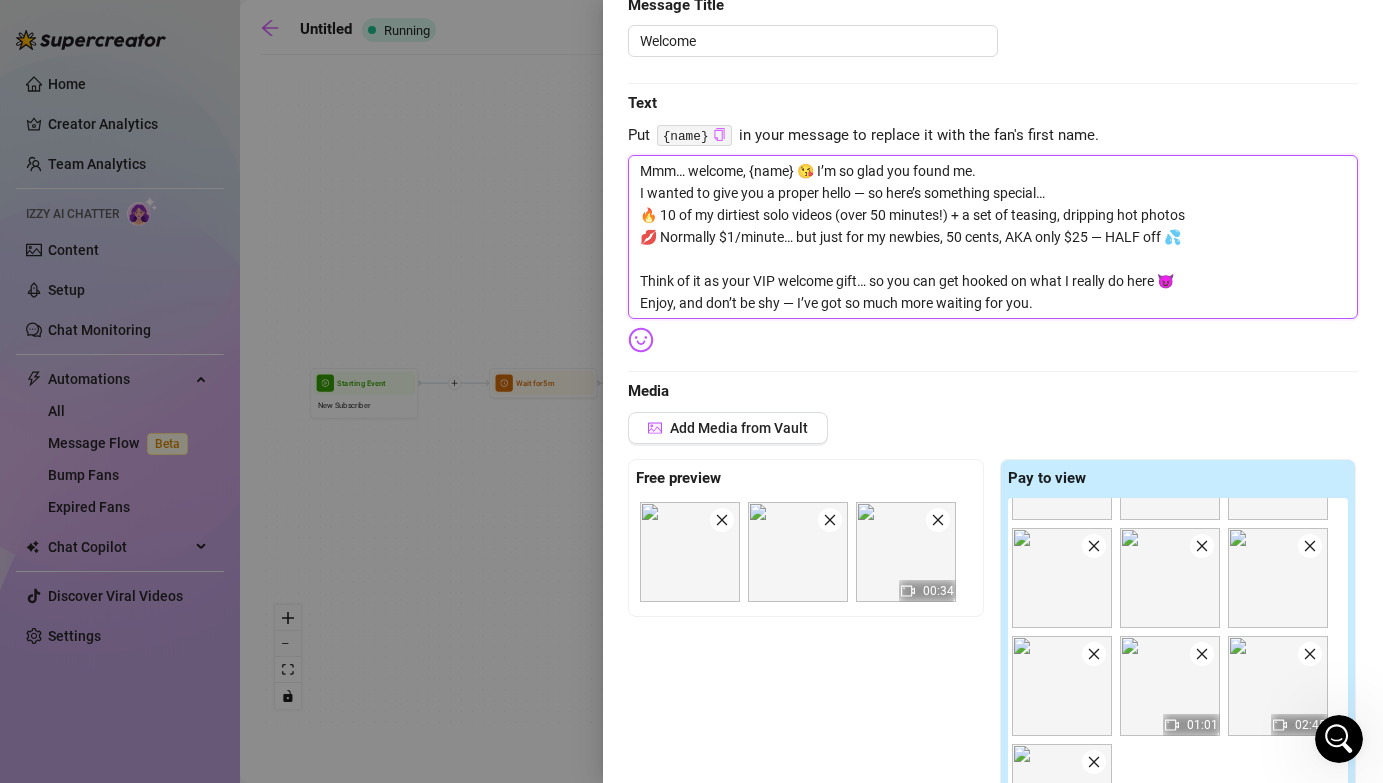 drag, startPoint x: 1007, startPoint y: 240, endPoint x: 940, endPoint y: 229, distance: 67.89698 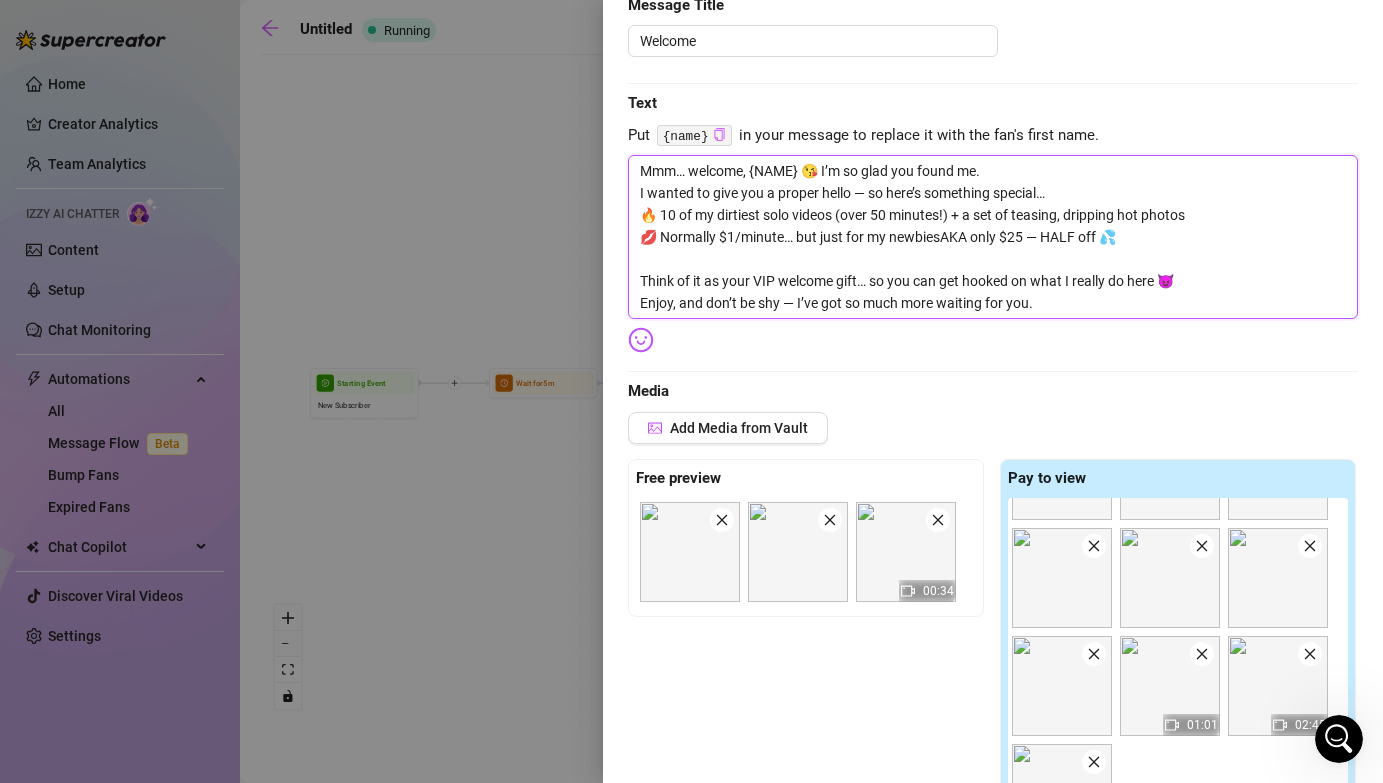 type on "Mmm… welcome, {name} 😘 I’m so glad you found me.
I wanted to give you a proper hello — so here’s something special…
🔥 10 of my dirtiest solo videos (over 50 minutes!) + a set of teasing, dripping hot photos
💋 Normally $1/minute… but just for my newbiesAKAonly $25 — HALF off 💦
Think of it as your VIP welcome gift… so you can get hooked on what I really do here 😈
Enjoy, and don’t be shy — I’ve got so much more waiting for you." 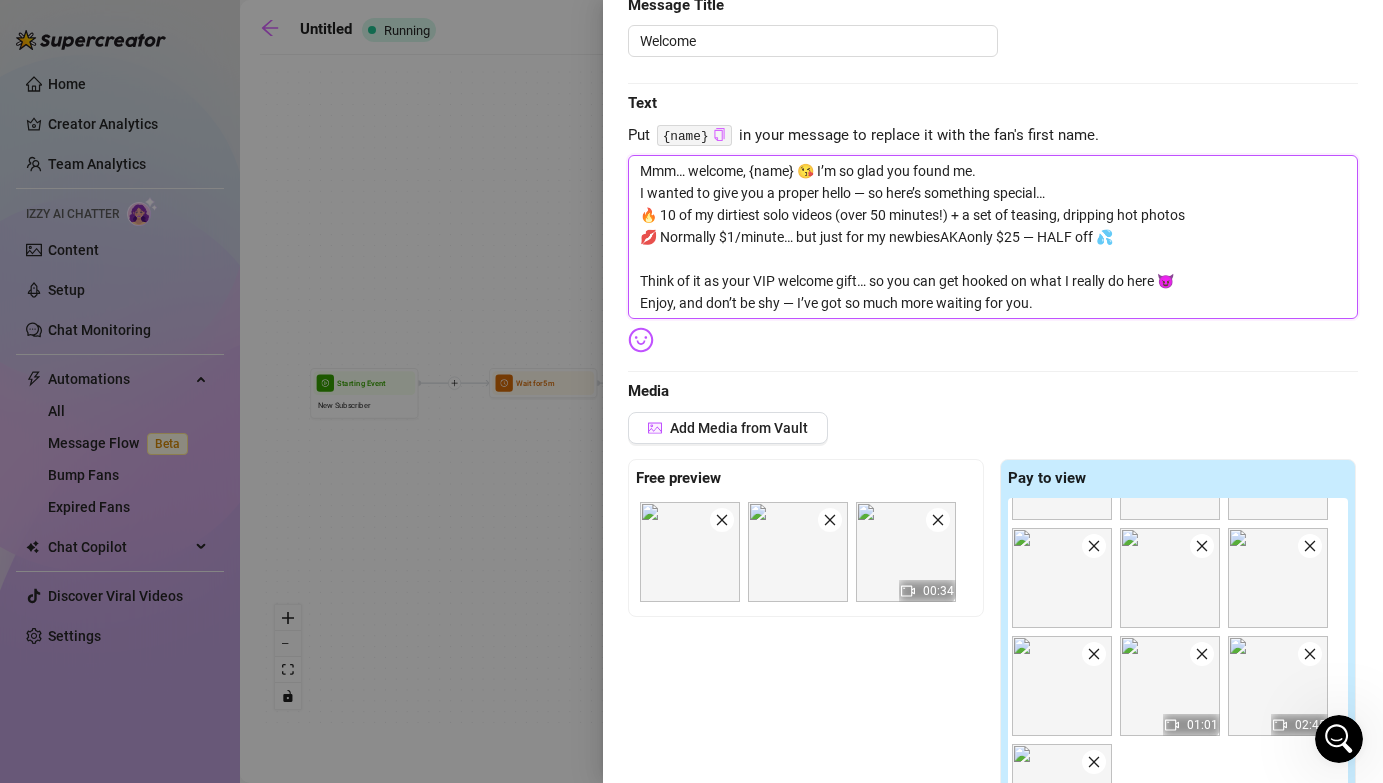 type on "Mmm… welcome, {NAME} 😘 I’m so glad you found me.
I wanted to give you a proper hello — so here’s something special…
🔥 10 of my dirtiest solo videos (over 50 minutes!) + a set of teasing, dripping hot photos
💋 Normally $1/minute… but just for my newbiesAKonly $25 — HALF off 💦
Think of it as your VIP welcome gift… so you can get hooked on what I really do here 😈
Enjoy, and don’t be shy — I’ve got so much more waiting for you." 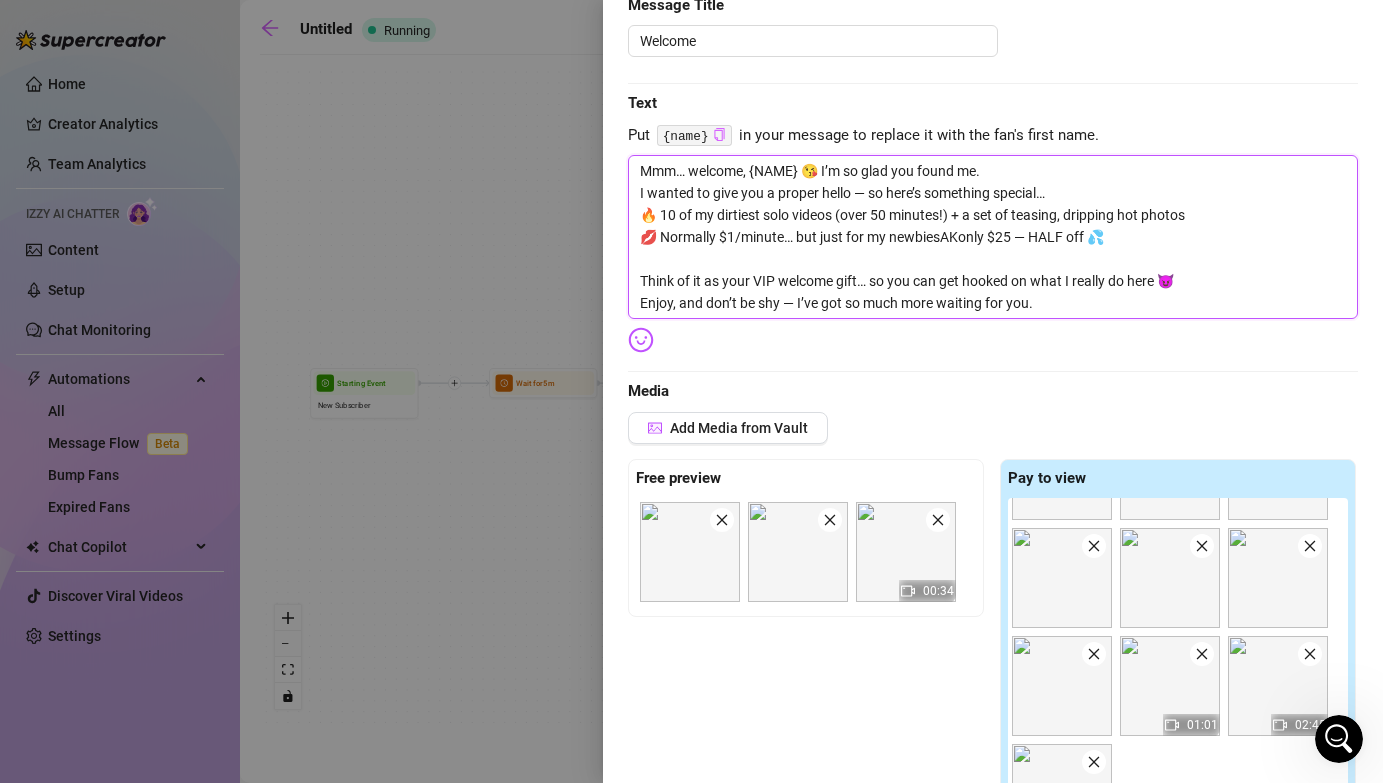 type on "Mmm… welcome, {name} 😘 I’m so glad you found me.
I wanted to give you a proper hello — so here’s something special…
🔥 10 of my dirtiest solo videos (over 50 minutes!) + a set of teasing, dripping hot photos
💋 Normally $1/minute… but just for my newbiesAonly $25 — HALF off 💦
Think of it as your VIP welcome gift… so you can get hooked on what I really do here 😈
Enjoy, and don’t be shy — I’ve got so much more waiting for you." 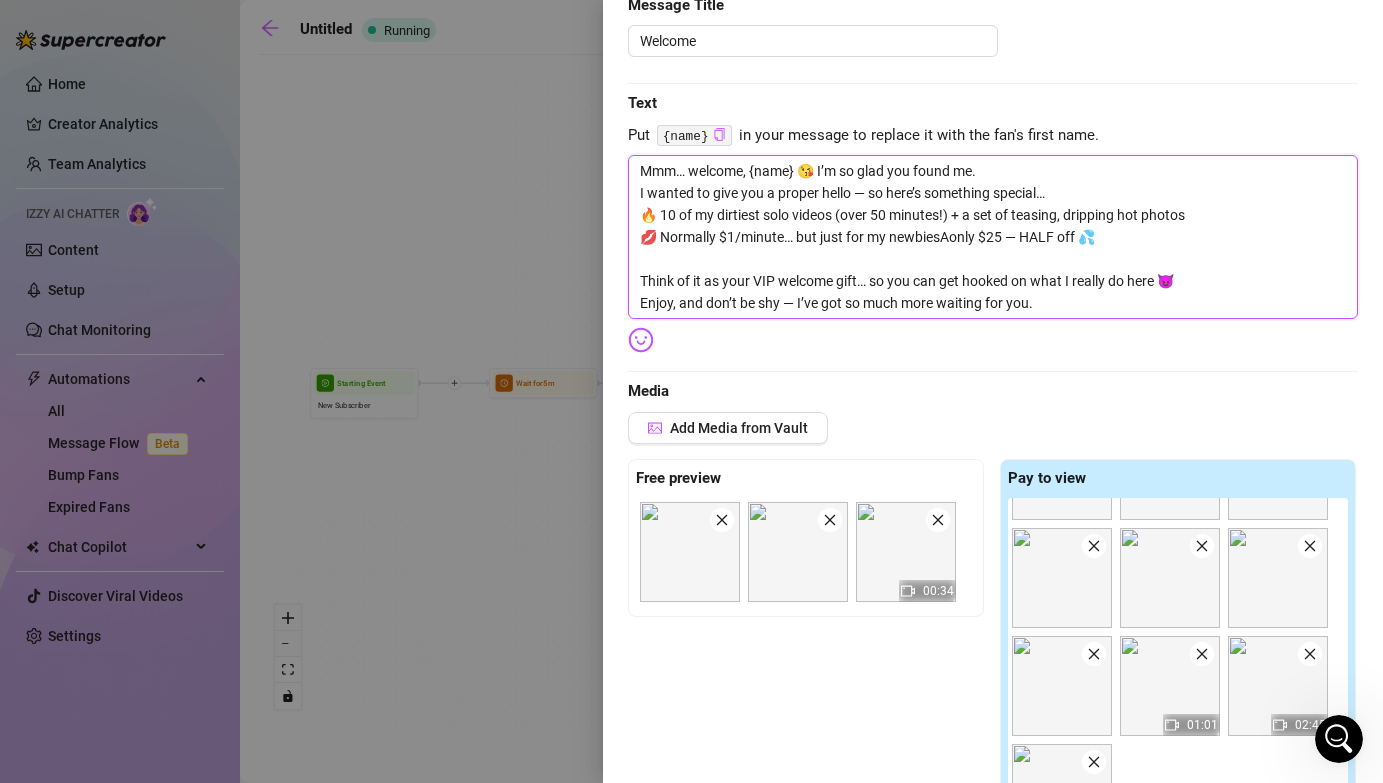 type on "Mmm… welcome, {name} 😘 I’m so glad you found me.
I wanted to give you a proper hello — so here’s something special…
🔥 10 of my dirtiest solo videos (over 50 minutes!) + a set of teasing, dripping hot photos
💋 Normally $1/minute… but just for my newbiesonly $25 — HALF off 💦
Think of it as your VIP welcome gift… so you can get hooked on what I really do here 😈
Enjoy, and don’t be shy — I’ve got so much more waiting for you." 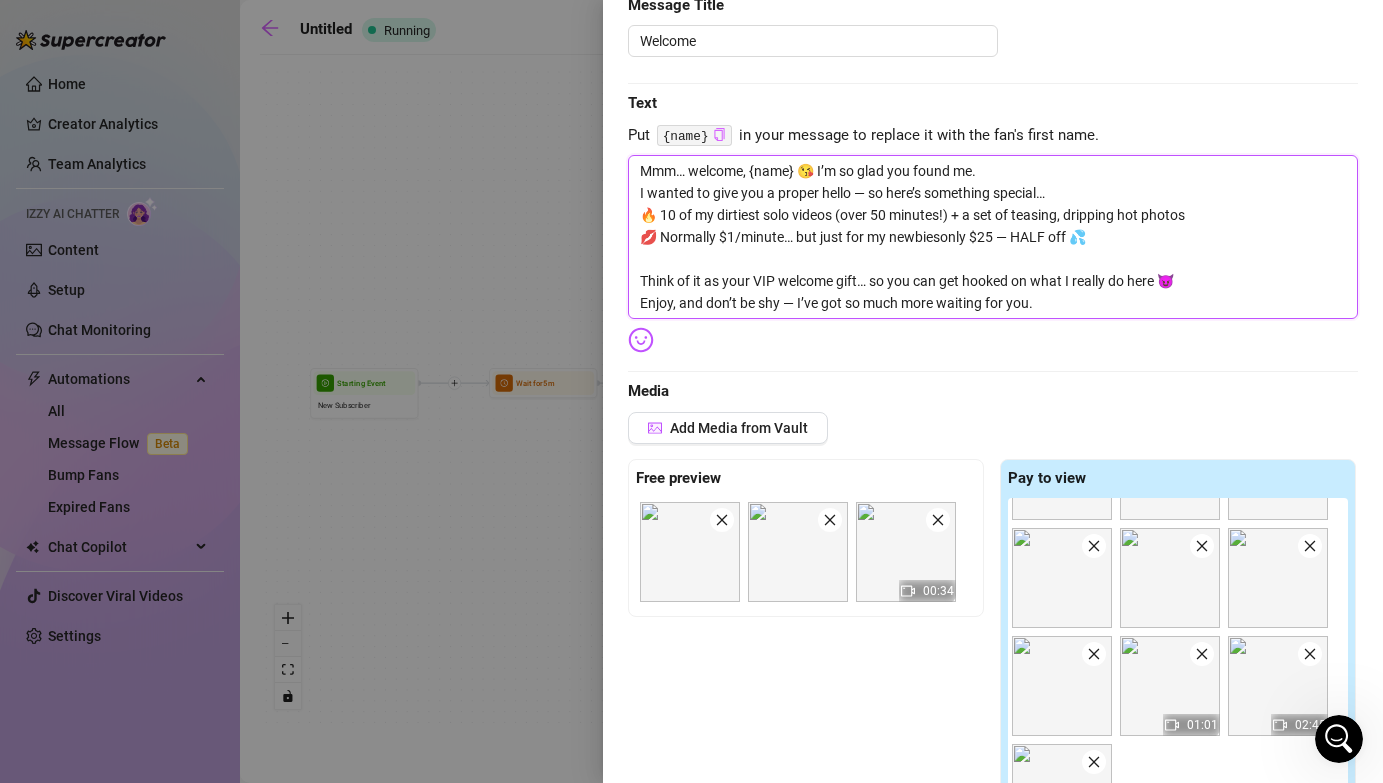 type on "Mmm… welcome, {name} 😘 I’m so glad you found me.
I wanted to give you a proper hello — so here’s something special…
🔥 10 of my dirtiest solo videos (over 50 minutes!) + a set of teasing, dripping hot photos
💋 Normally $1/minute… but just for my newbies,only $25 — HALF off 💦
Think of it as your VIP welcome gift… so you can get hooked on what I really do here 😈
Enjoy, and don’t be shy — I’ve got so much more waiting for you." 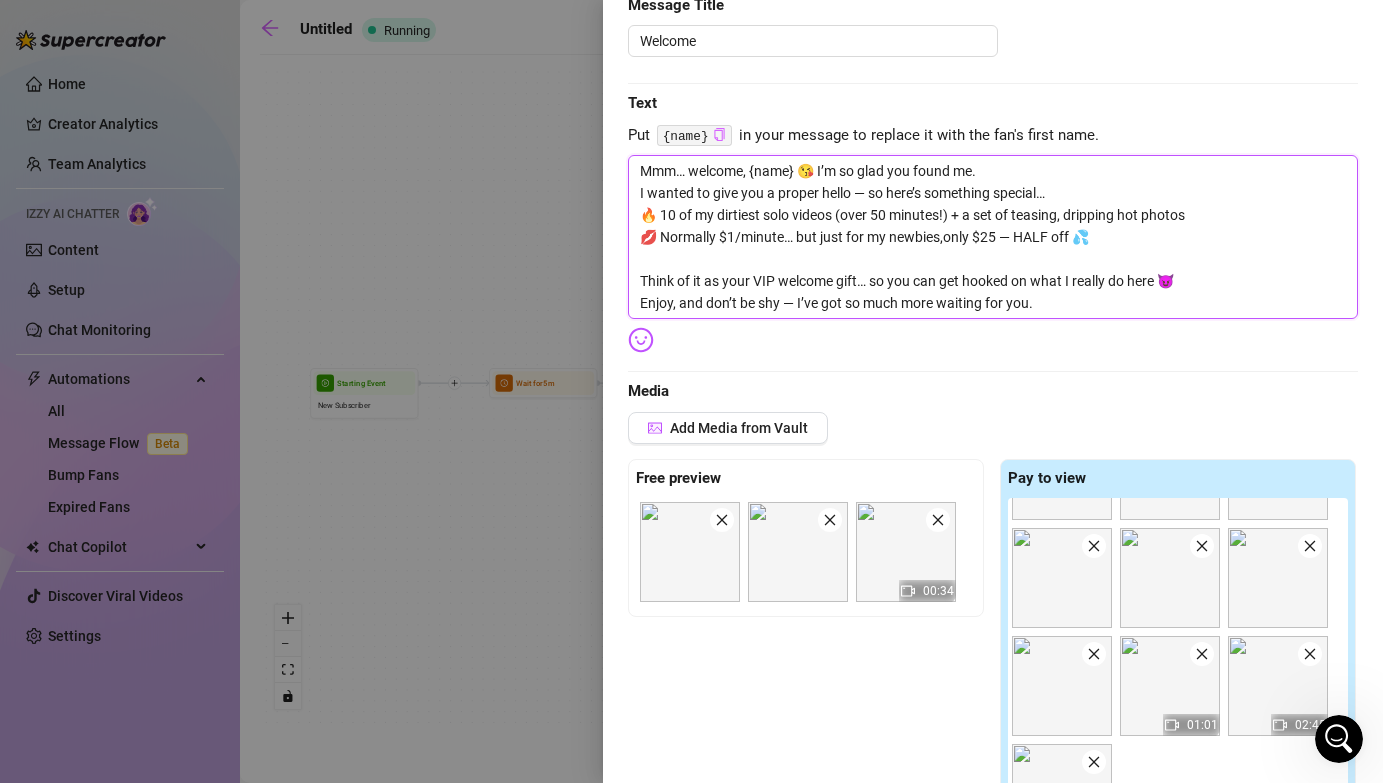 type on "Mmm… welcome, {NAME} 😘 I’m so glad you found me.
I wanted to give you a proper hello — so here’s something special…
🔥 10 of my dirtiest solo videos (over 50 minutes!) + a set of teasing, dripping hot photos
💋 Normally $1/minute… but just for my newbies, only $25 — HALF off 💦
Think of it as your VIP welcome gift… so you can get hooked on what I really do here 😈
Enjoy, and don’t be shy — I’ve got so much more waiting for you." 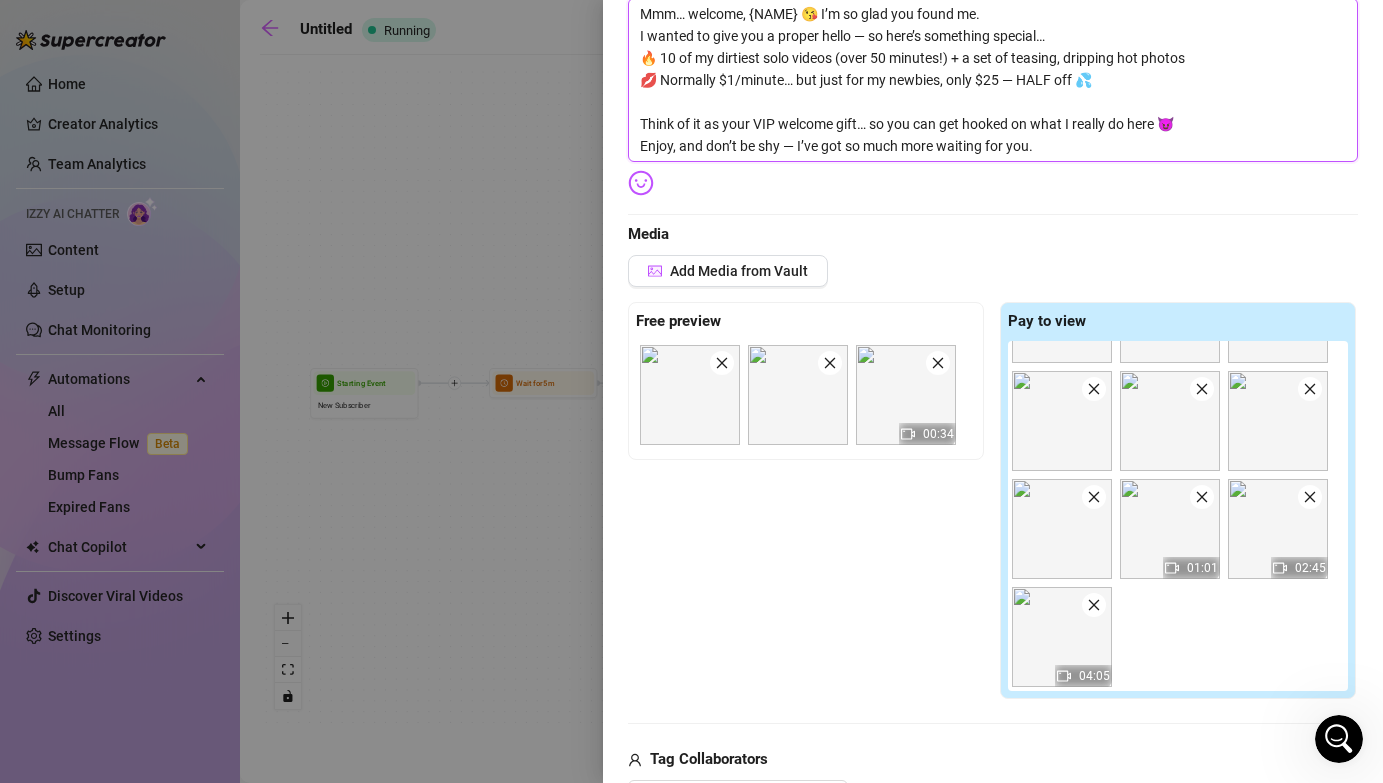 scroll, scrollTop: 0, scrollLeft: 0, axis: both 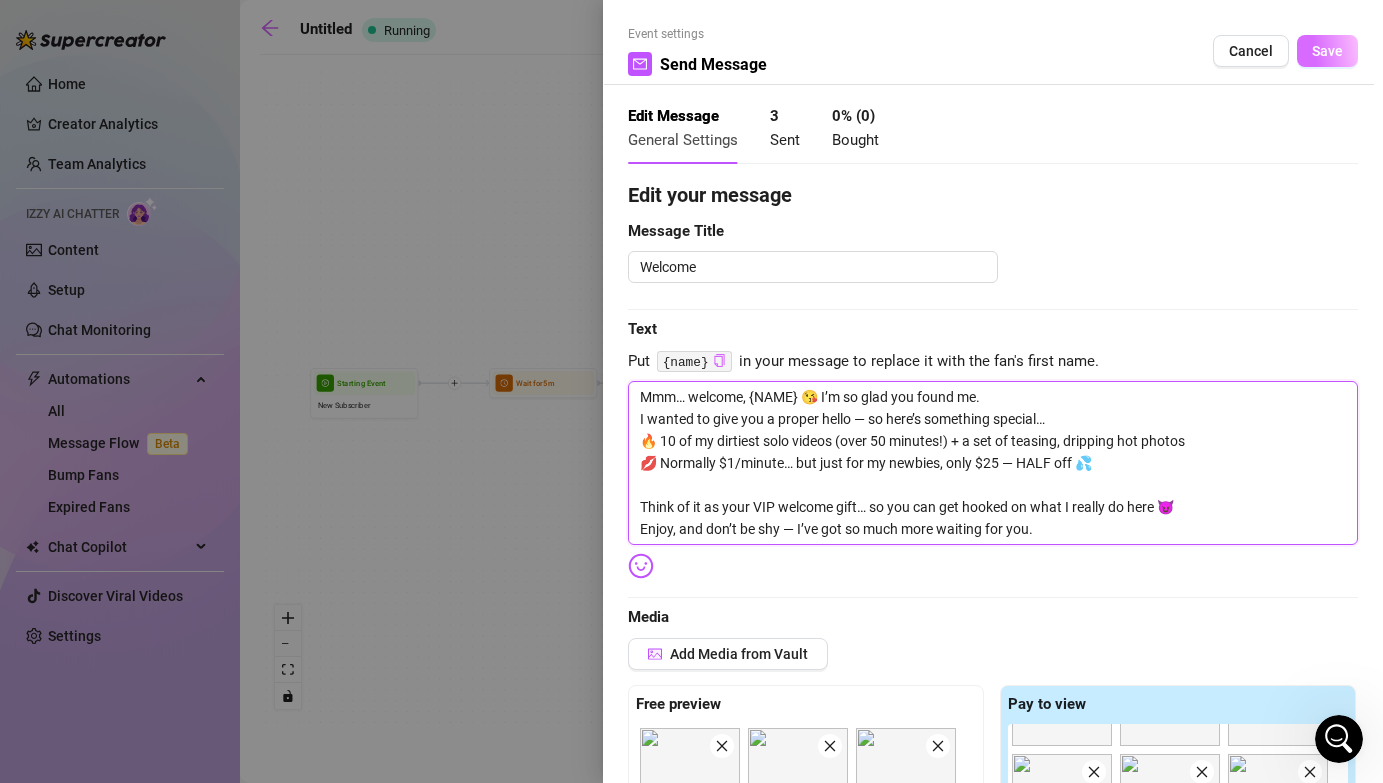 type on "Mmm… welcome, {NAME} 😘 I’m so glad you found me.
I wanted to give you a proper hello — so here’s something special…
🔥 10 of my dirtiest solo videos (over 50 minutes!) + a set of teasing, dripping hot photos
💋 Normally $1/minute… but just for my newbies, only $25 — HALF off 💦
Think of it as your VIP welcome gift… so you can get hooked on what I really do here 😈
Enjoy, and don’t be shy — I’ve got so much more waiting for you." 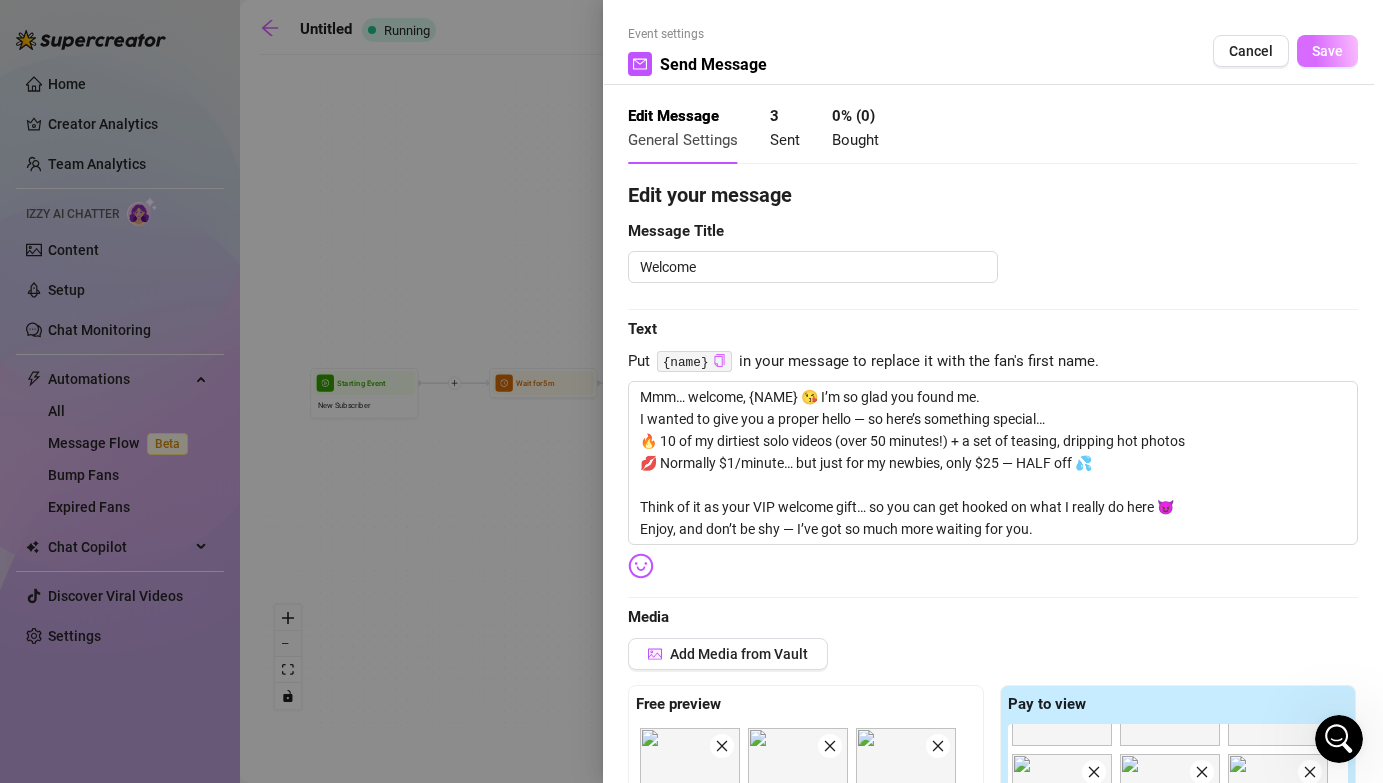 click on "Save" at bounding box center [1327, 51] 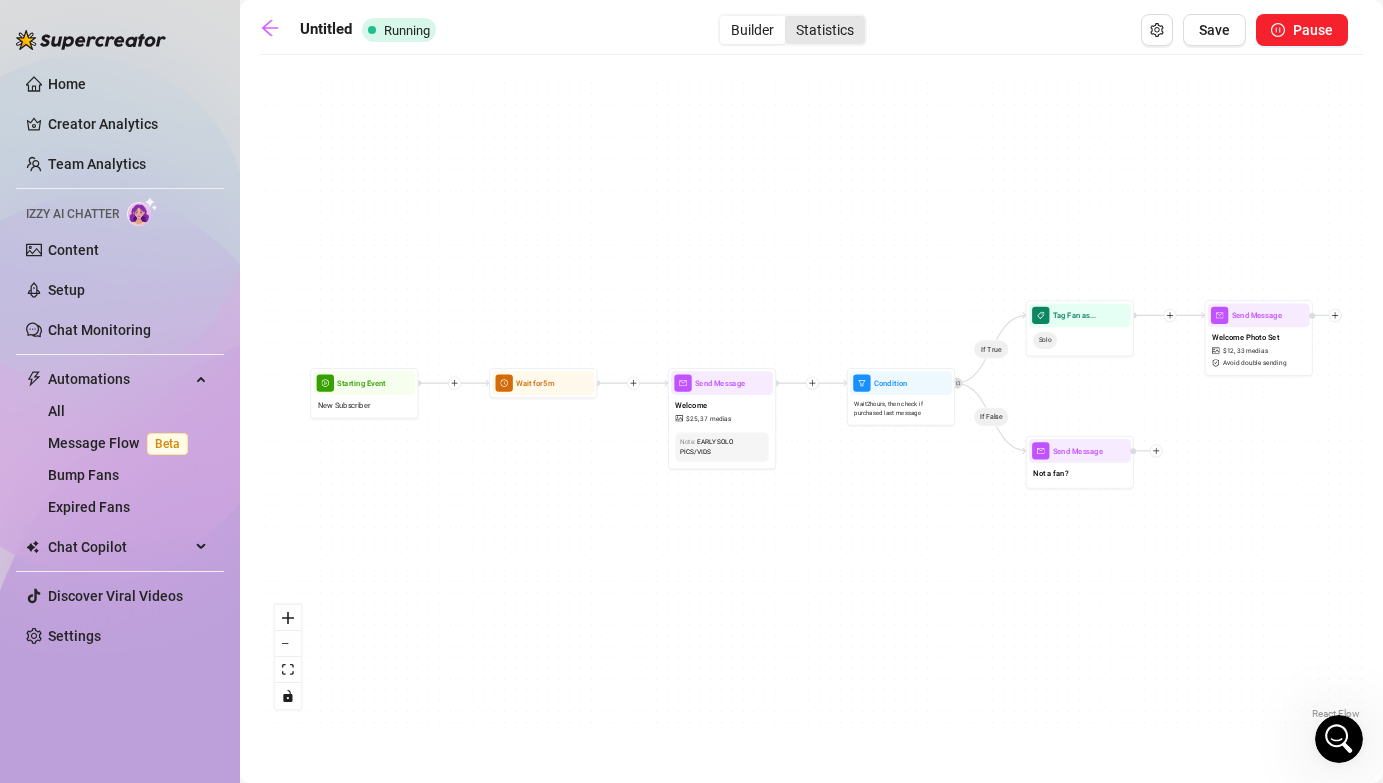 click on "Statistics" at bounding box center (825, 30) 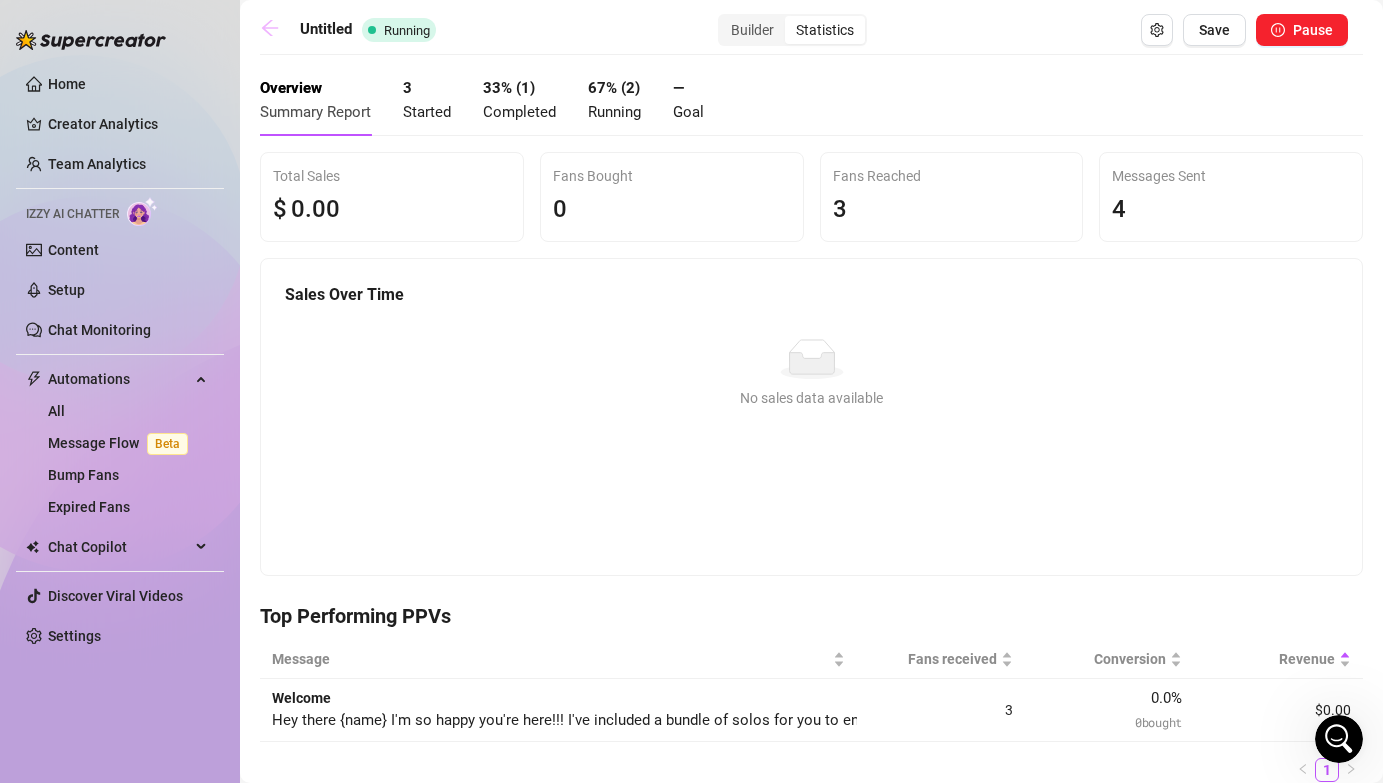 click 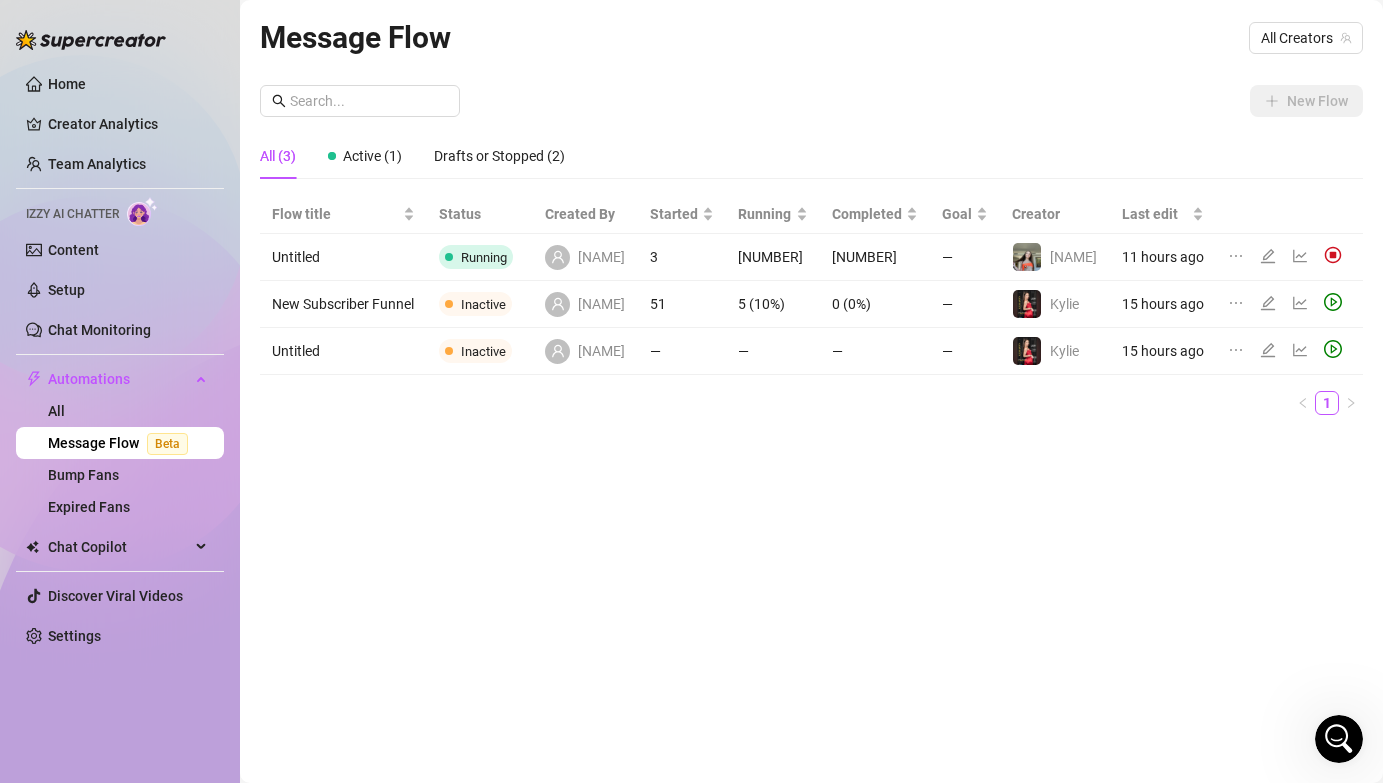 click on "Untitled" at bounding box center [343, 257] 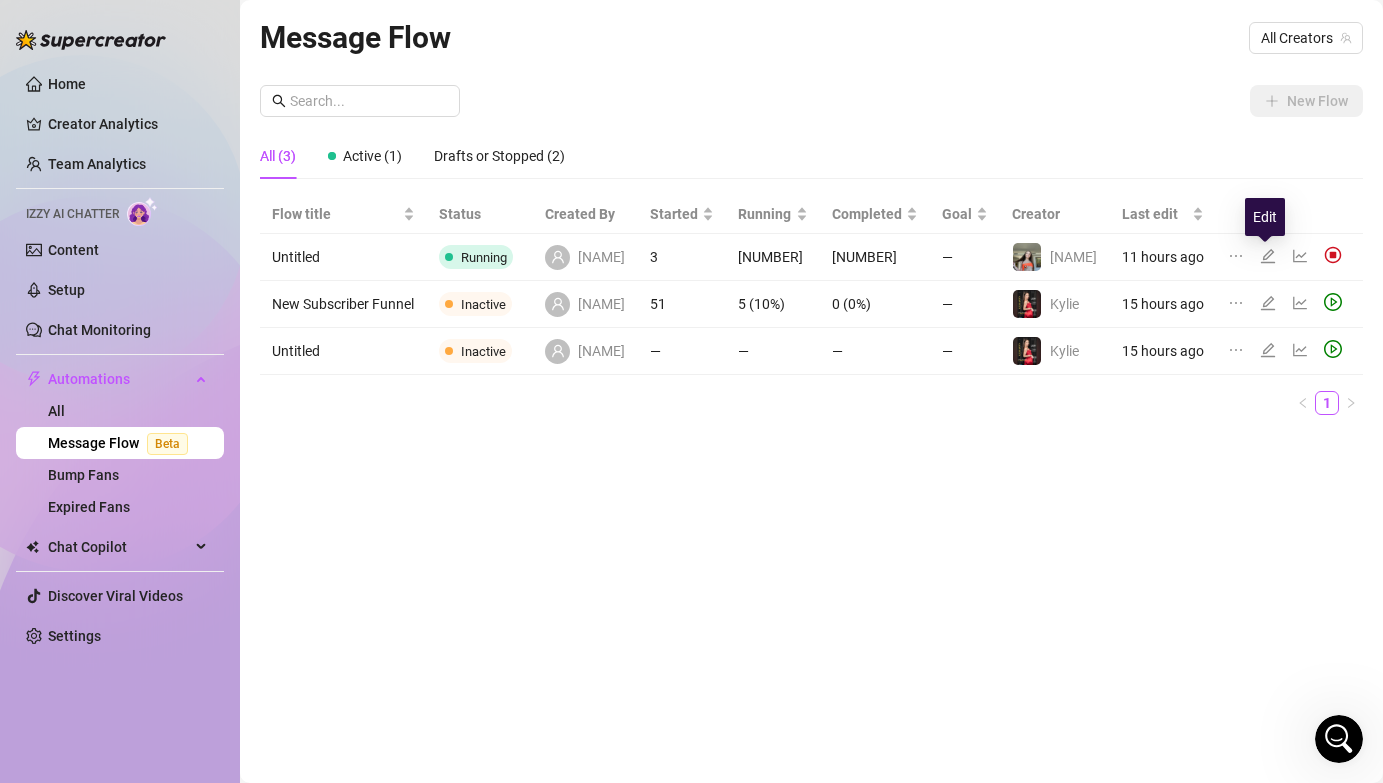 click 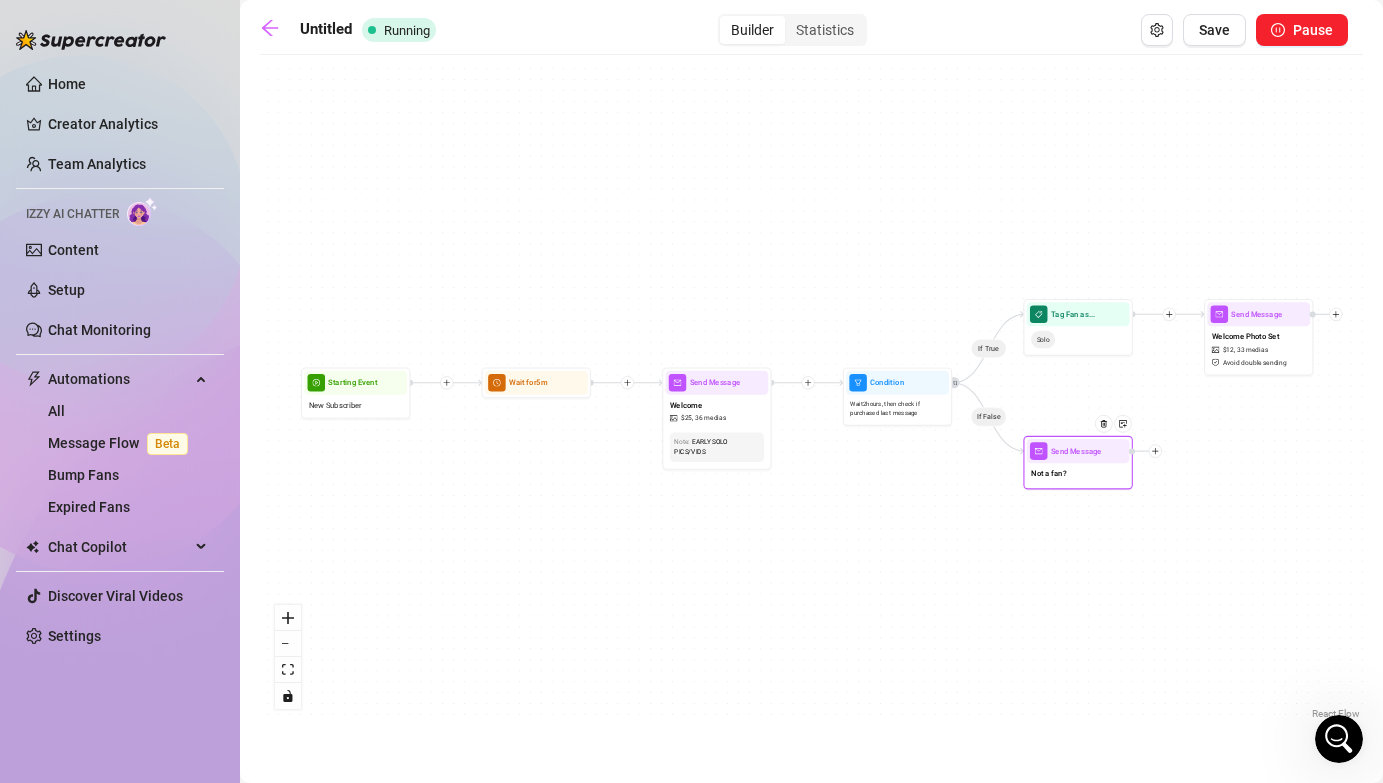 click at bounding box center [1108, 432] 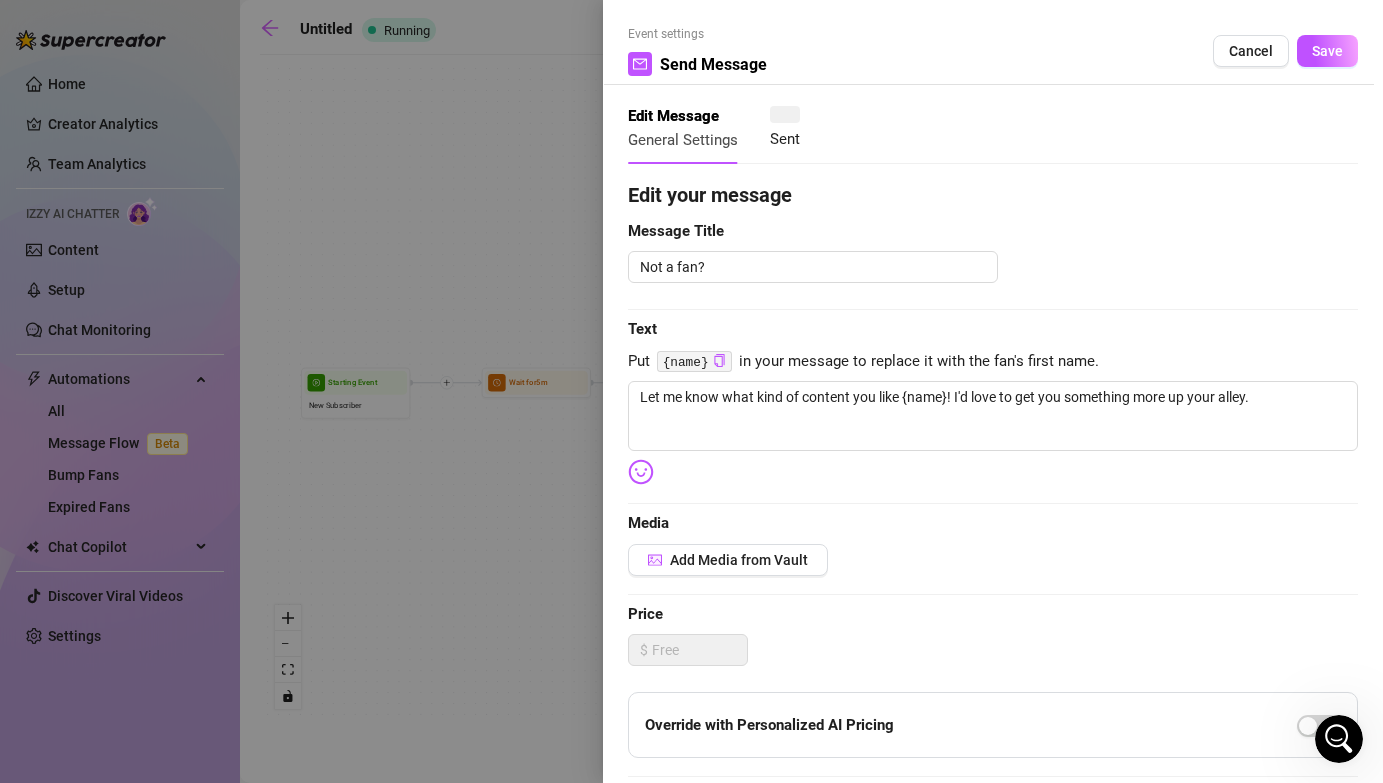 click on "Event settings Send Message Cancel Save Edit Message General Settings Sent Edit your message Message Title Not a fan? Text Put   {name}   in your message to replace it with the fan's first name. Let me know what kind of content you like {name}! I'd love to get you something more up your alley. Media Add Media from Vault Price $ Override with Personalized AI Pricing Message Settings Don’t send if the fan purchased this media Unsend message if the fan doesn’t reply within 8 hours Don’t send if the fan messaged you In the last 2 hours." at bounding box center (691, 391) 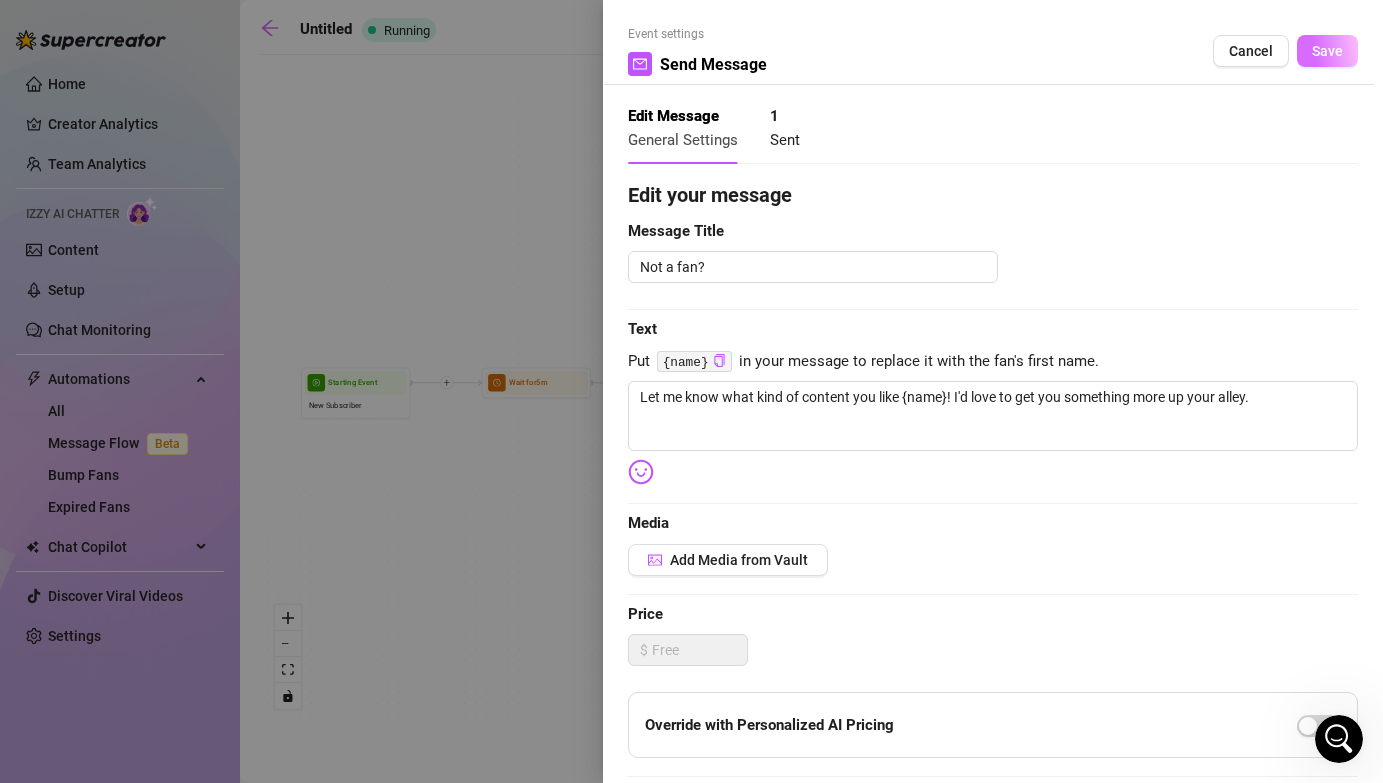 click on "Save" at bounding box center [1327, 51] 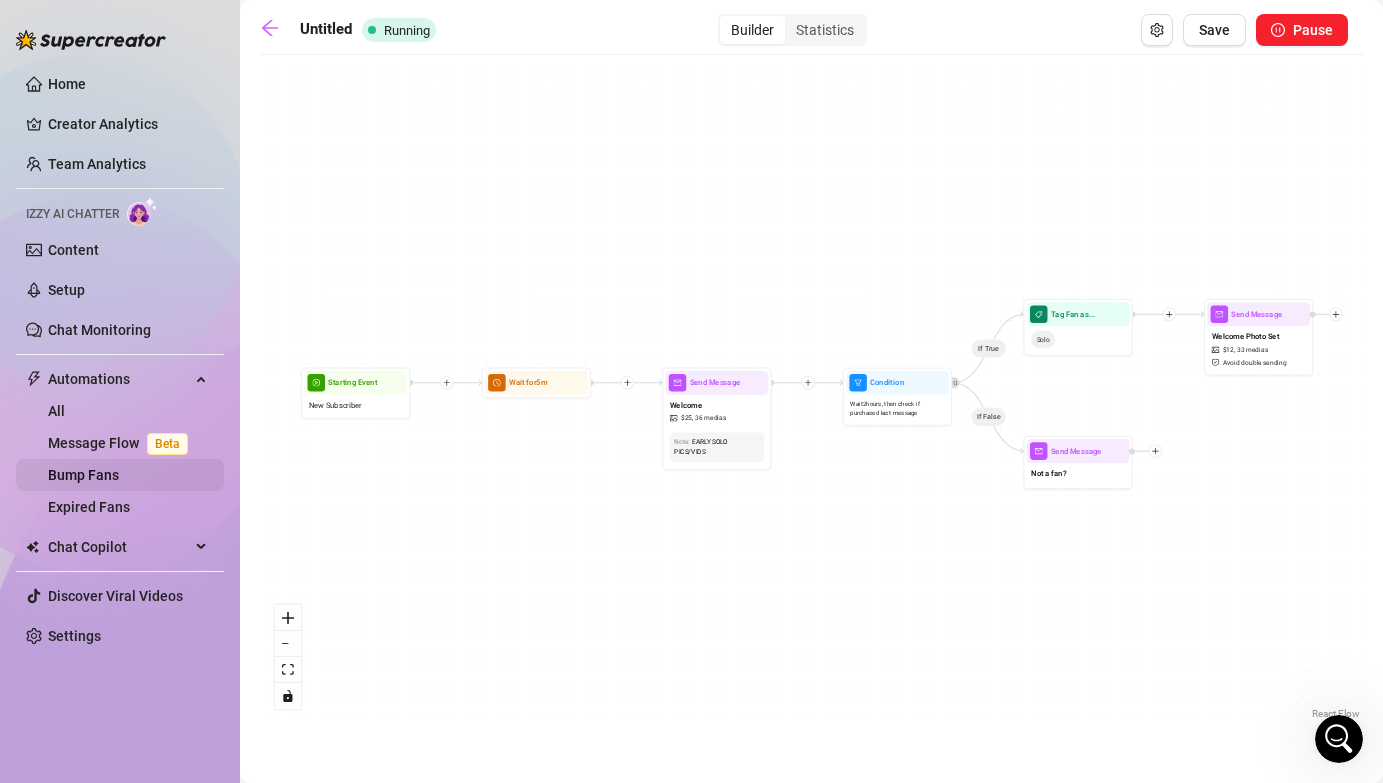 click on "Bump Fans" at bounding box center [83, 475] 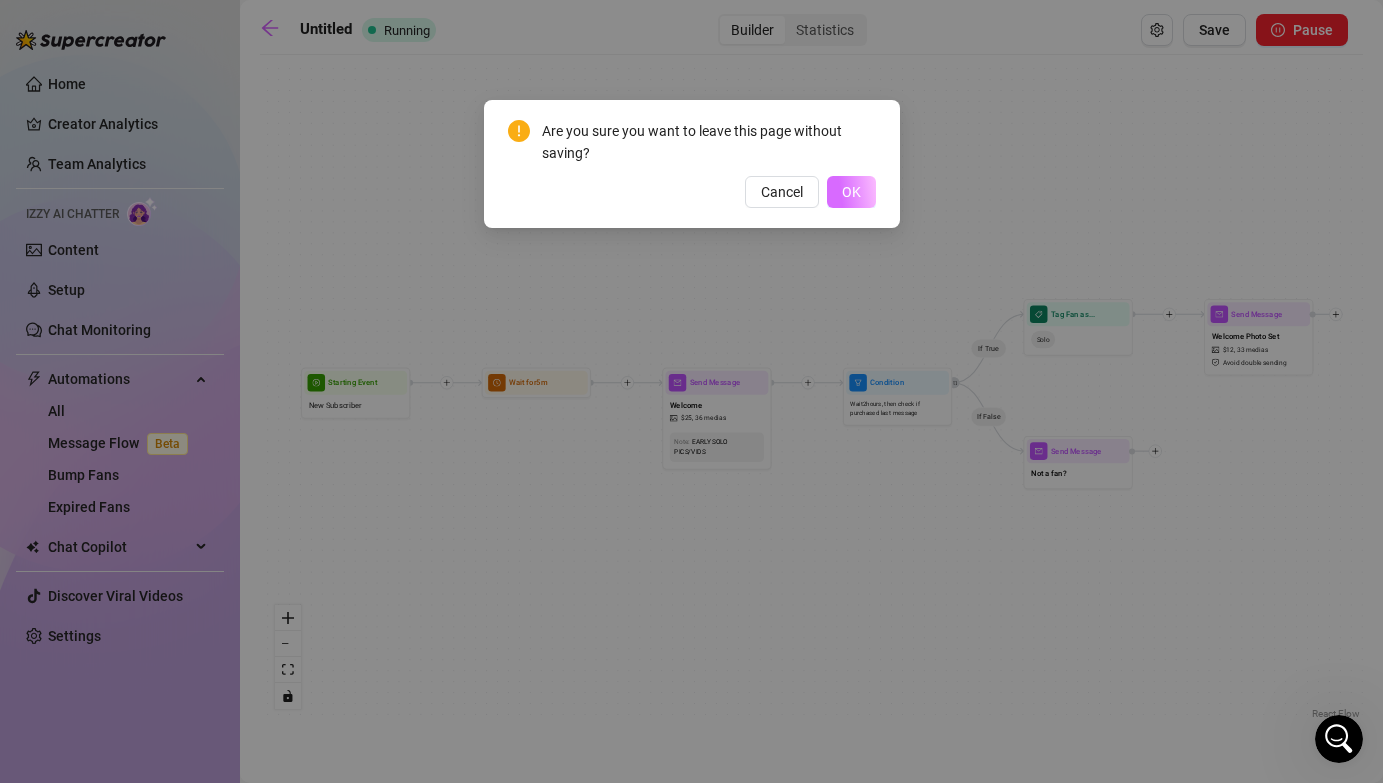 click on "OK" at bounding box center (851, 192) 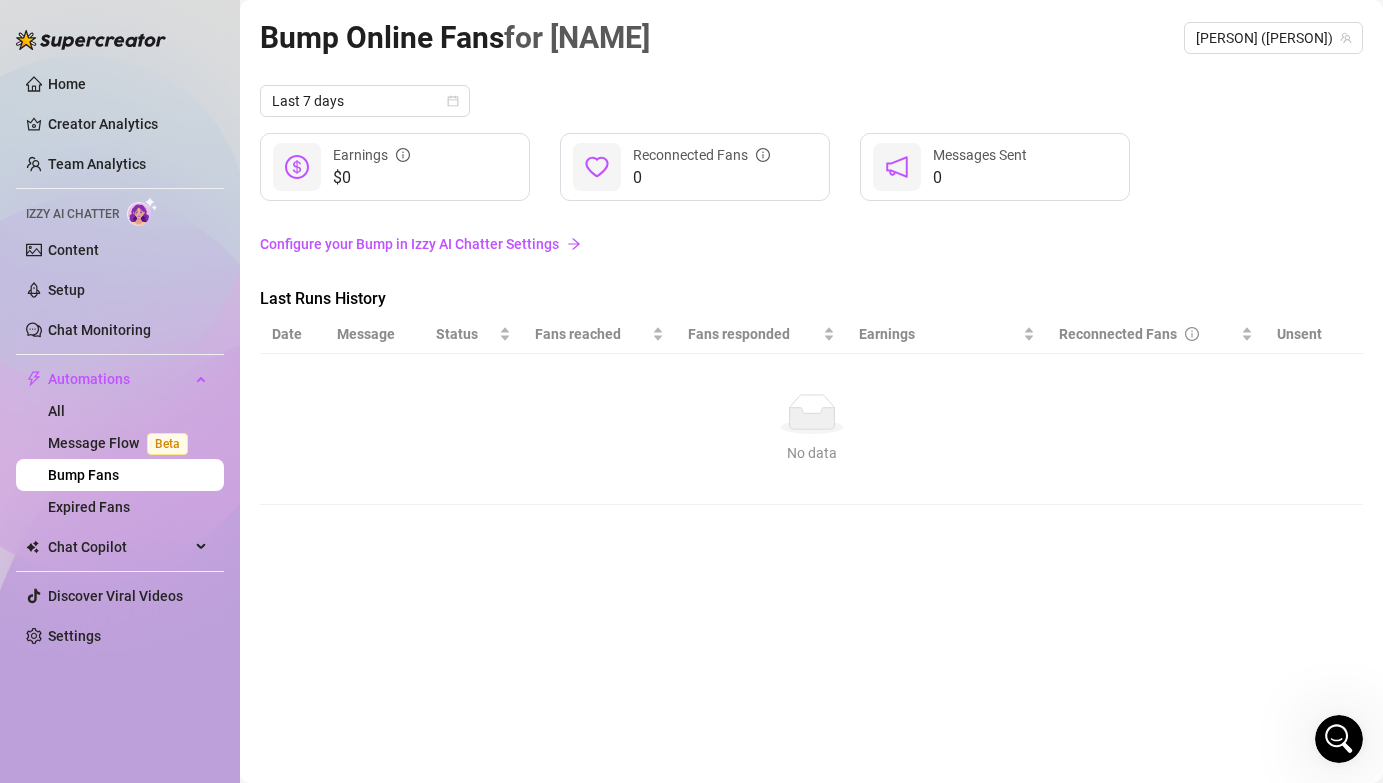 click on "Configure your Bump in Izzy AI Chatter Settings" at bounding box center [811, 244] 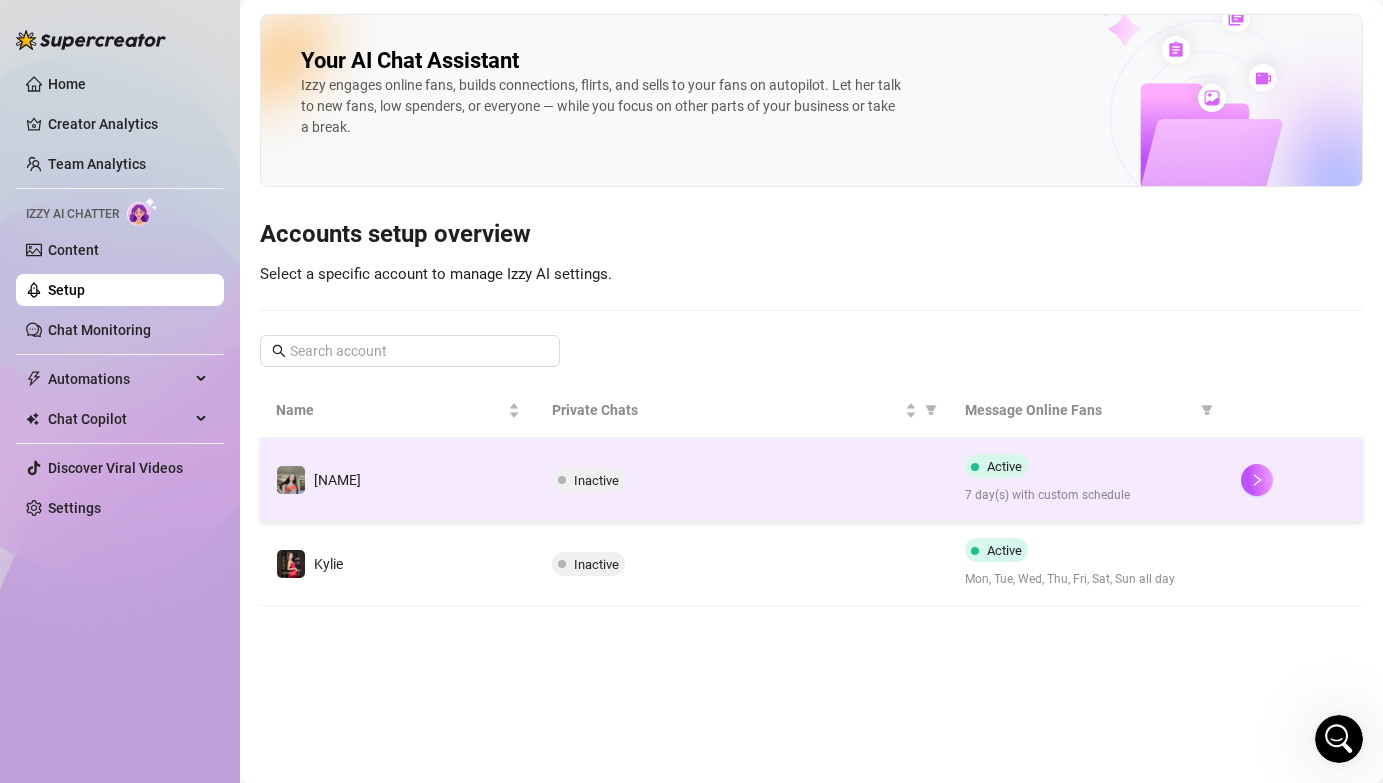 click on "Inactive" at bounding box center (596, 480) 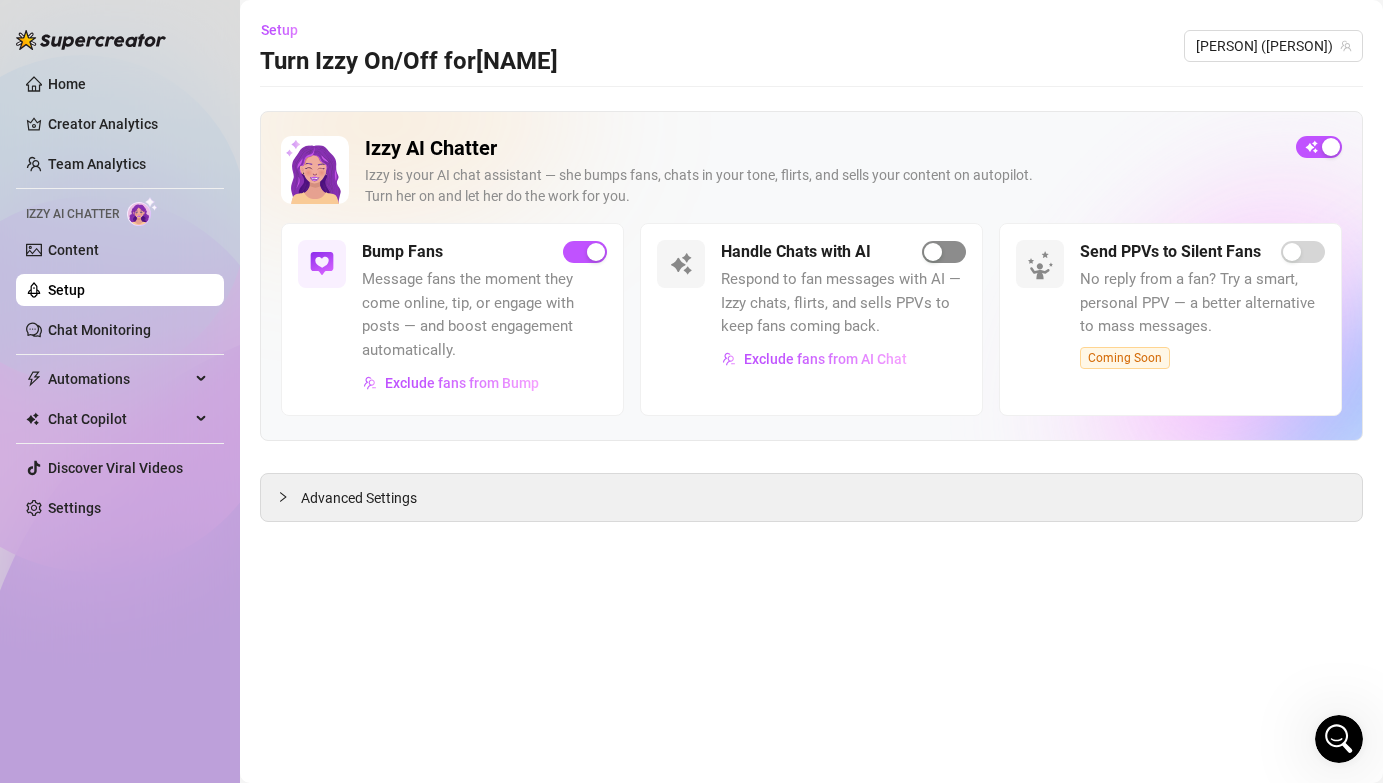 click at bounding box center [944, 252] 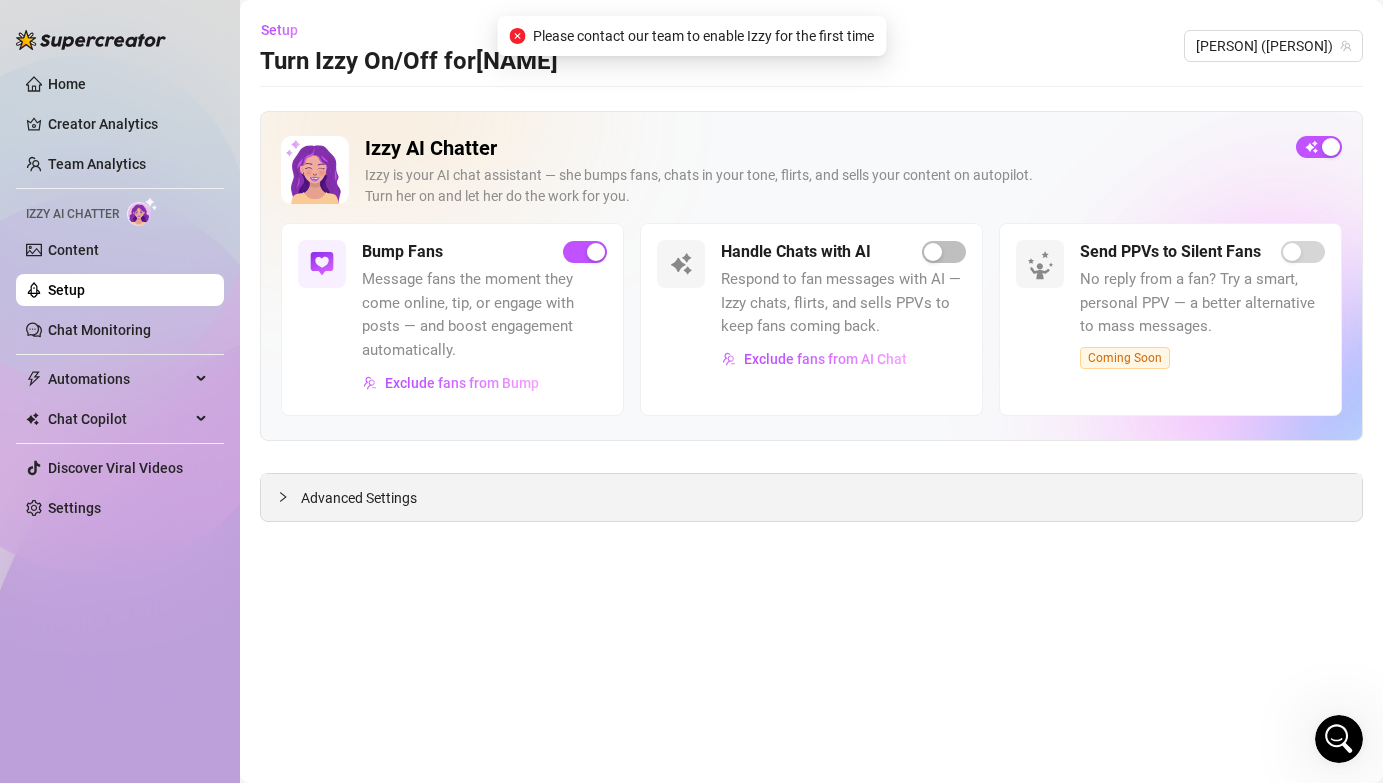 click on "Advanced Settings" at bounding box center (359, 498) 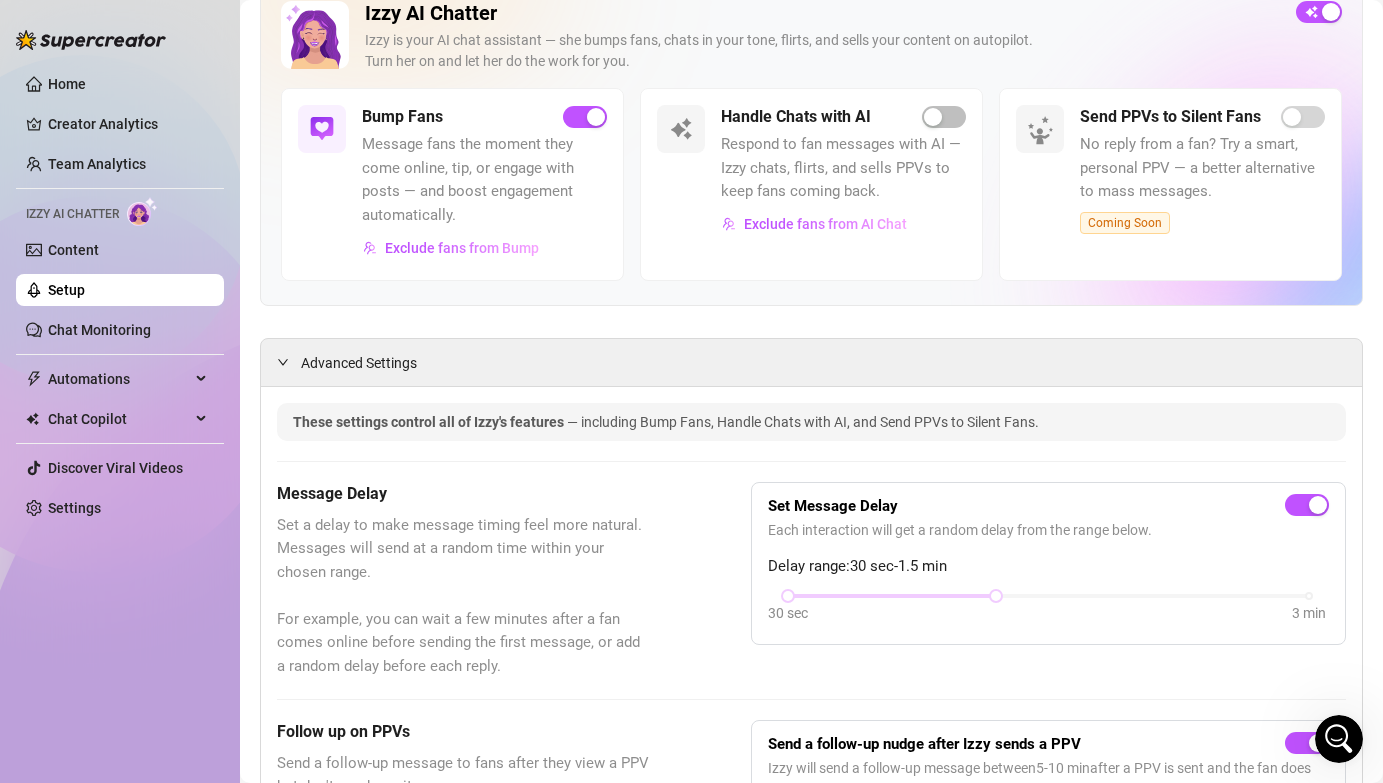 scroll, scrollTop: 0, scrollLeft: 0, axis: both 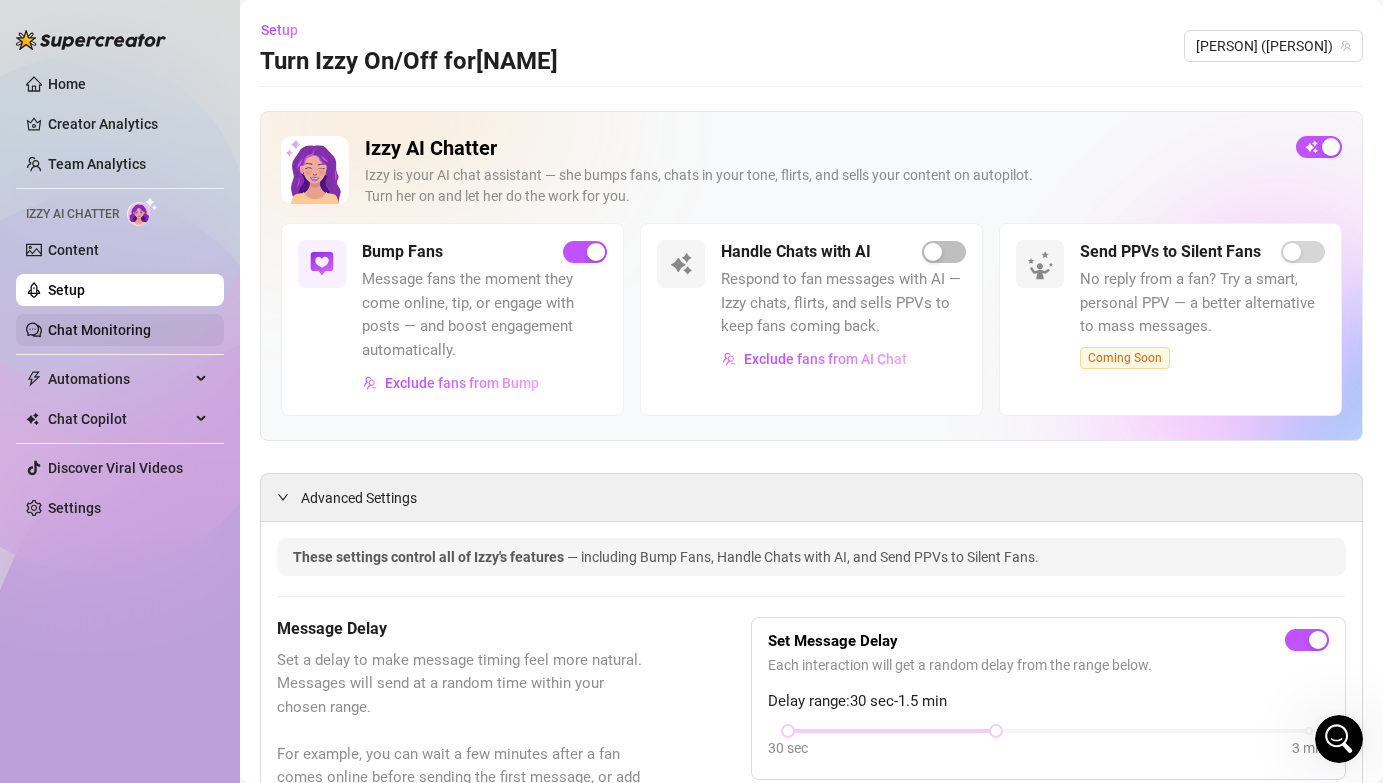 click on "Chat Monitoring" at bounding box center [99, 330] 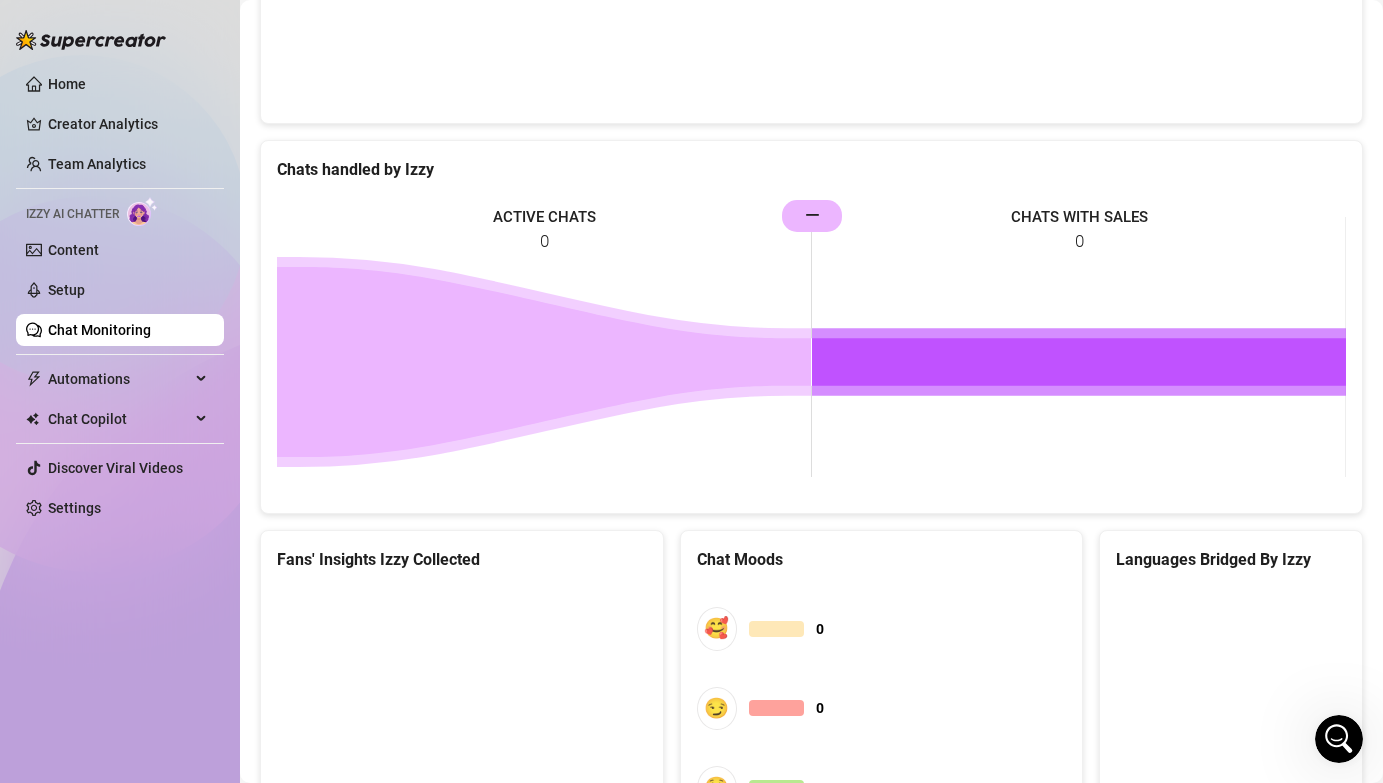 scroll, scrollTop: 810, scrollLeft: 0, axis: vertical 